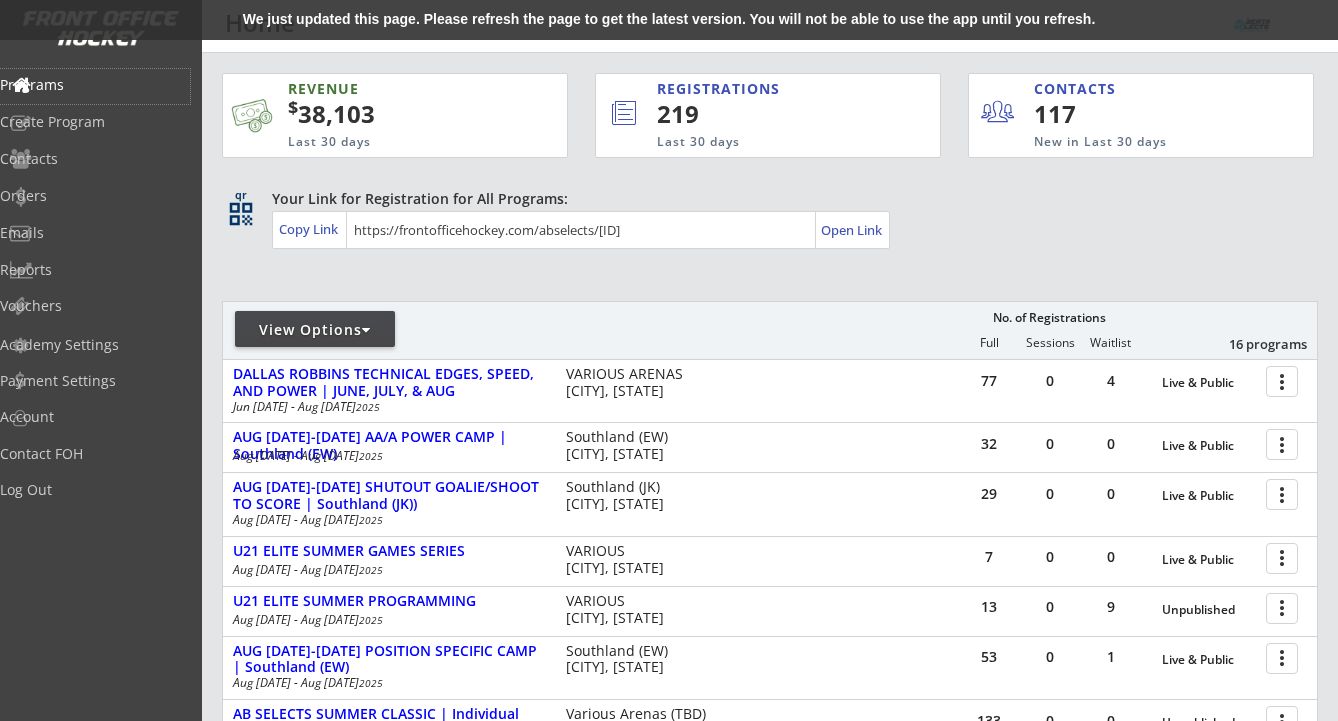 scroll, scrollTop: 0, scrollLeft: 0, axis: both 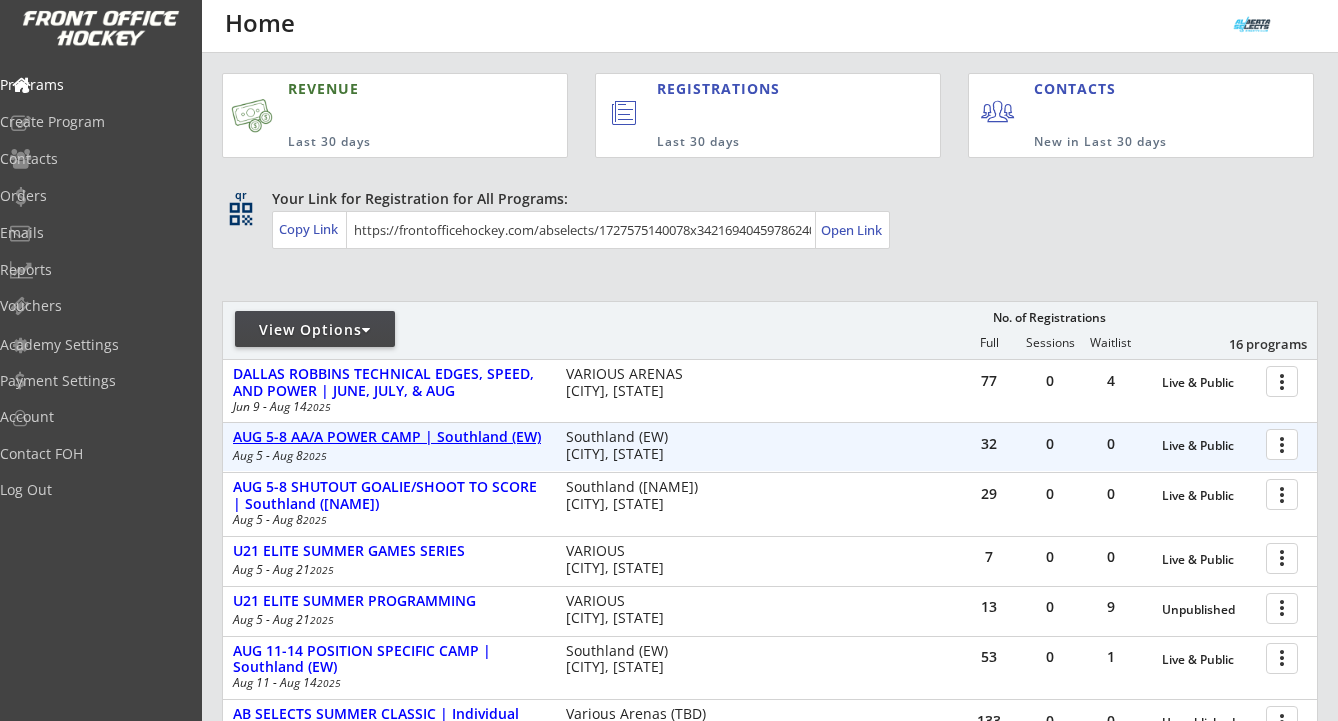 click on "AUG [DATE]-[DATE] AA/A POWER CAMP | Southland (EW)" at bounding box center [389, 437] 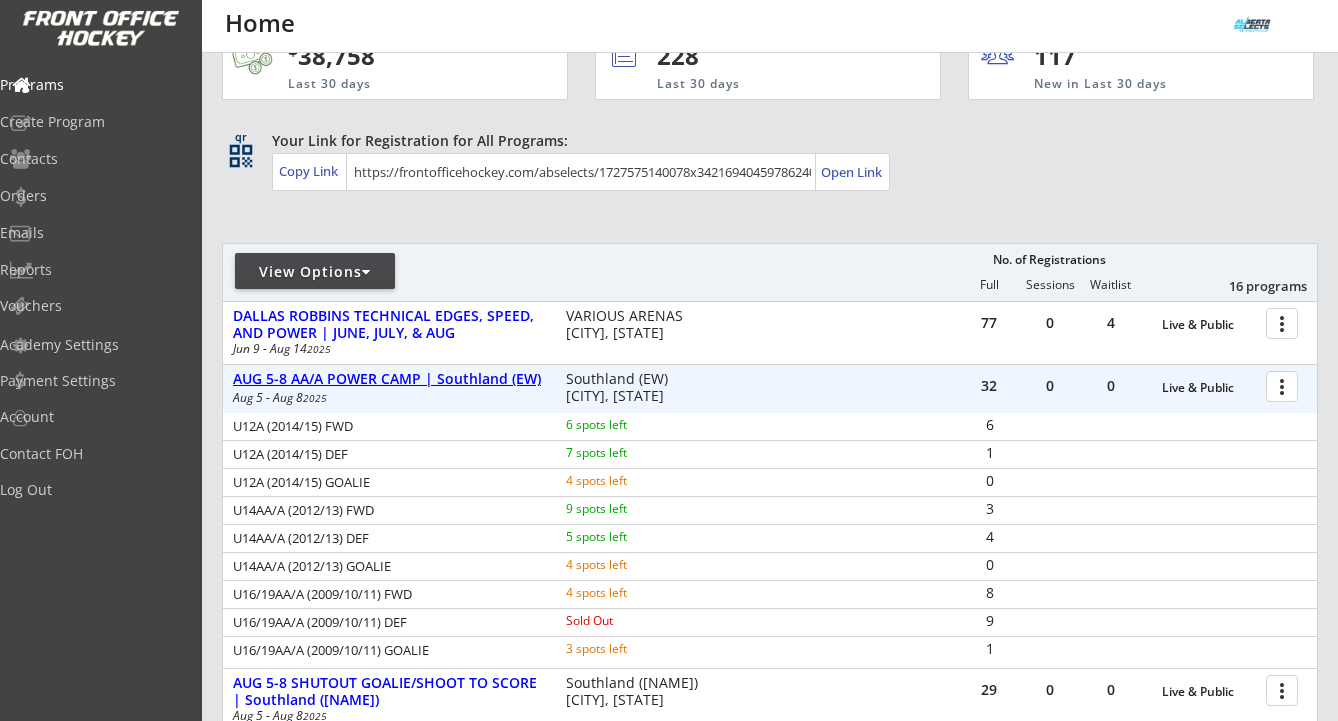 scroll, scrollTop: 60, scrollLeft: 0, axis: vertical 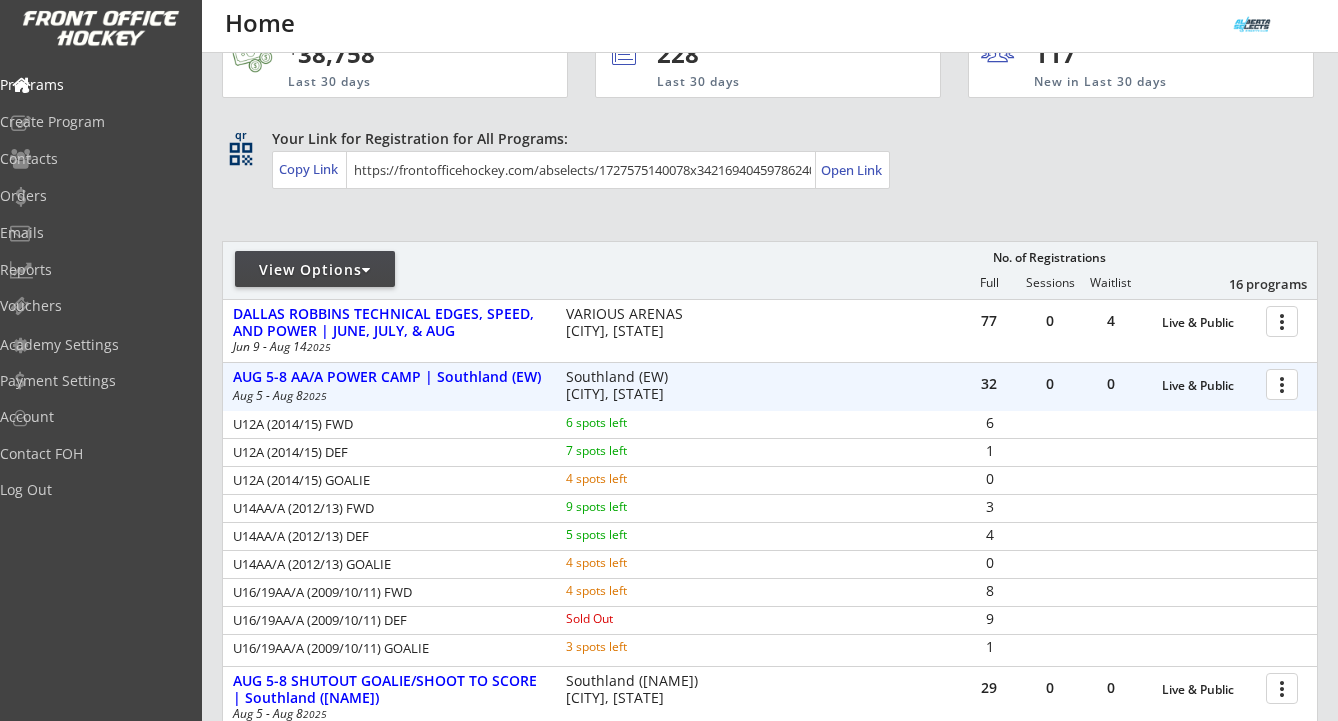 click at bounding box center (1285, 383) 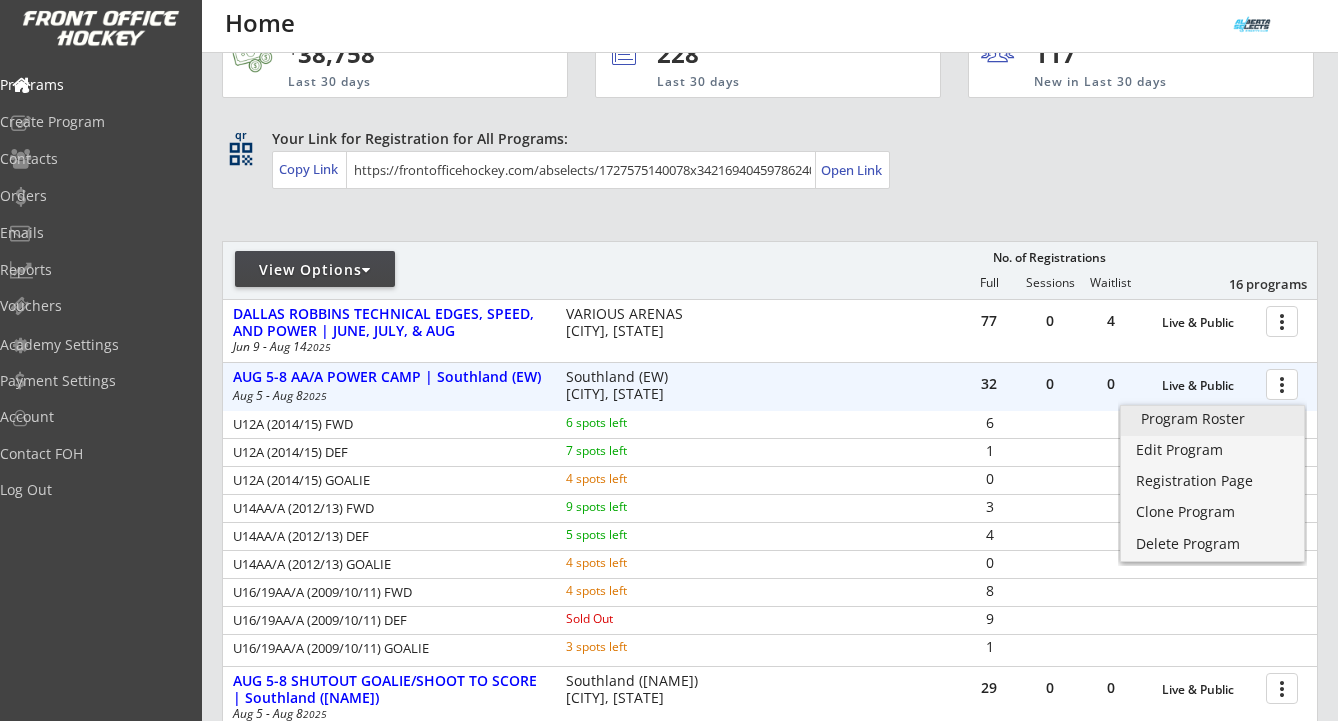 click on "Program Roster" at bounding box center (1212, 419) 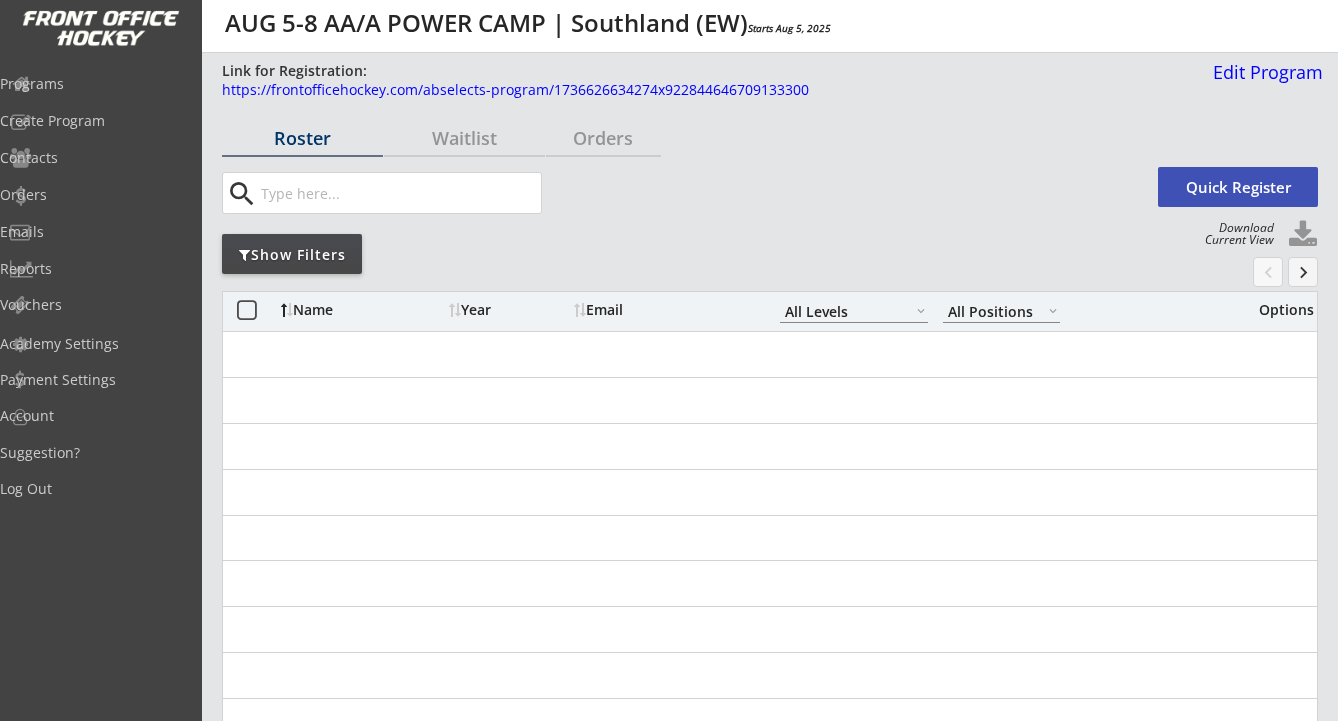 select on ""All Levels"" 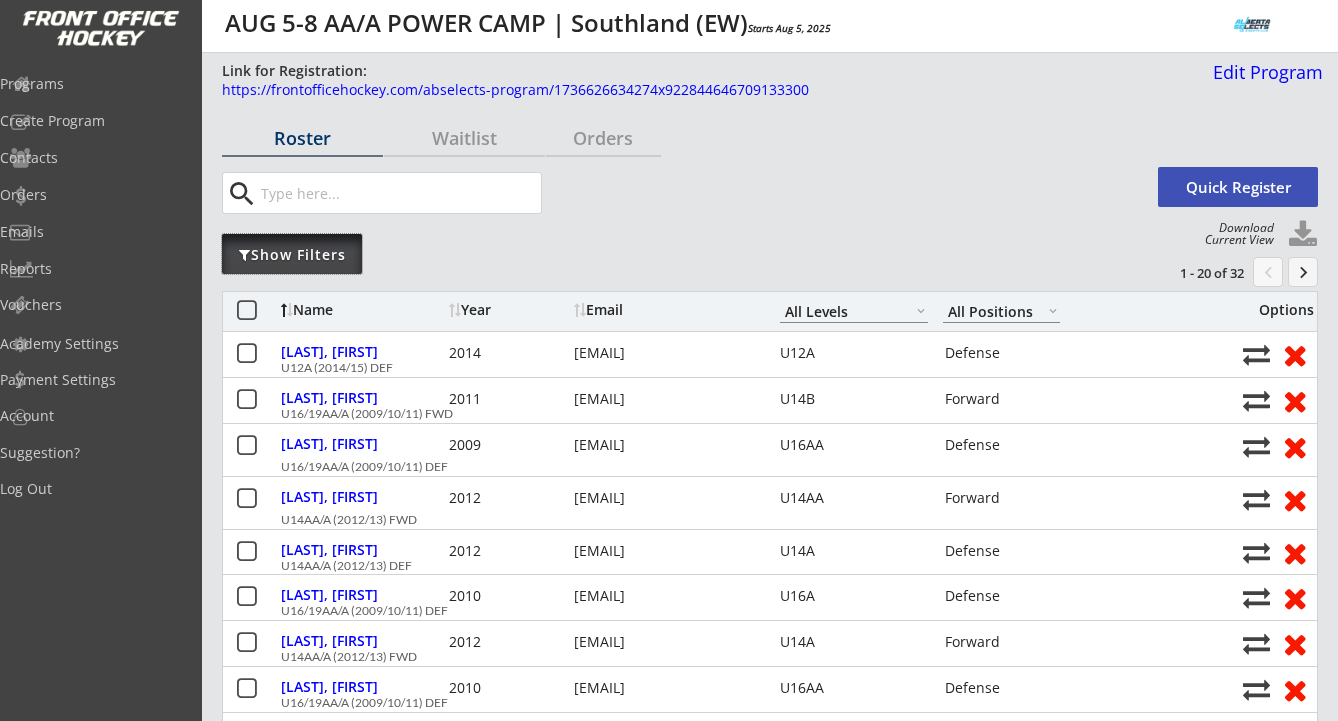 click on "Show Filters" at bounding box center [292, 255] 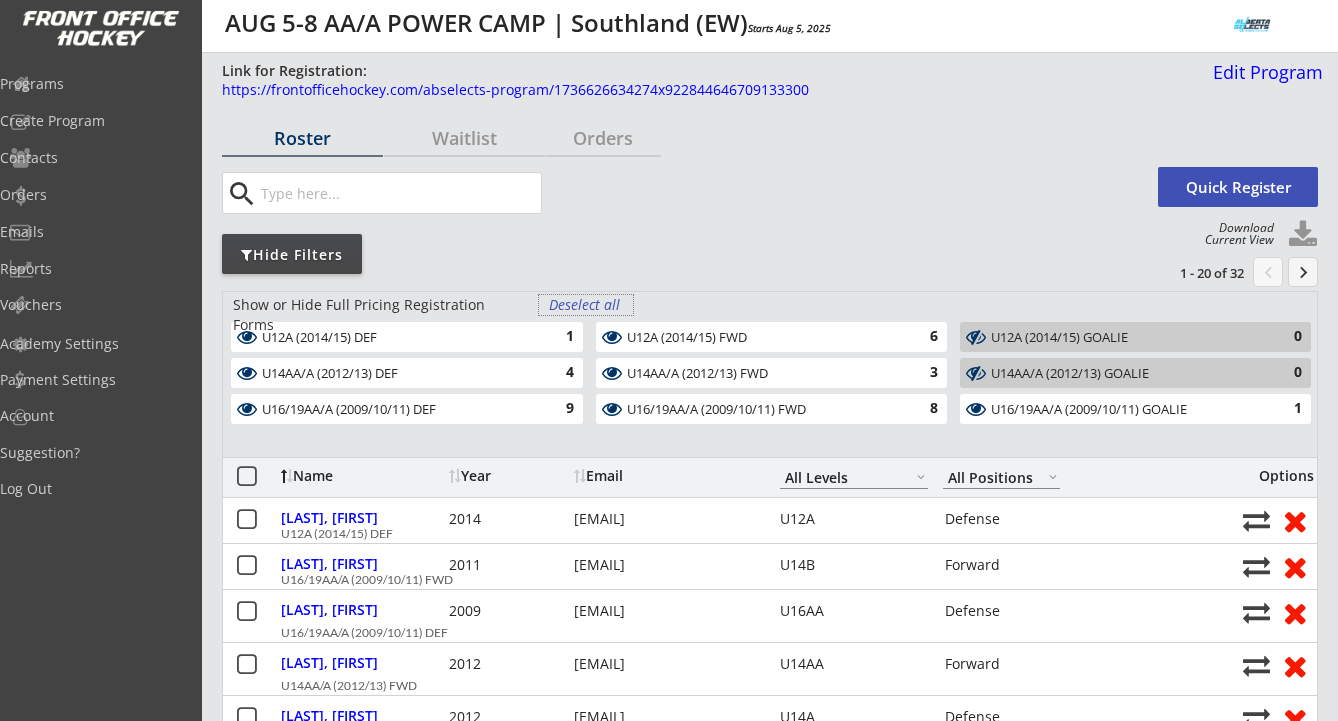 click on "Deselect all" at bounding box center [586, 305] 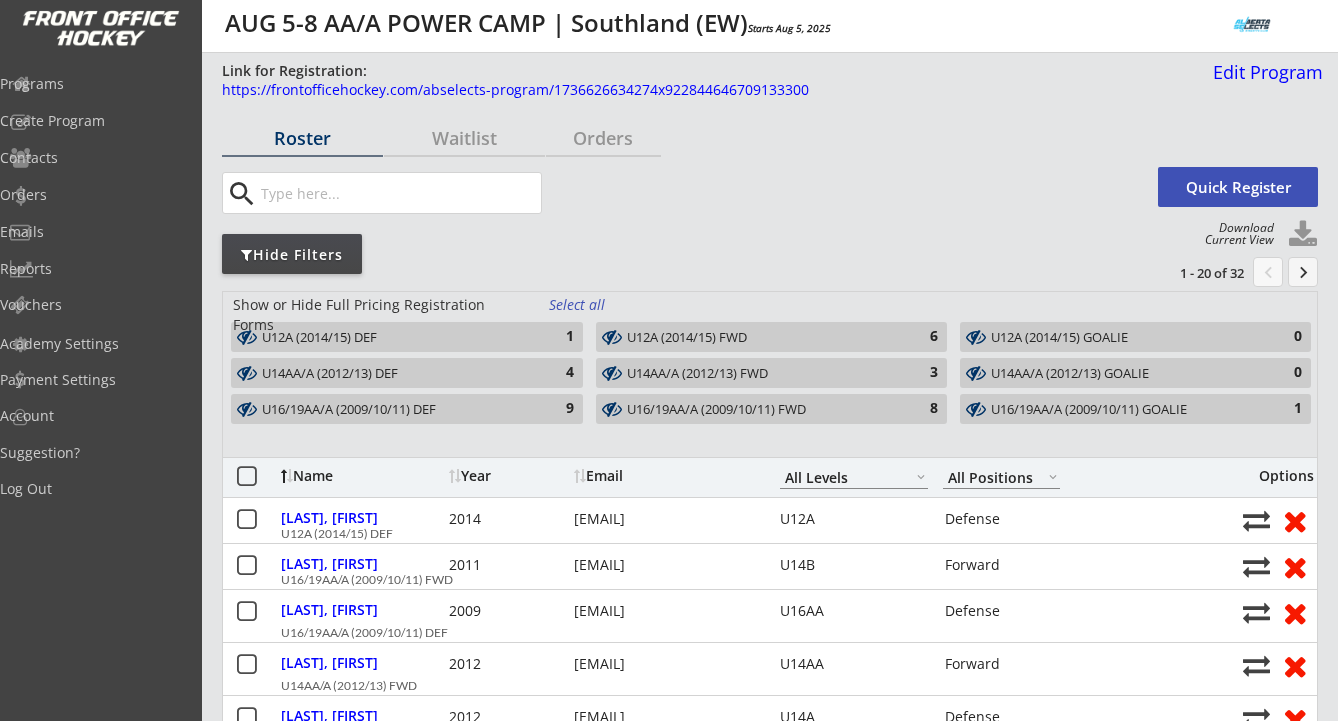 click on "1" at bounding box center (554, 337) 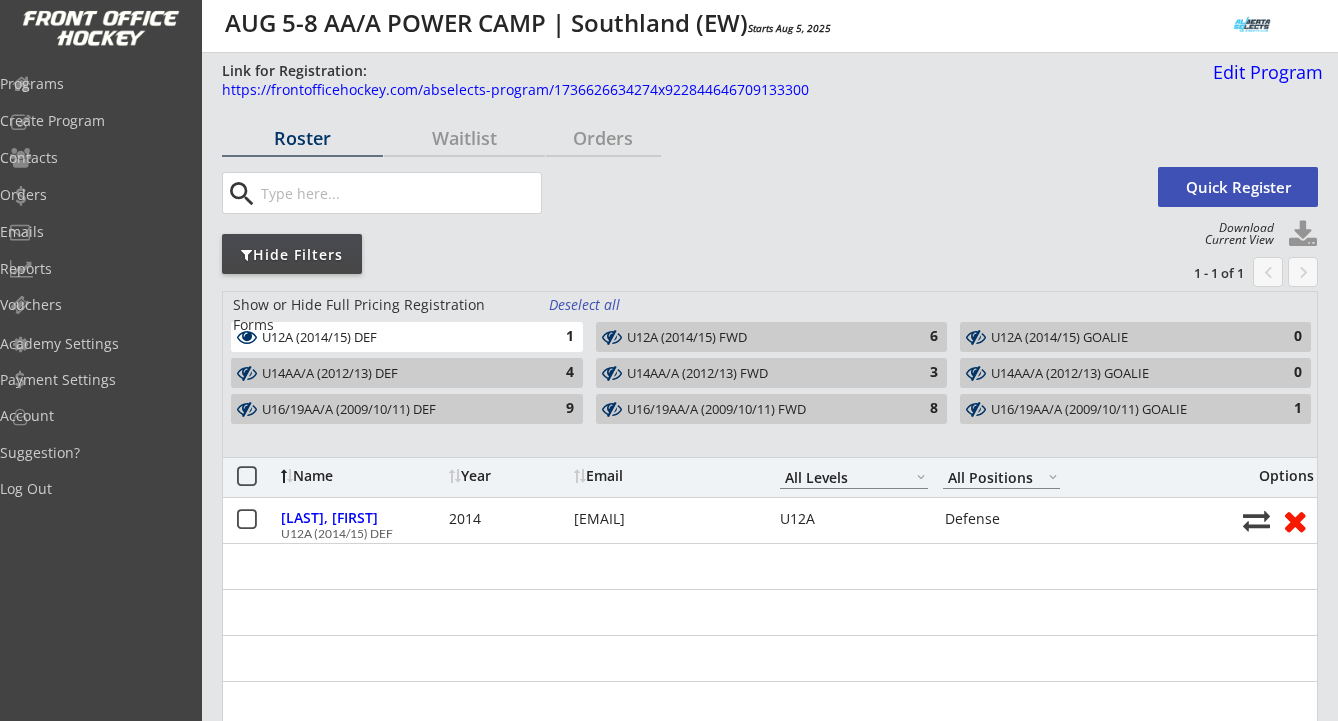 click on "U12A (2014/15) FWD" at bounding box center (760, 338) 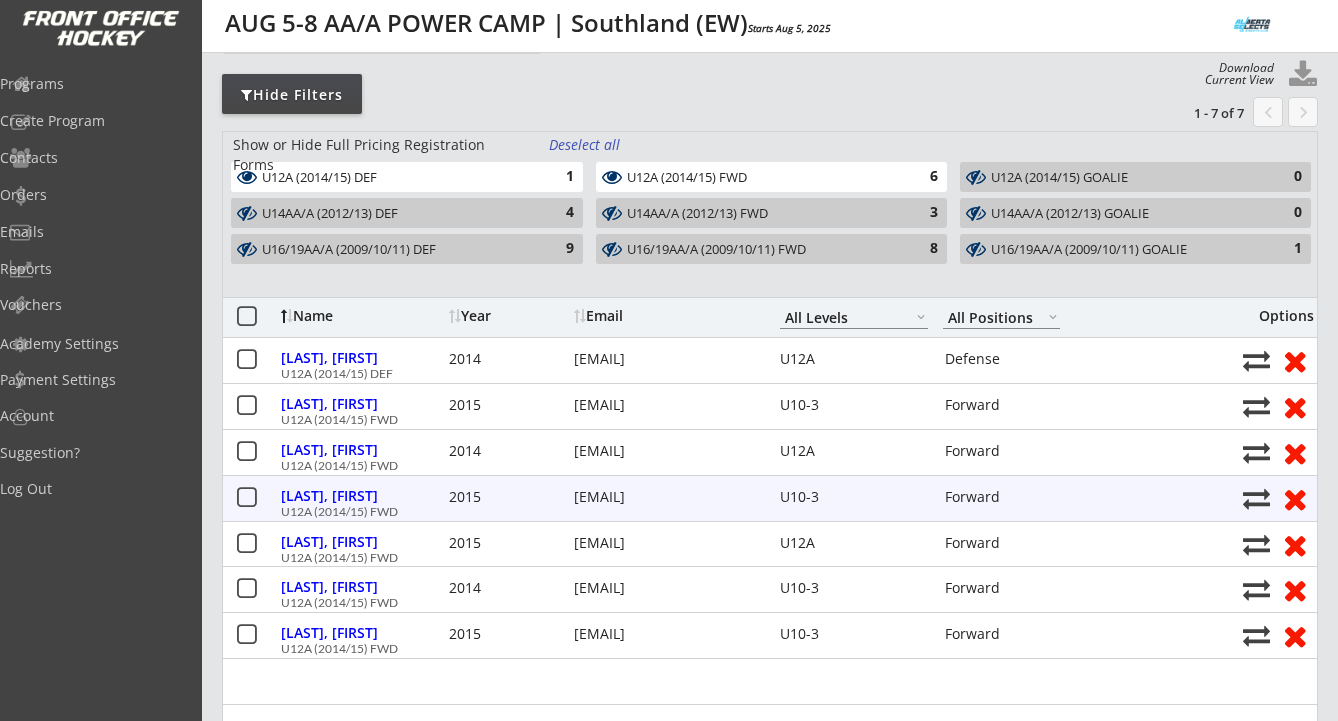 scroll, scrollTop: 162, scrollLeft: 0, axis: vertical 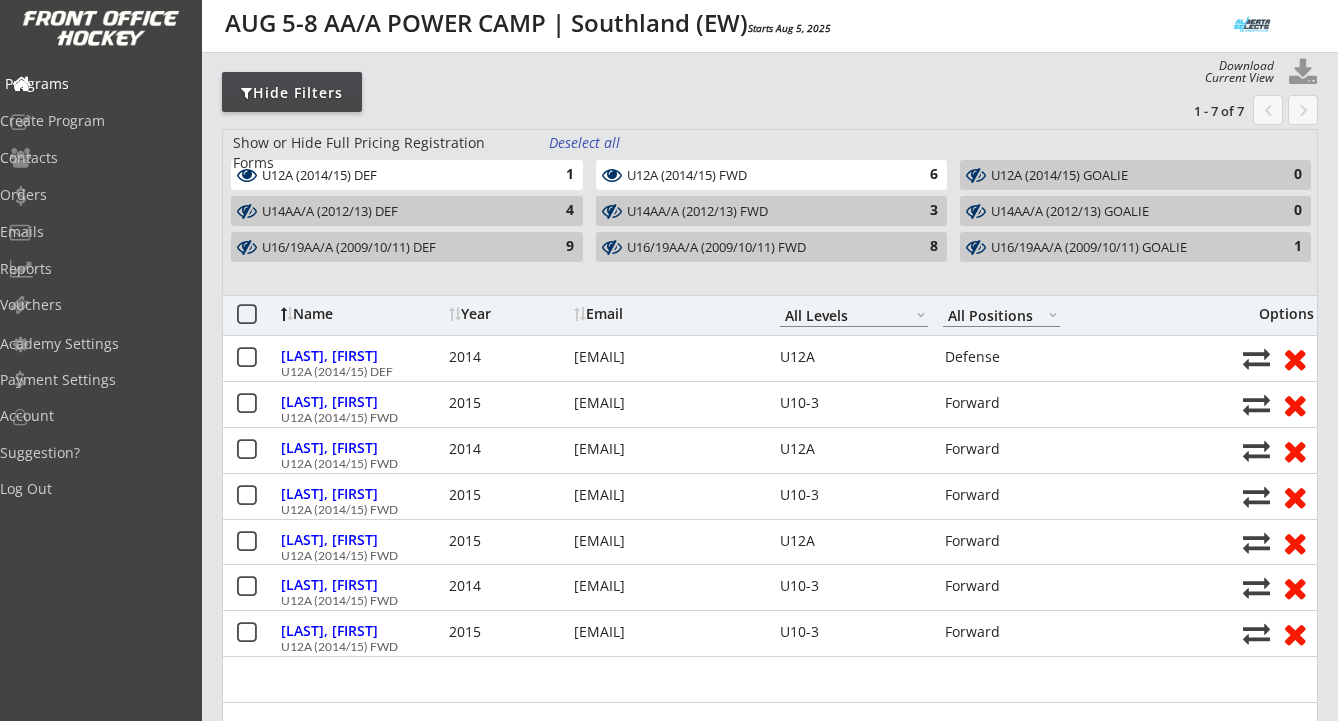 click on "Programs" at bounding box center (95, 84) 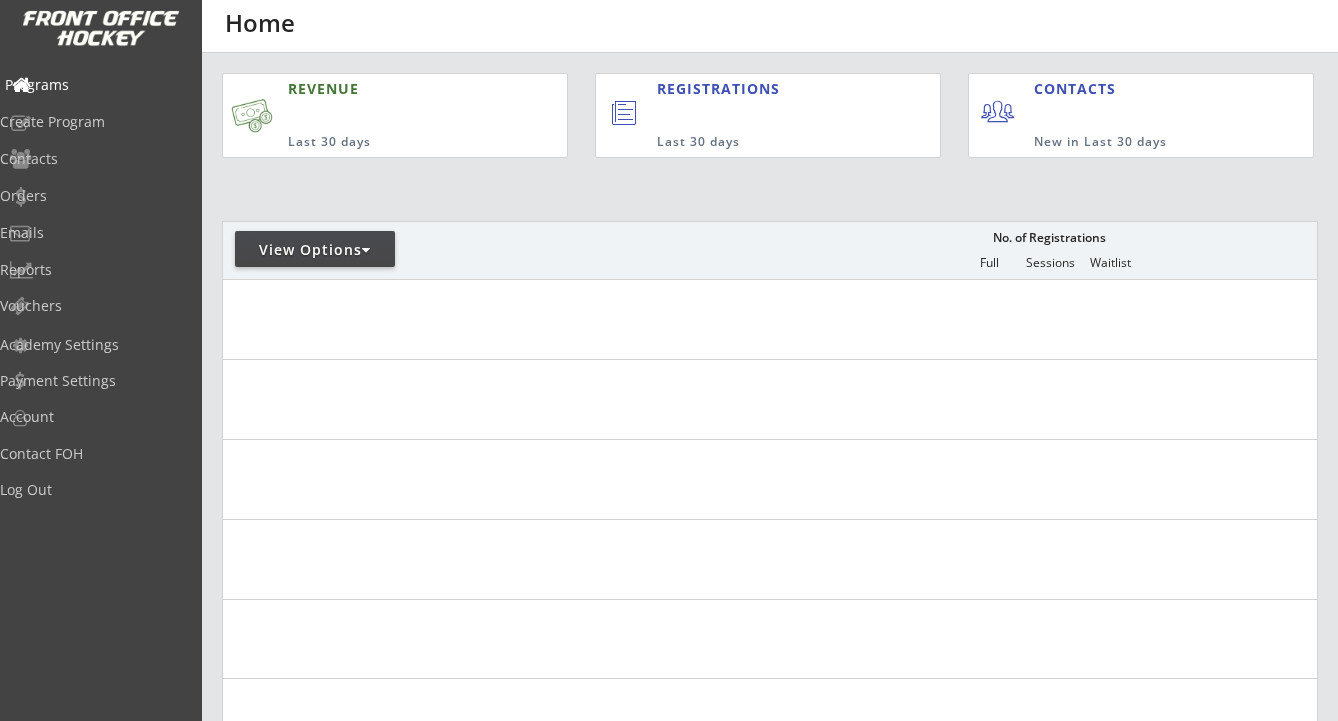 scroll, scrollTop: 0, scrollLeft: 0, axis: both 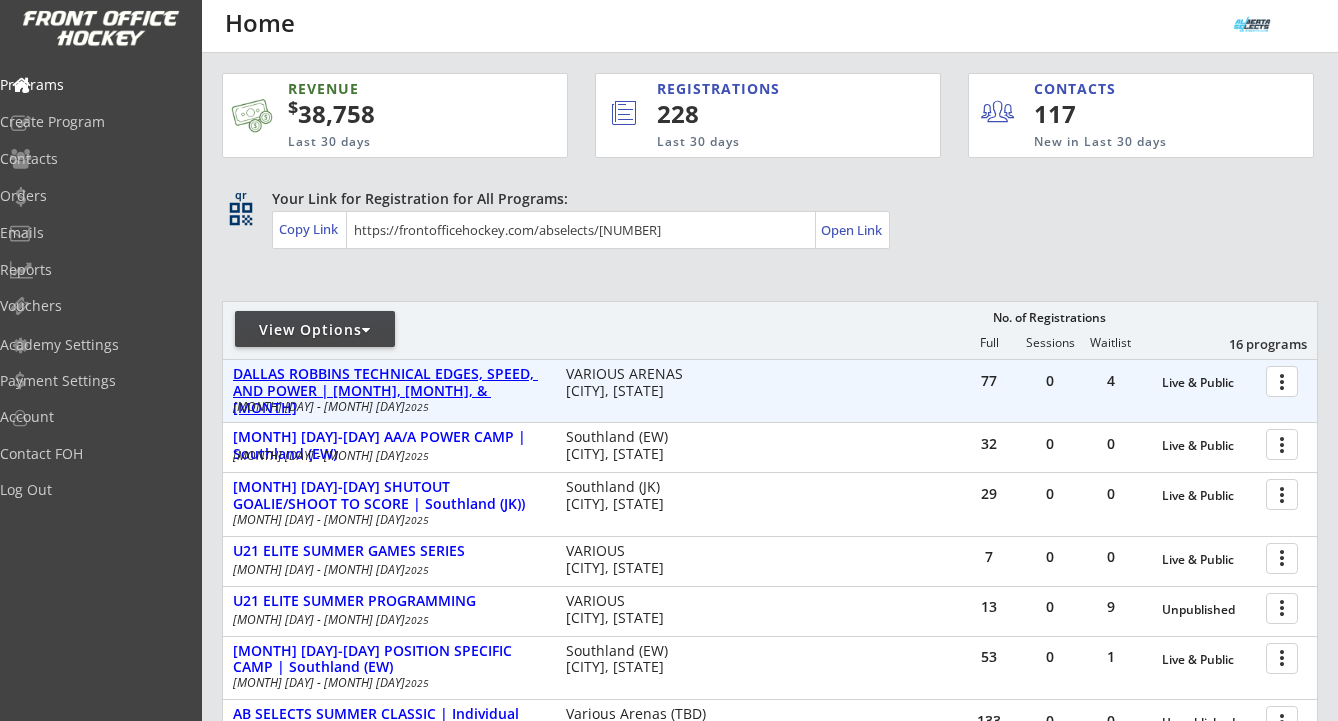 click on "DALLAS ROBBINS TECHNICAL EDGES, SPEED, AND POWER | JUNE, JULY, & AUG" at bounding box center (389, 391) 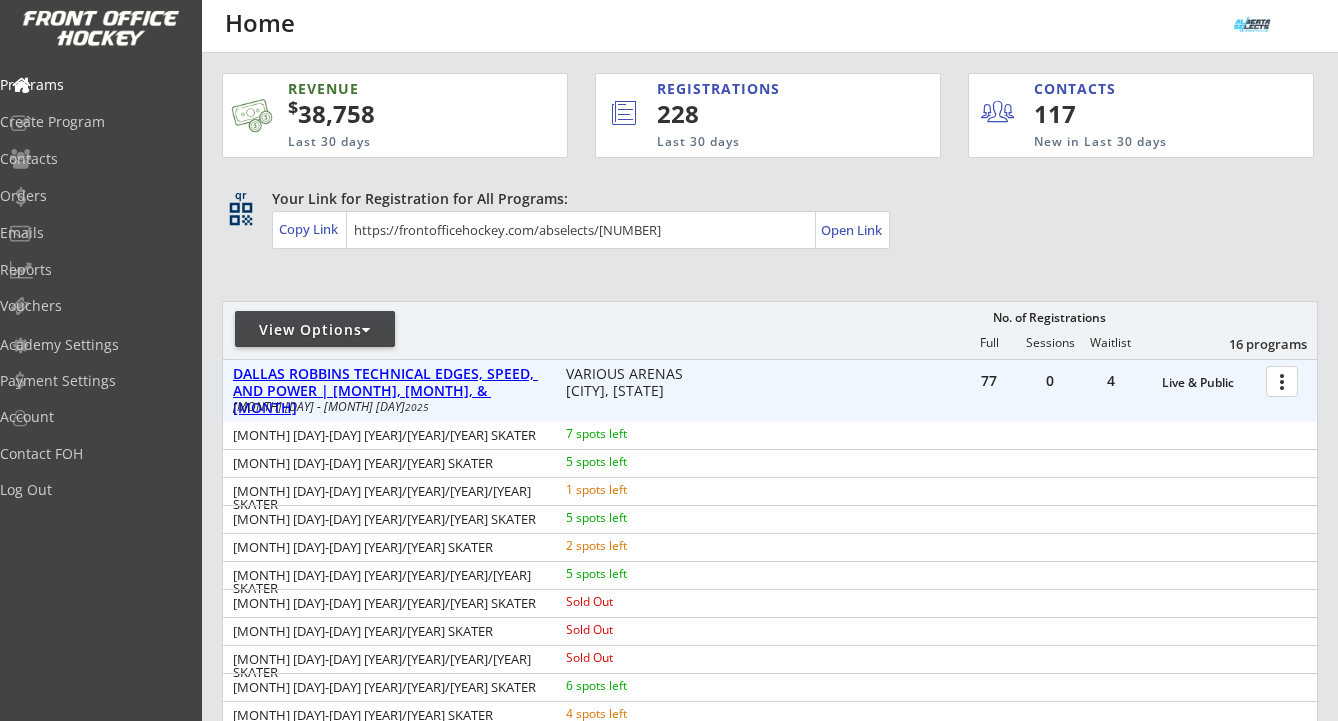 click on "DALLAS ROBBINS TECHNICAL EDGES, SPEED, AND POWER | JUNE, JULY, & AUG" at bounding box center (389, 391) 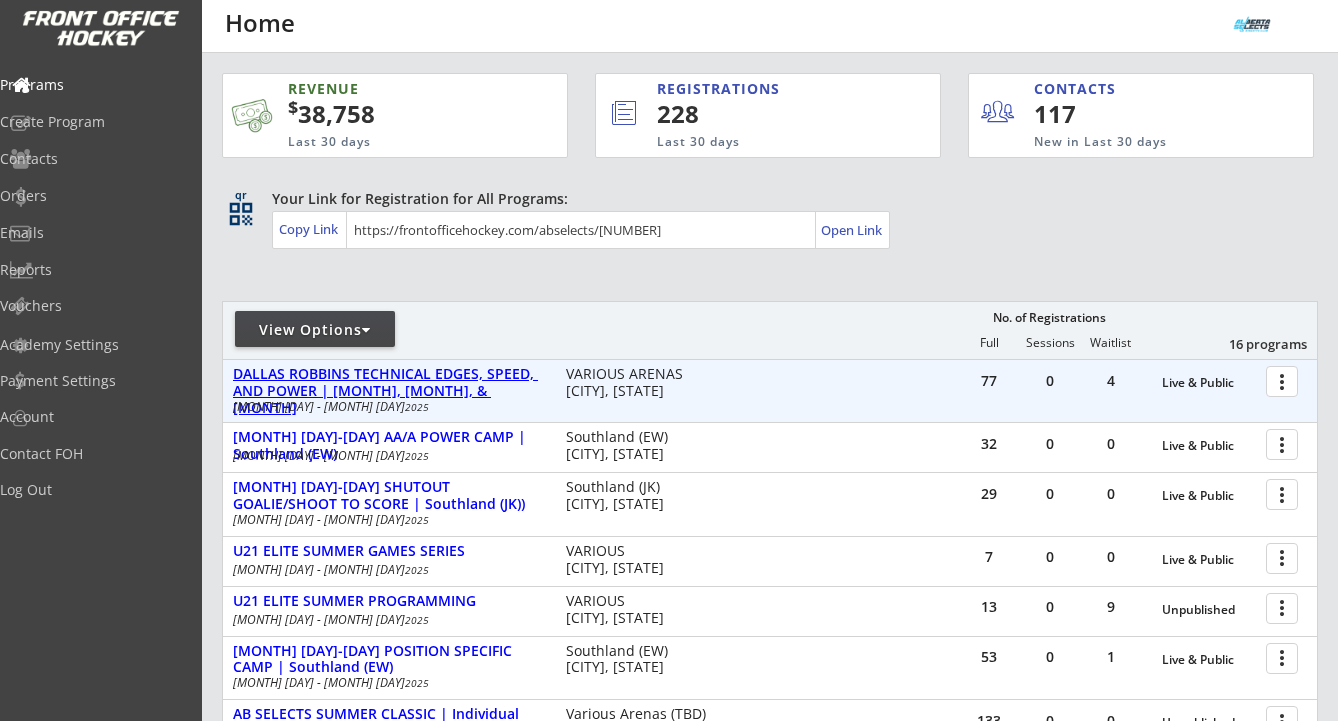 click on "DALLAS ROBBINS TECHNICAL EDGES, SPEED, AND POWER | JUNE, JULY, & AUG" at bounding box center (389, 391) 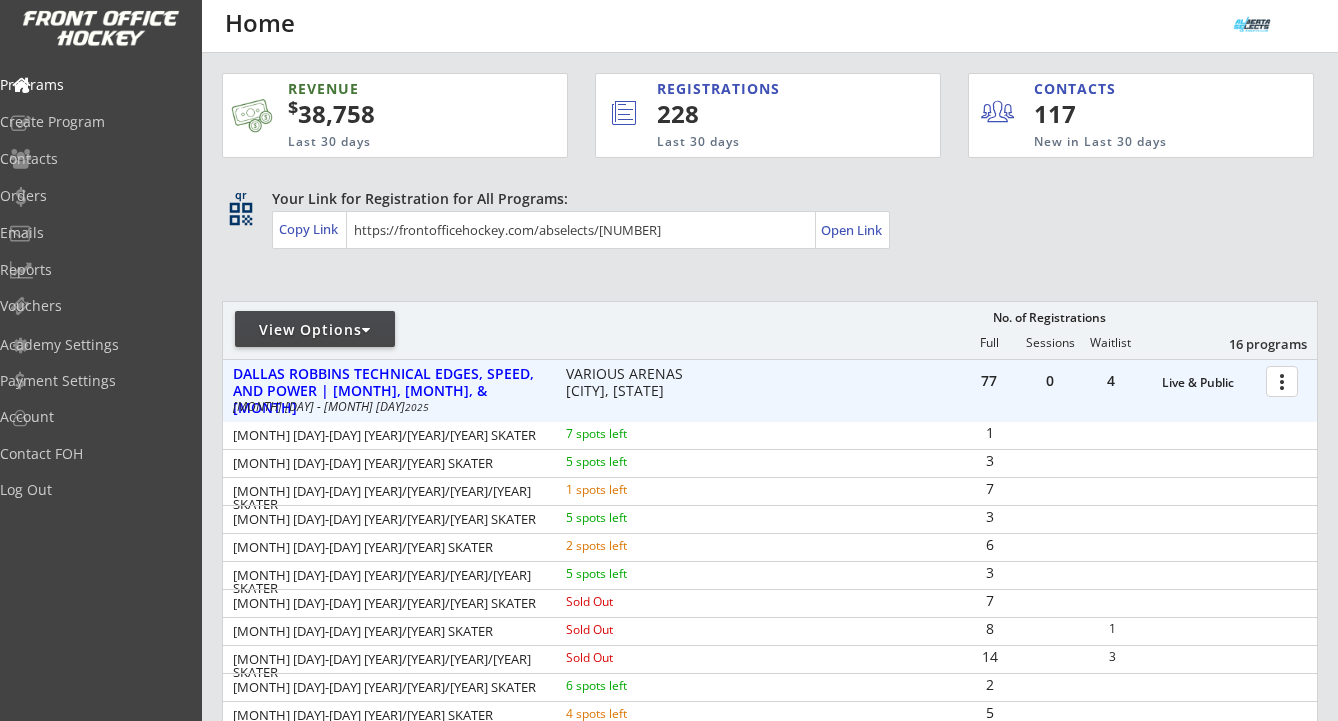 click at bounding box center (1285, 380) 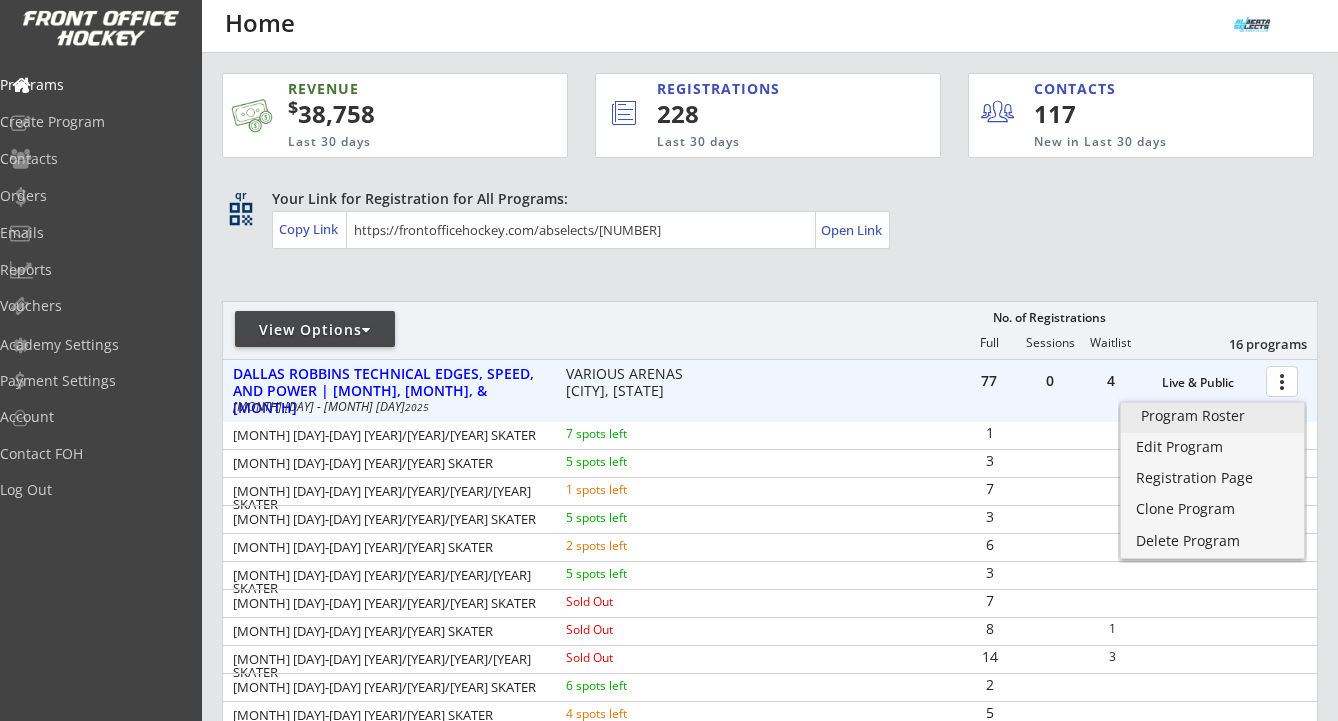 click on "Program Roster" at bounding box center [1212, 416] 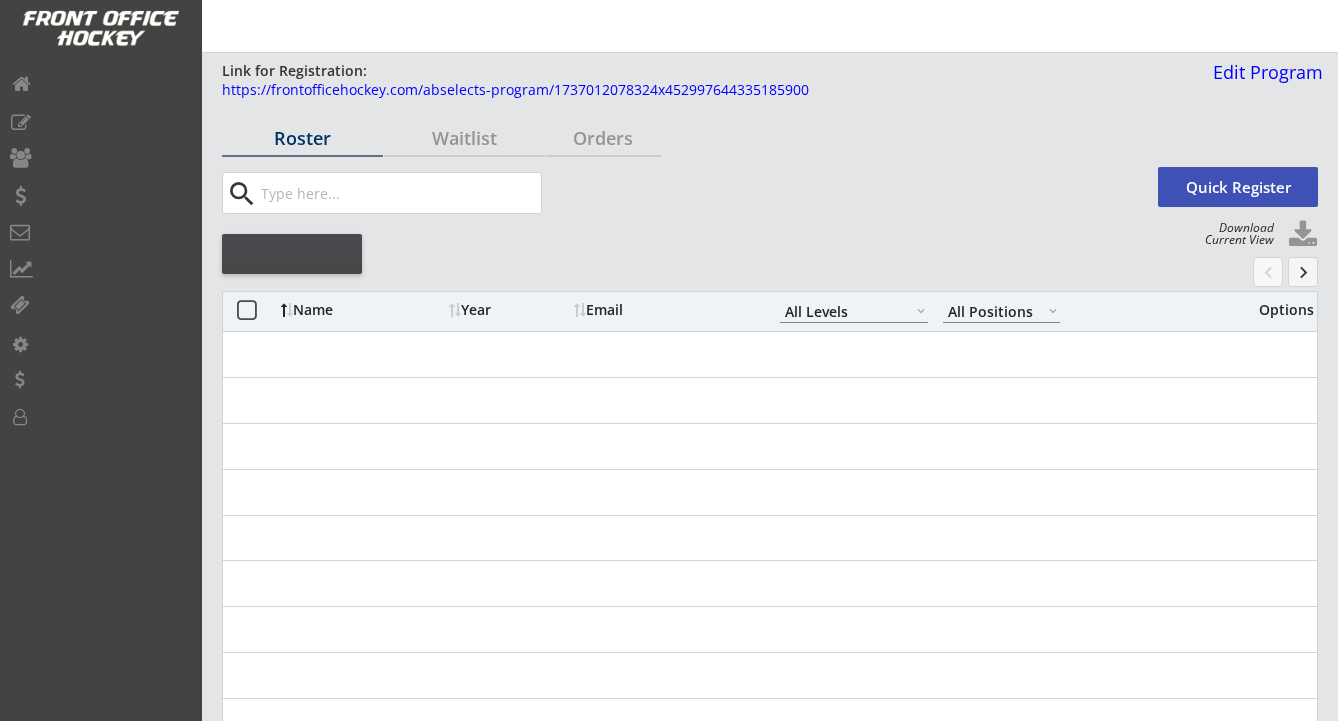 select on ""All Levels"" 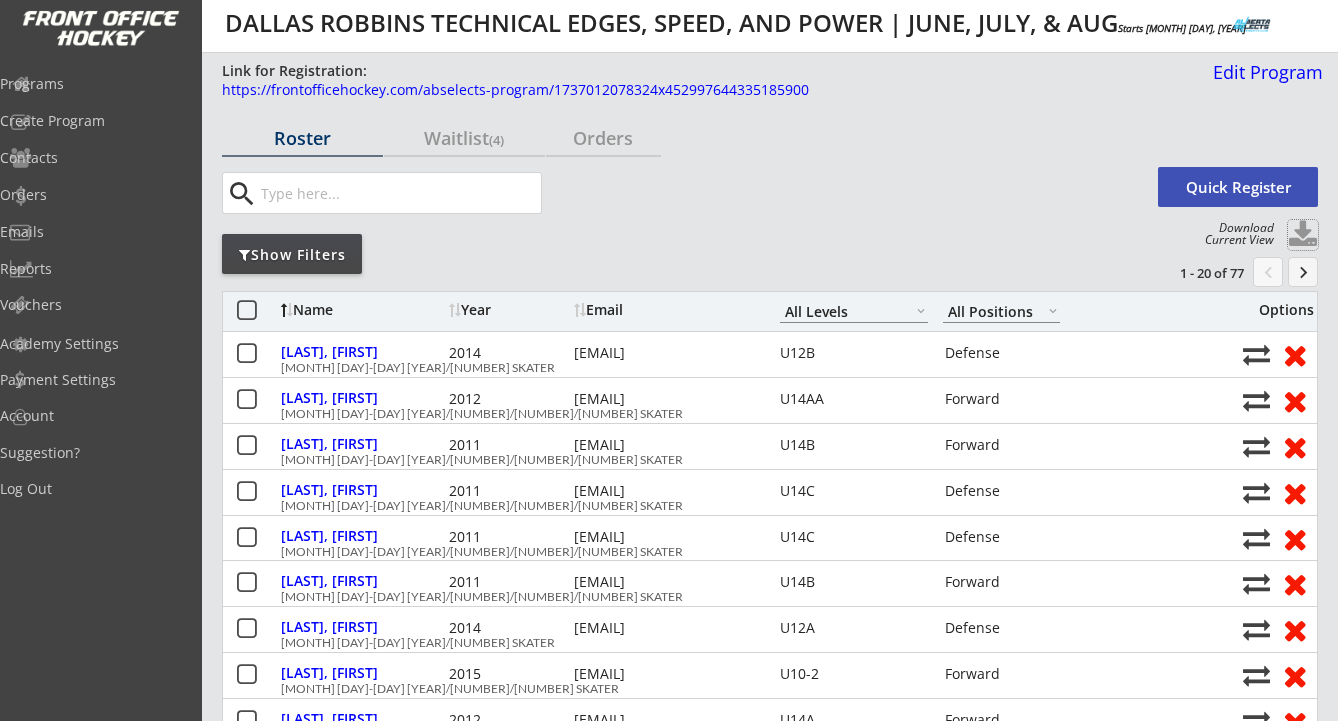 click at bounding box center (1303, 235) 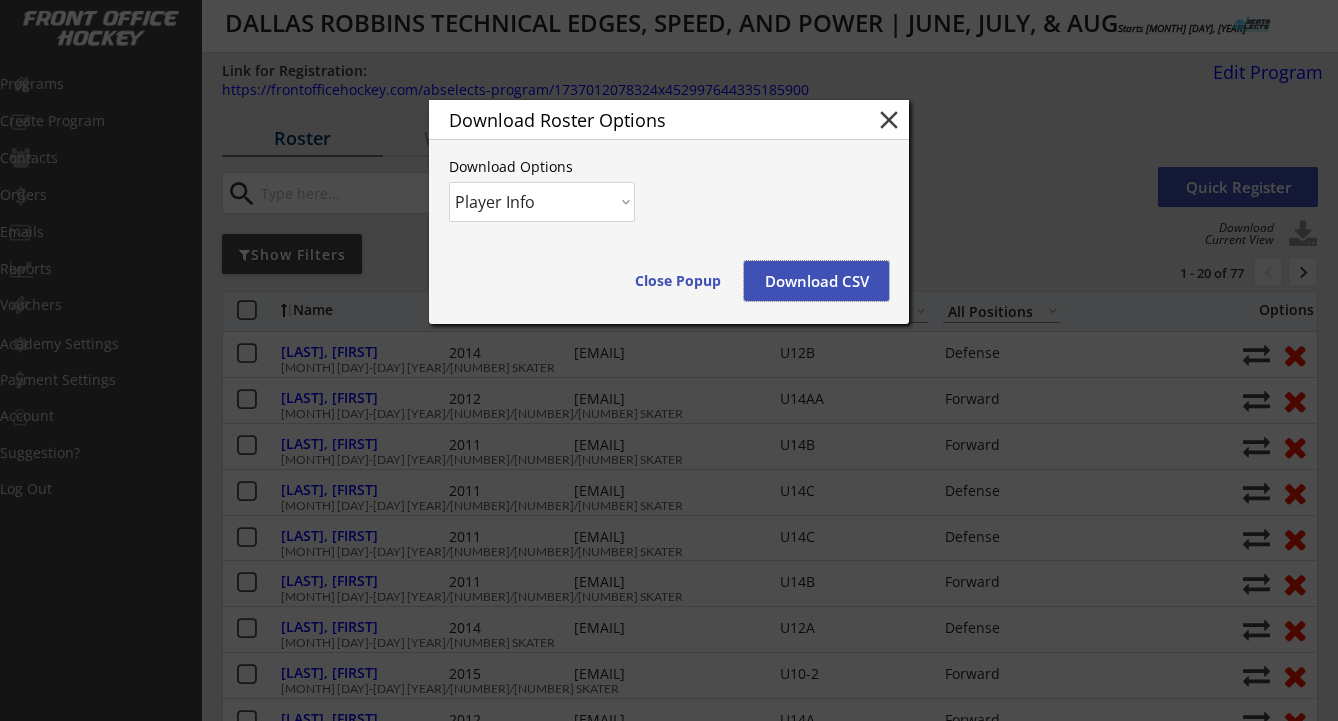 click on "Download CSV" at bounding box center (816, 281) 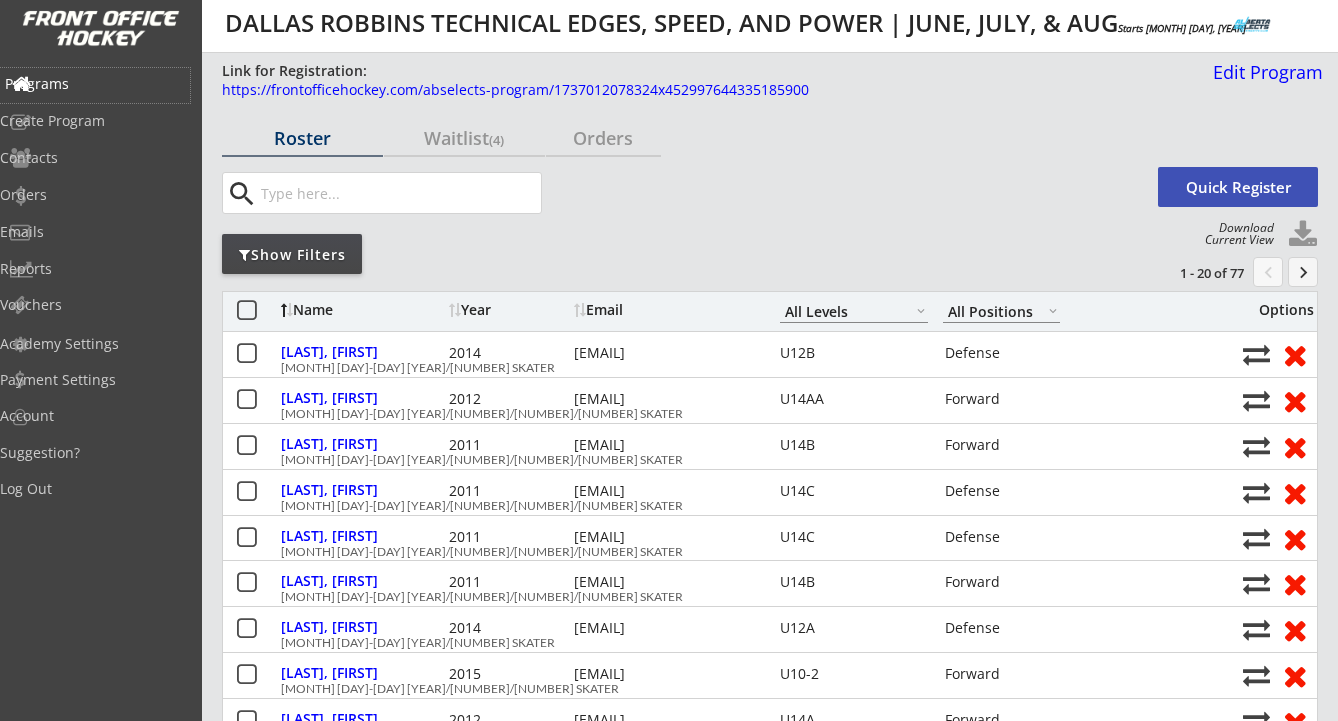 click on "Programs" at bounding box center [95, 84] 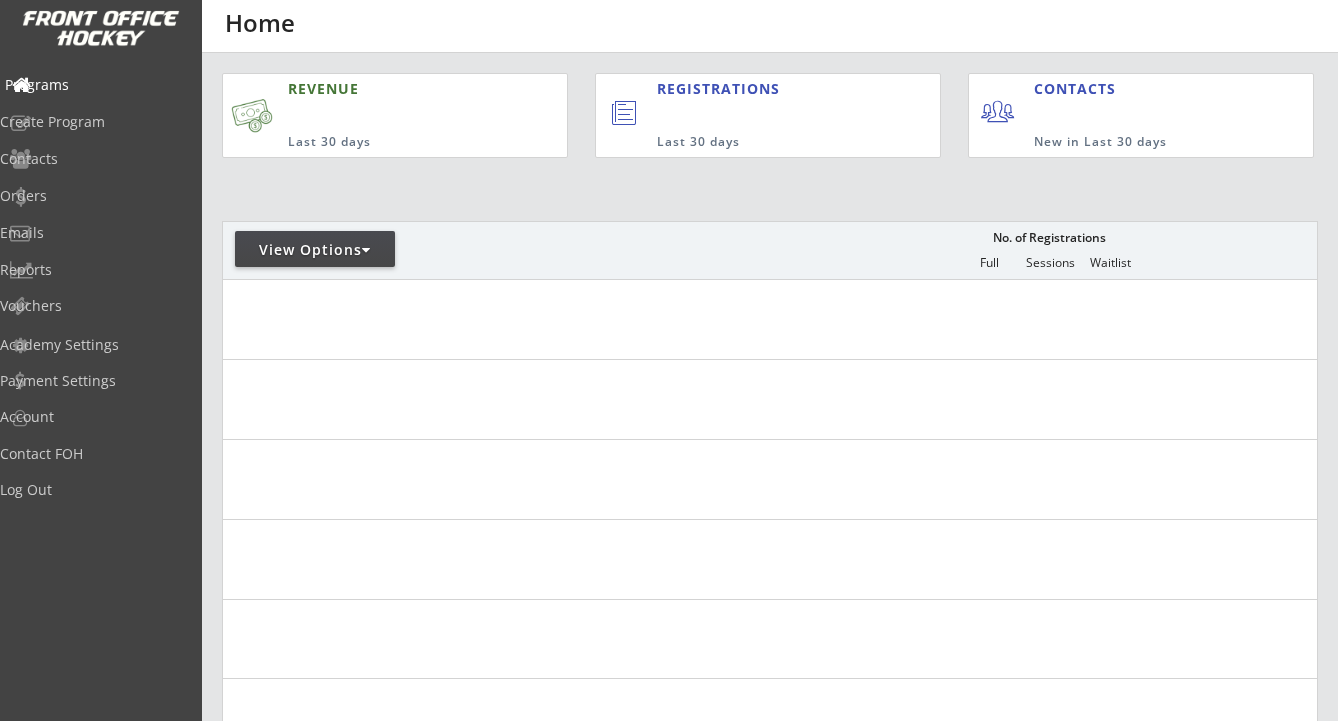 scroll, scrollTop: 0, scrollLeft: 0, axis: both 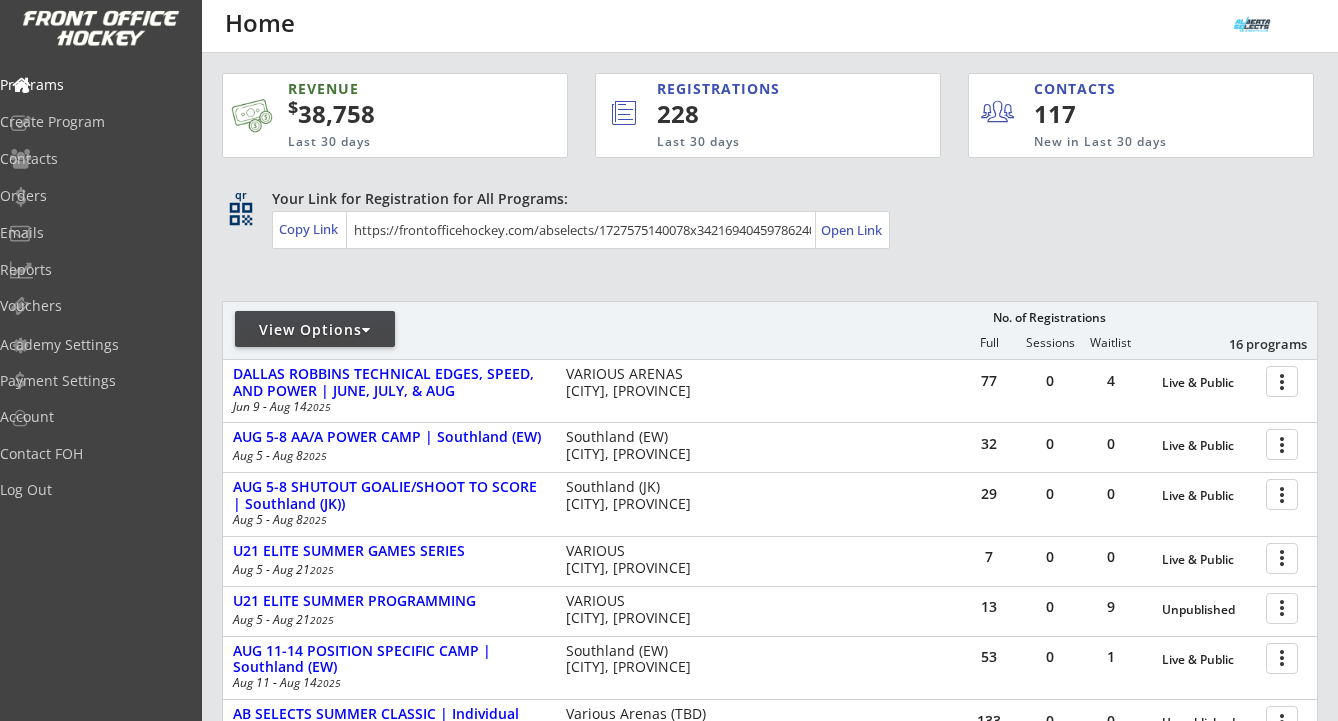 click on "View Options" at bounding box center (315, 330) 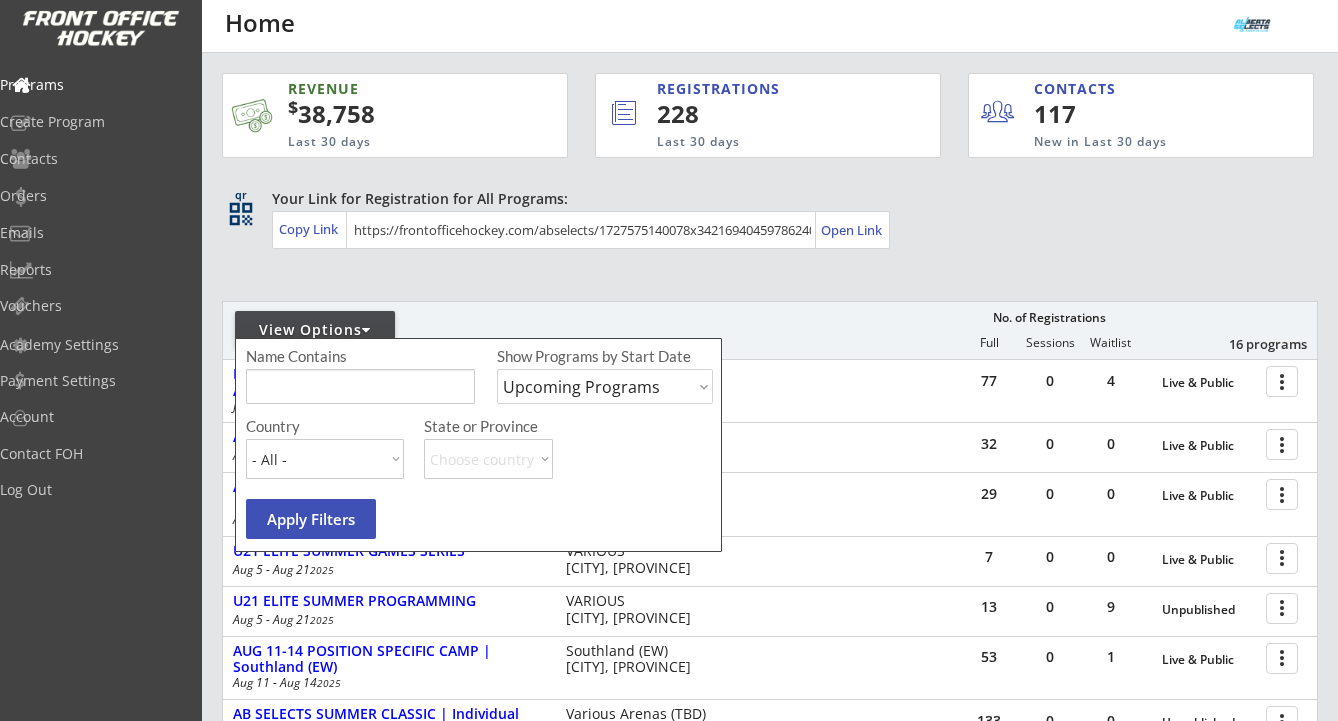 click on "Upcoming Programs Past Programs Specific Date Range" at bounding box center [605, 386] 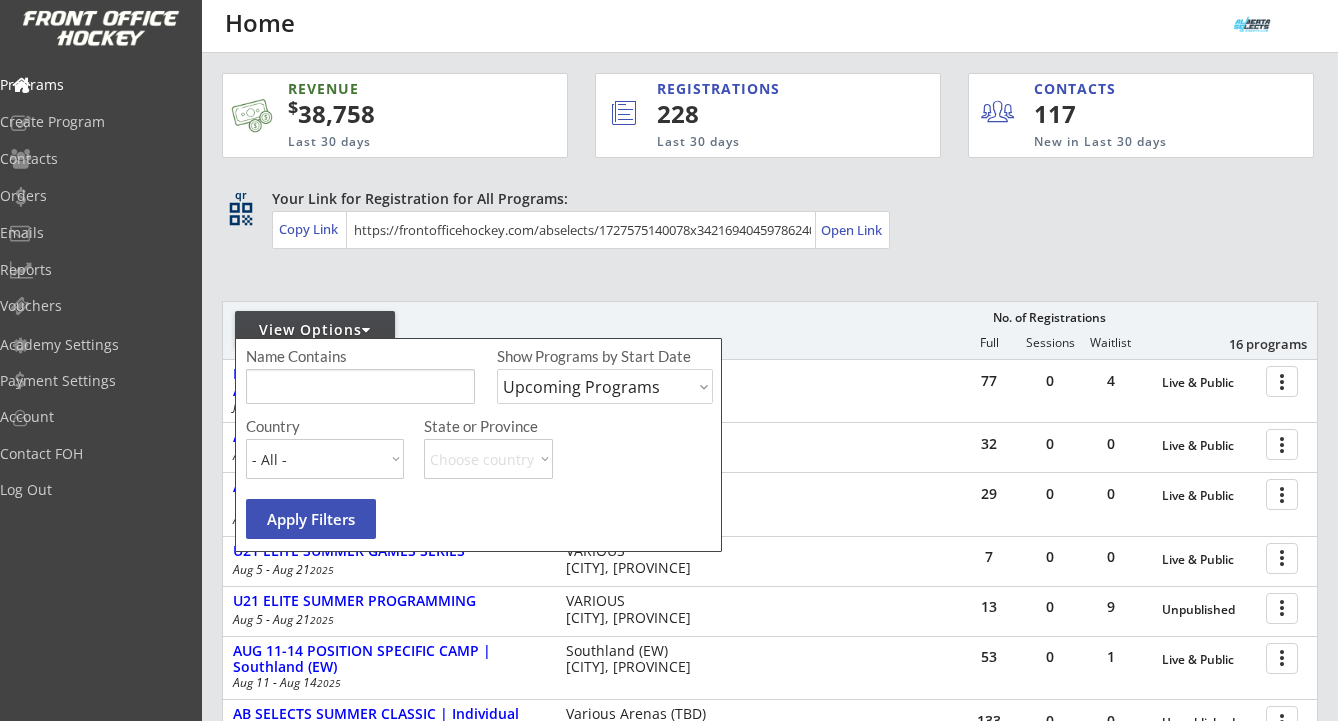 select on ""Past Programs"" 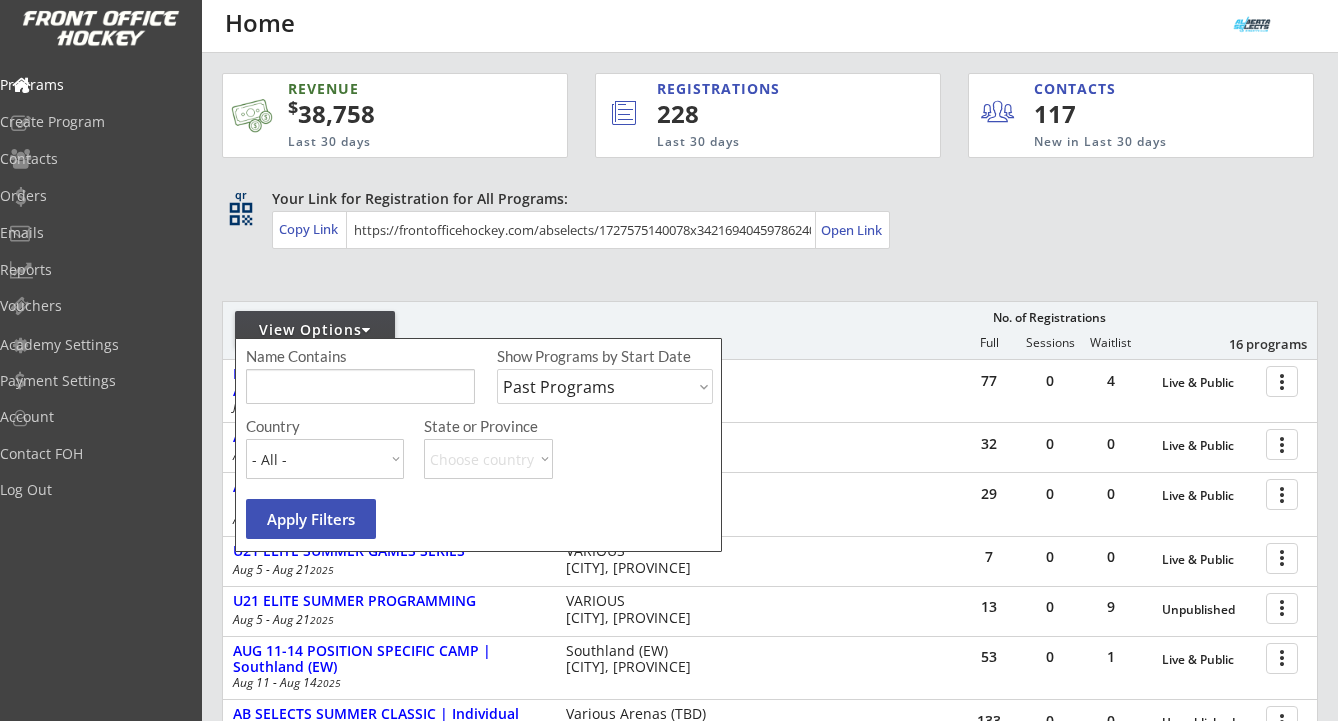 click at bounding box center (360, 386) 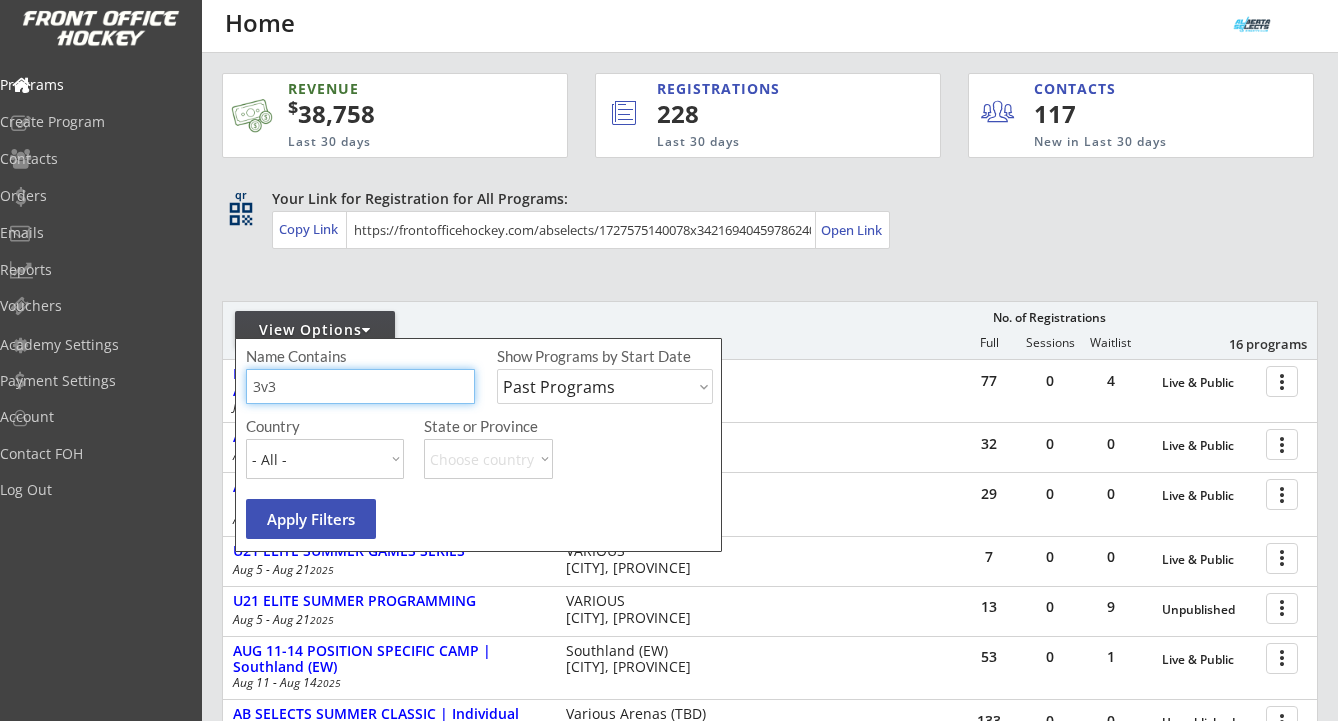 type on "3v3" 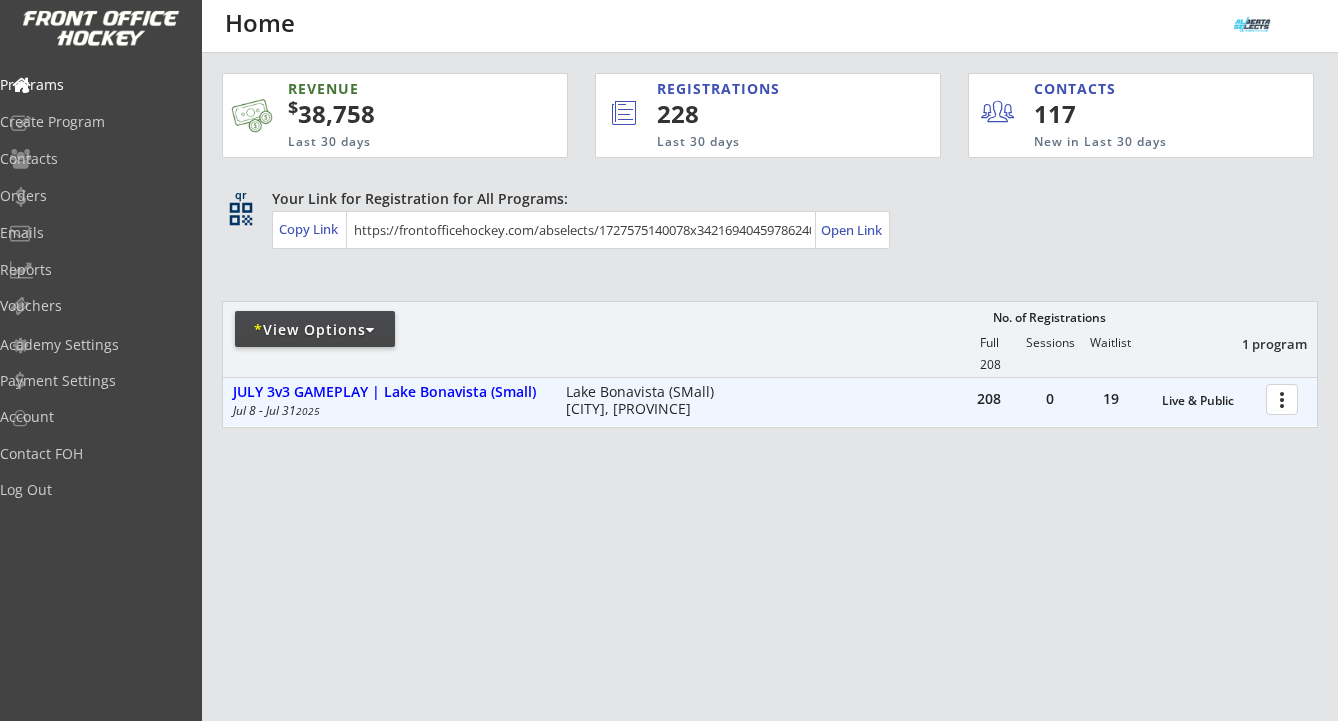 click at bounding box center (1285, 398) 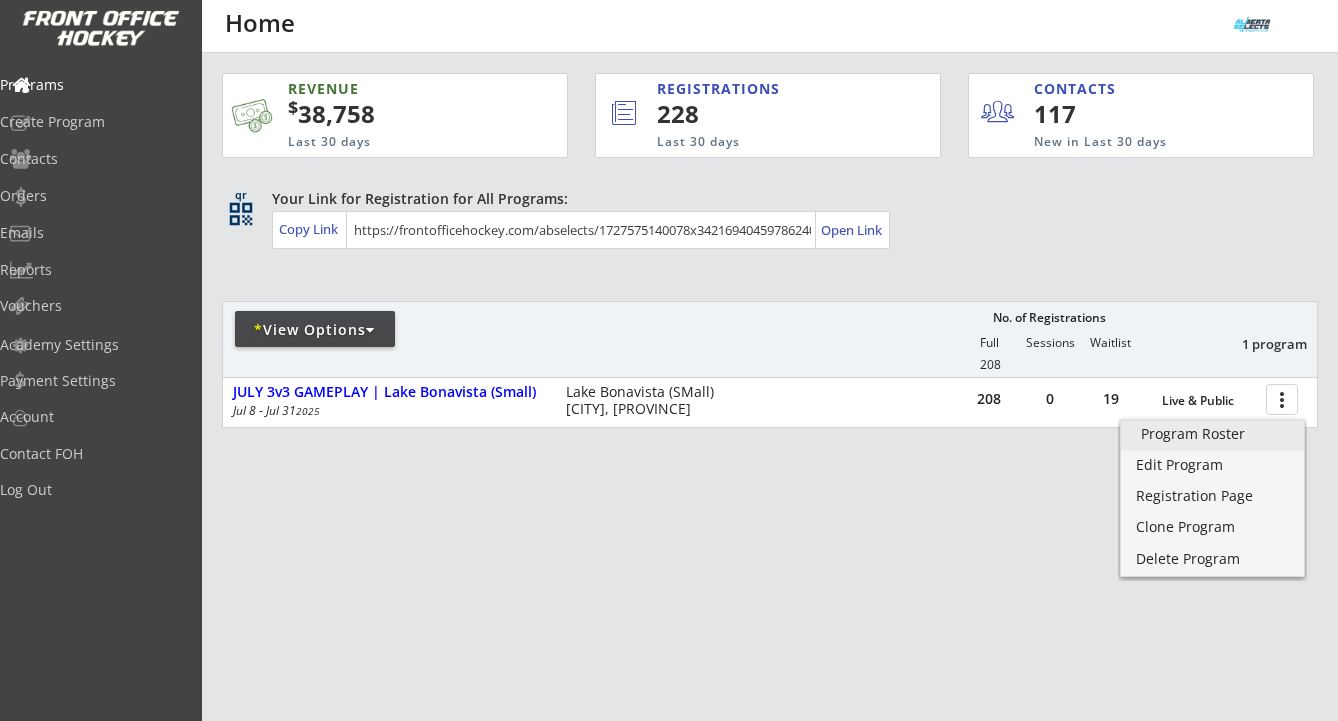 click on "Program Roster" at bounding box center (1212, 434) 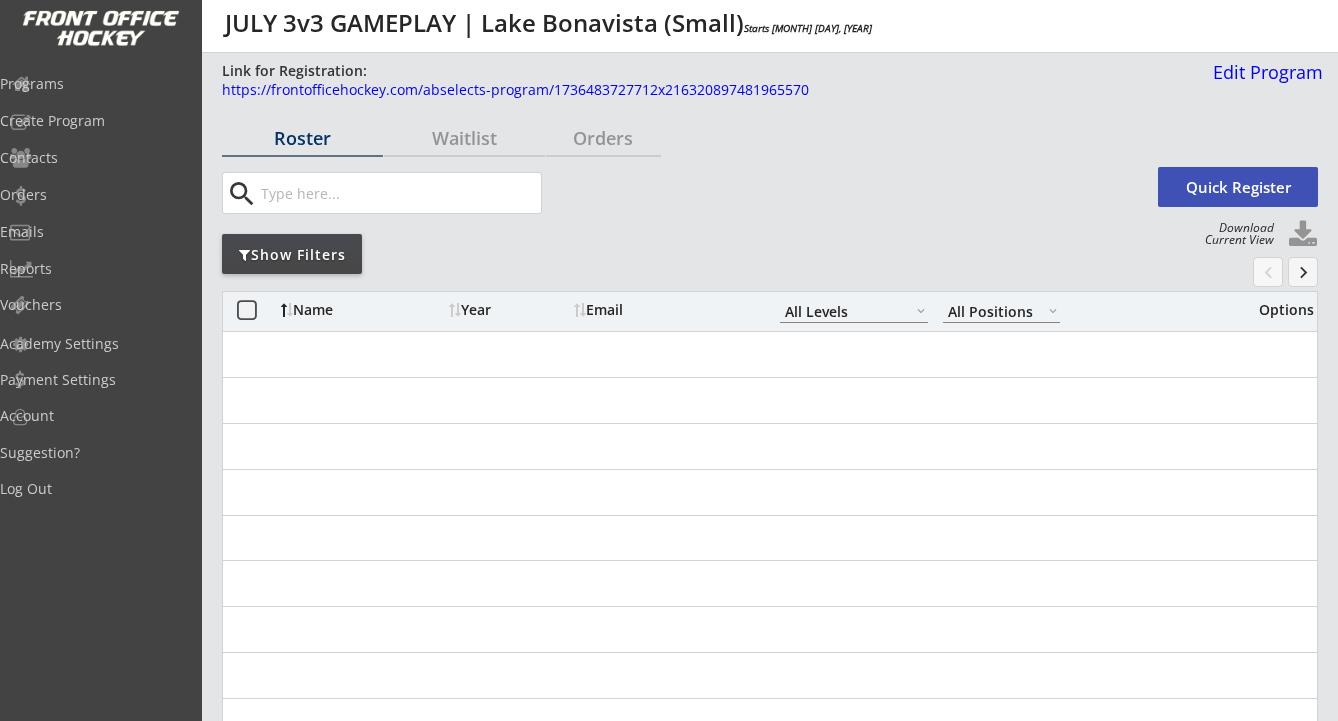 select on ""All Levels"" 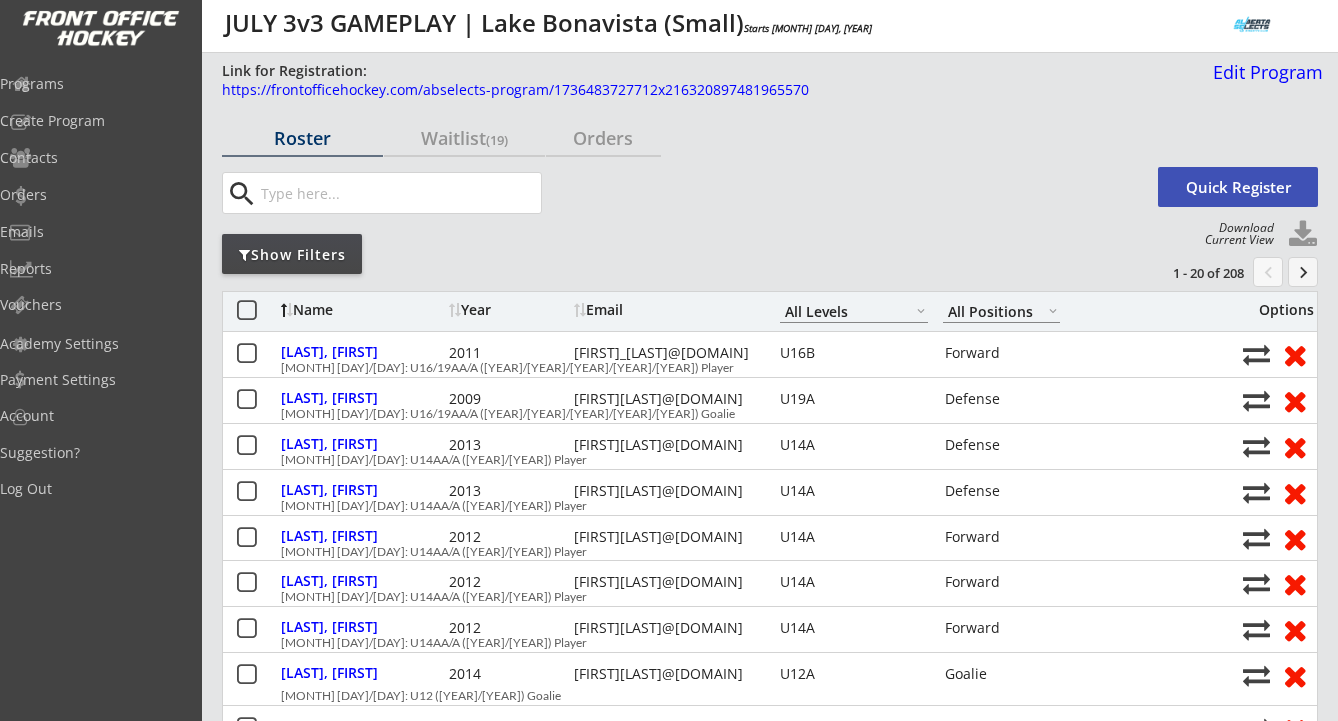 click at bounding box center (1303, 235) 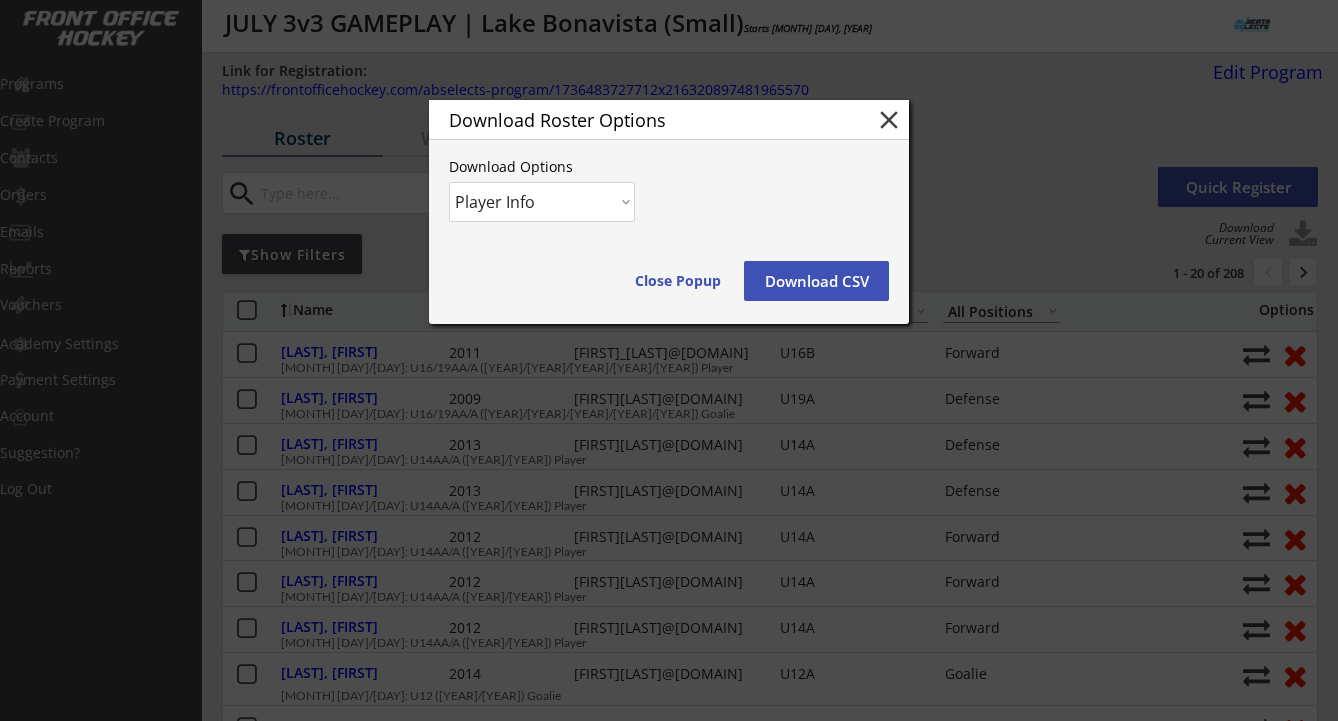 click on "Download CSV" at bounding box center (816, 281) 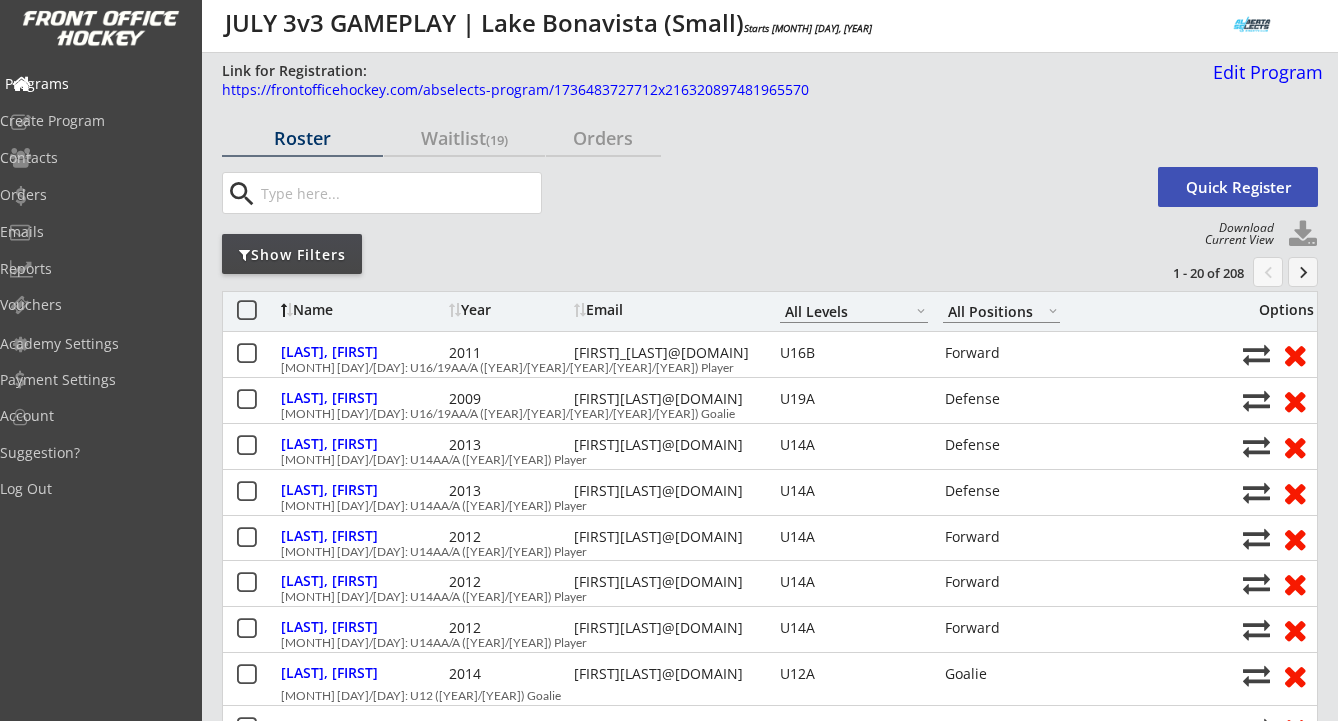 click on "Programs" at bounding box center [95, 84] 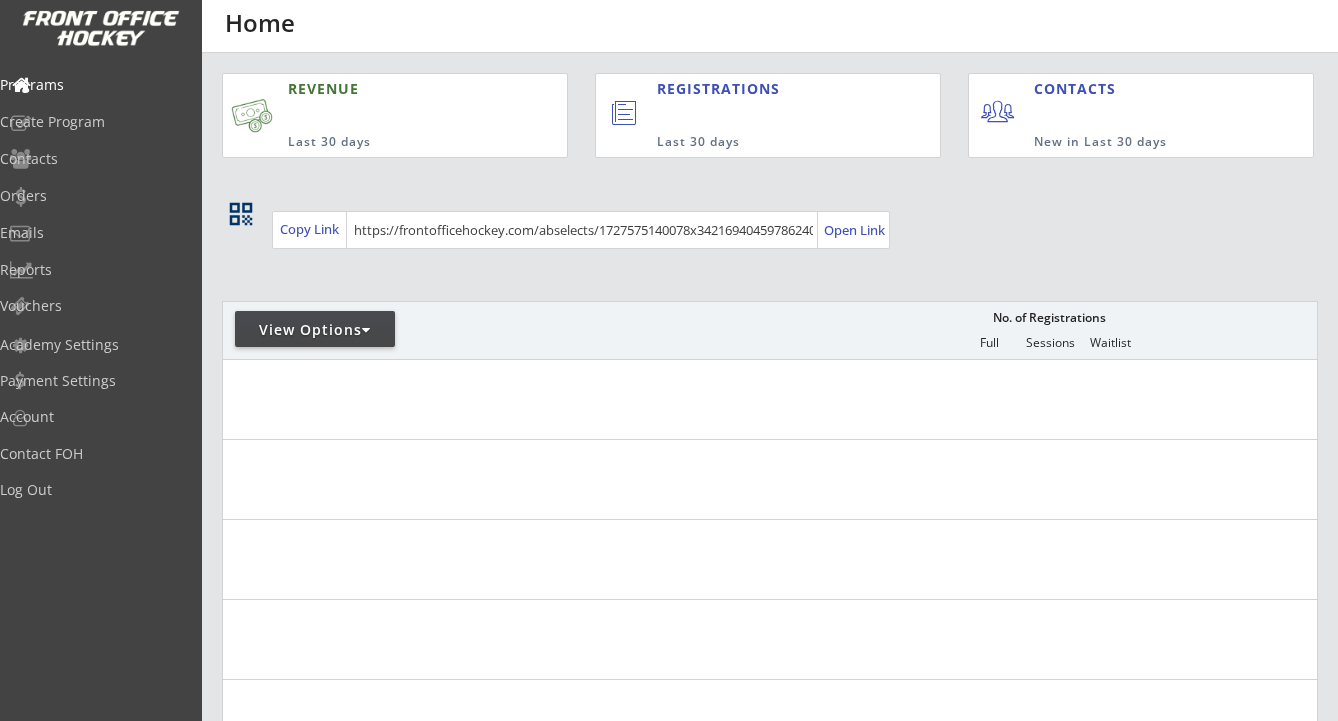 scroll, scrollTop: 0, scrollLeft: 0, axis: both 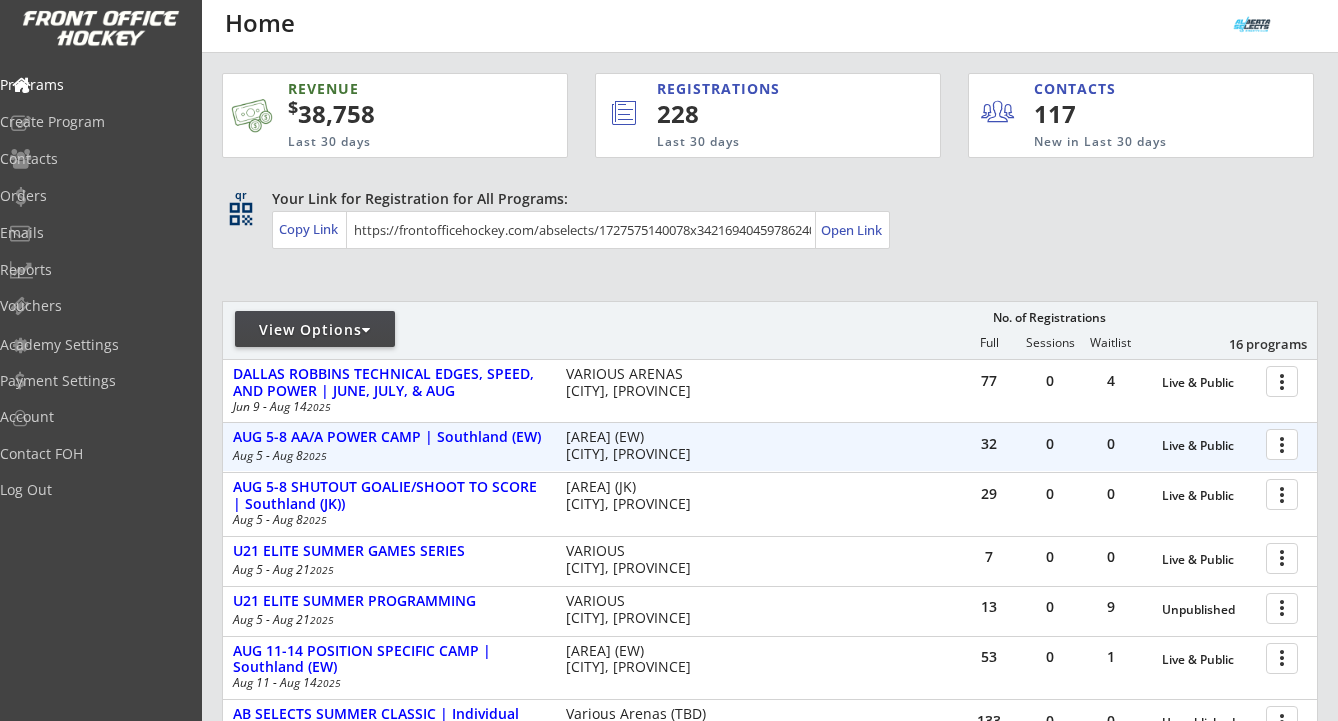 click at bounding box center [1285, 443] 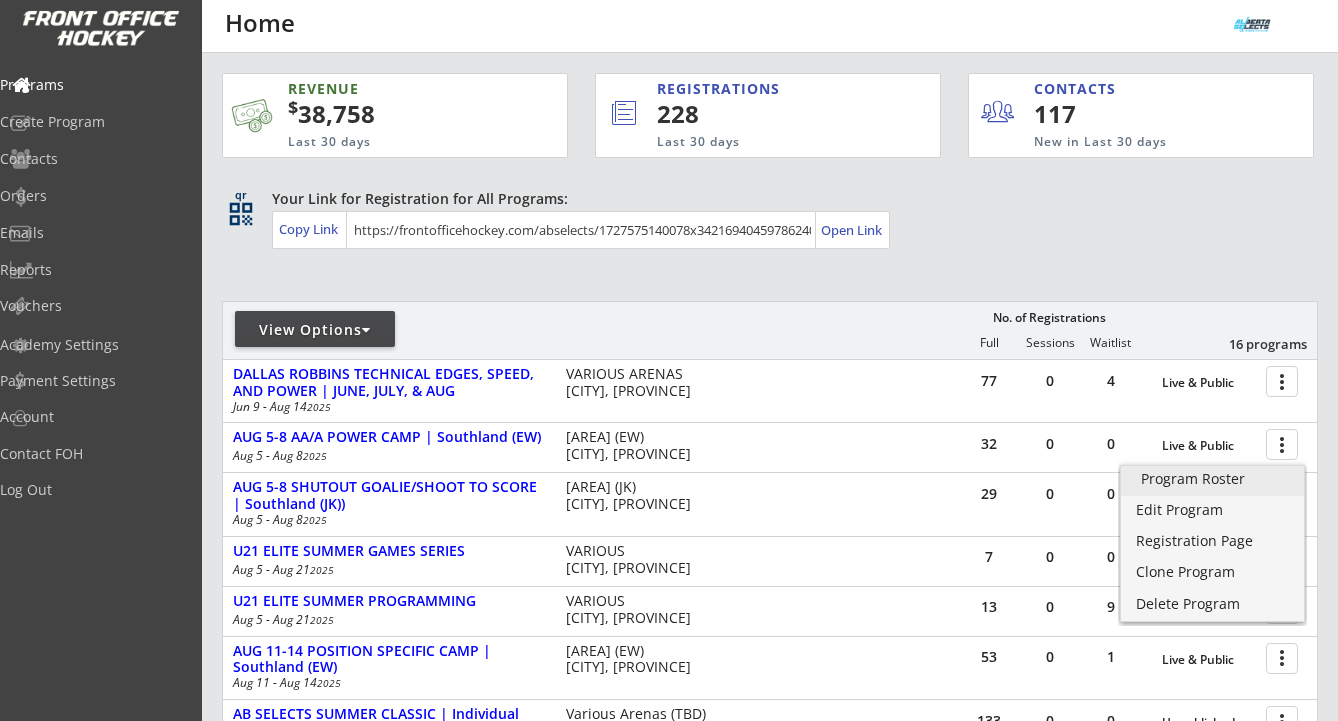 click on "Program Roster" at bounding box center [1212, 479] 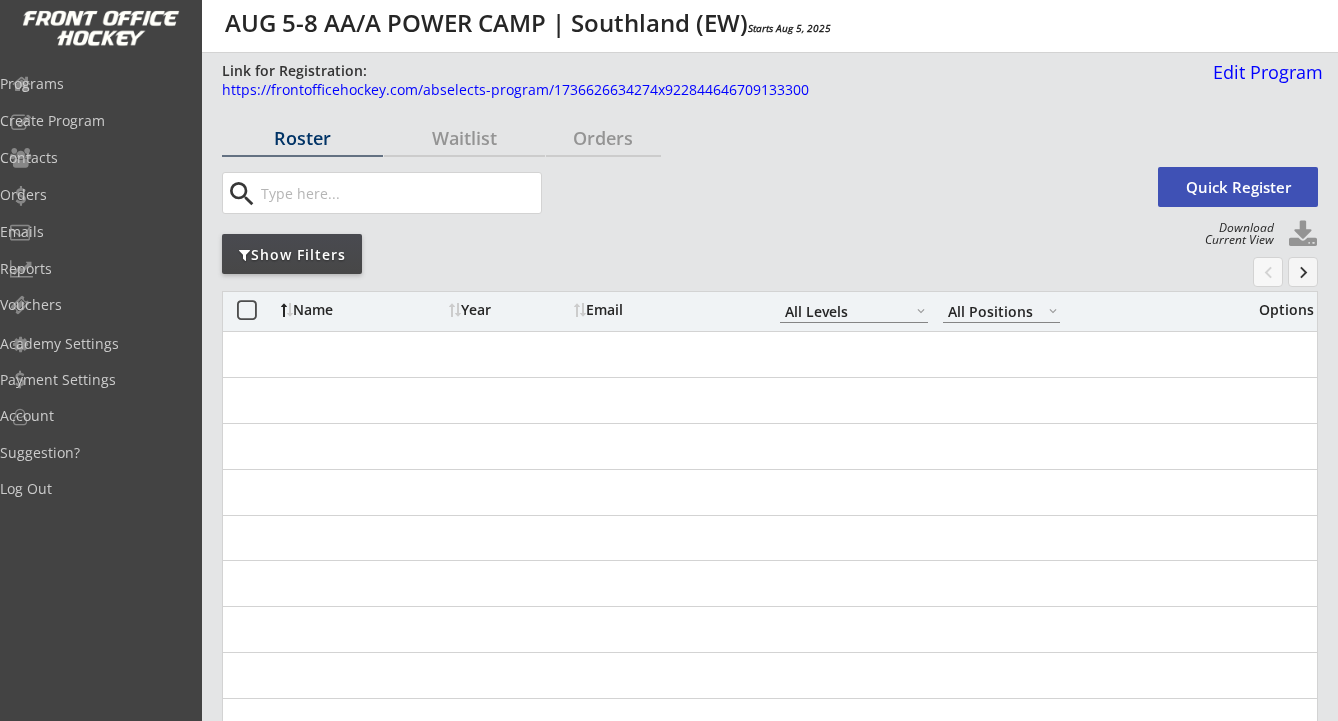select on ""All Levels"" 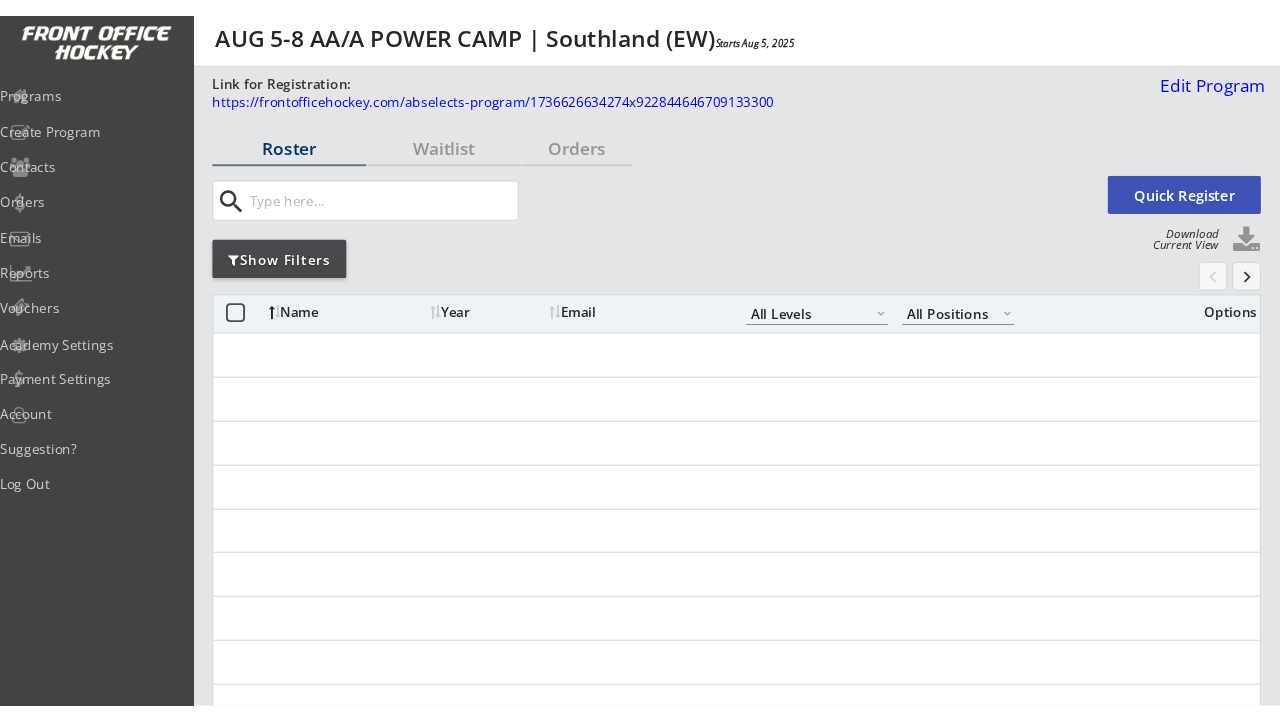 scroll, scrollTop: 0, scrollLeft: 0, axis: both 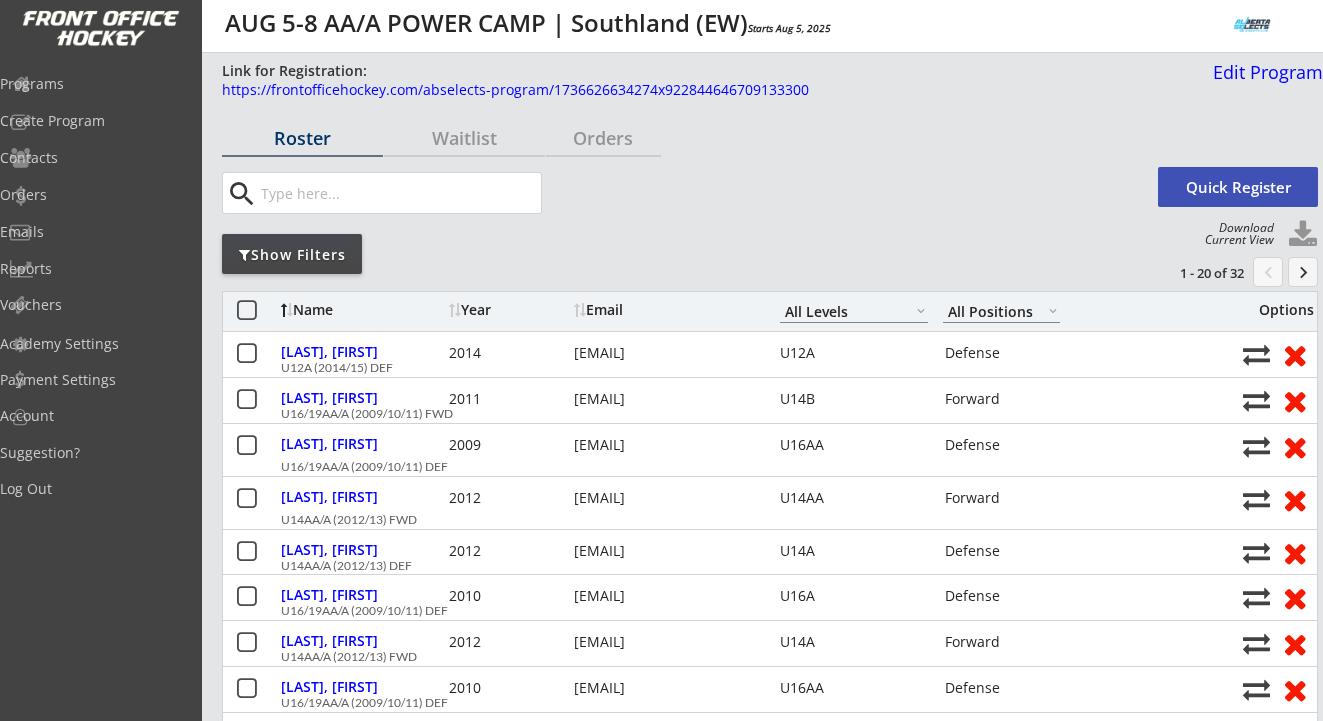 select on ""All Levels"" 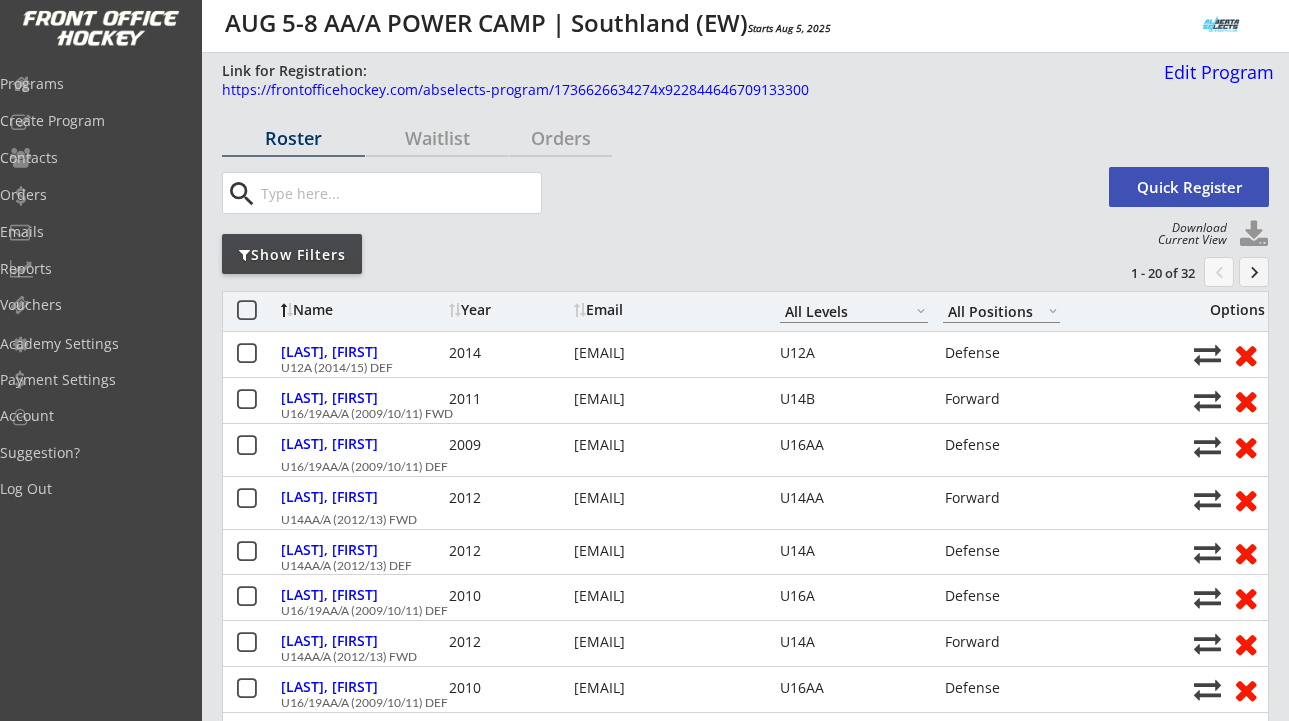 select on ""All Levels"" 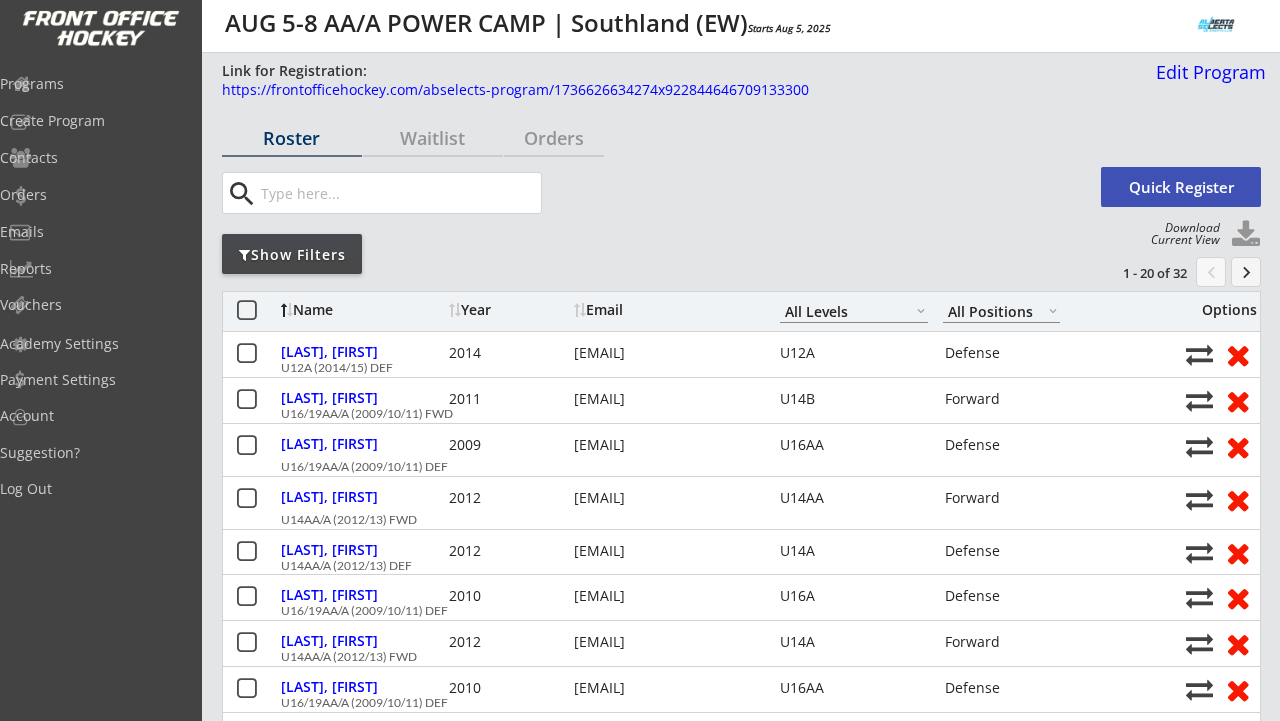 select on ""All Levels"" 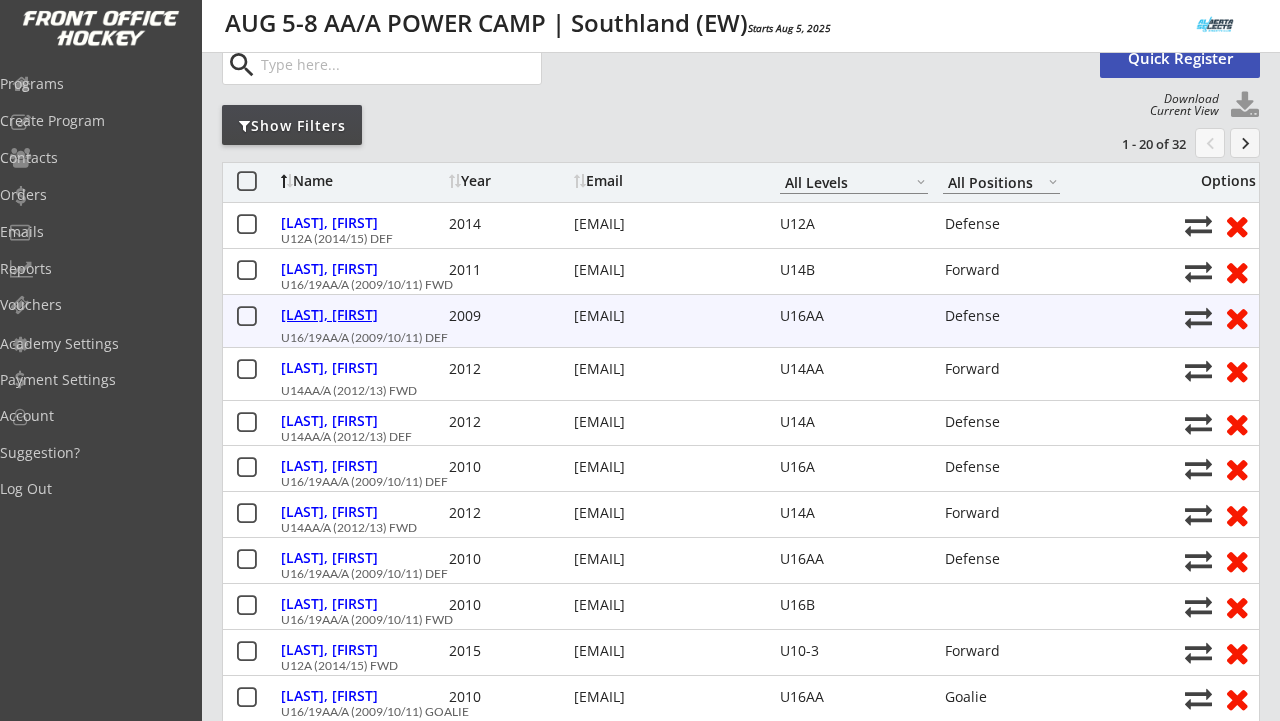 scroll, scrollTop: 51, scrollLeft: 0, axis: vertical 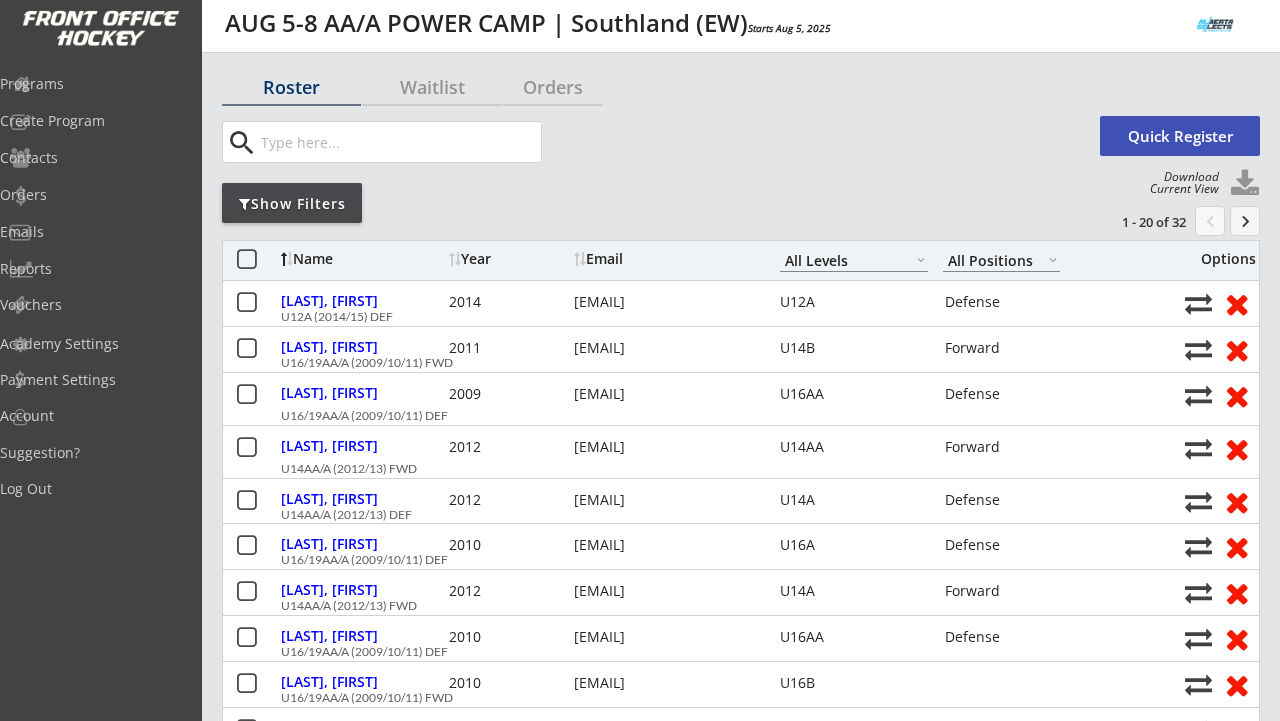 click on "Show Filters" at bounding box center [292, 204] 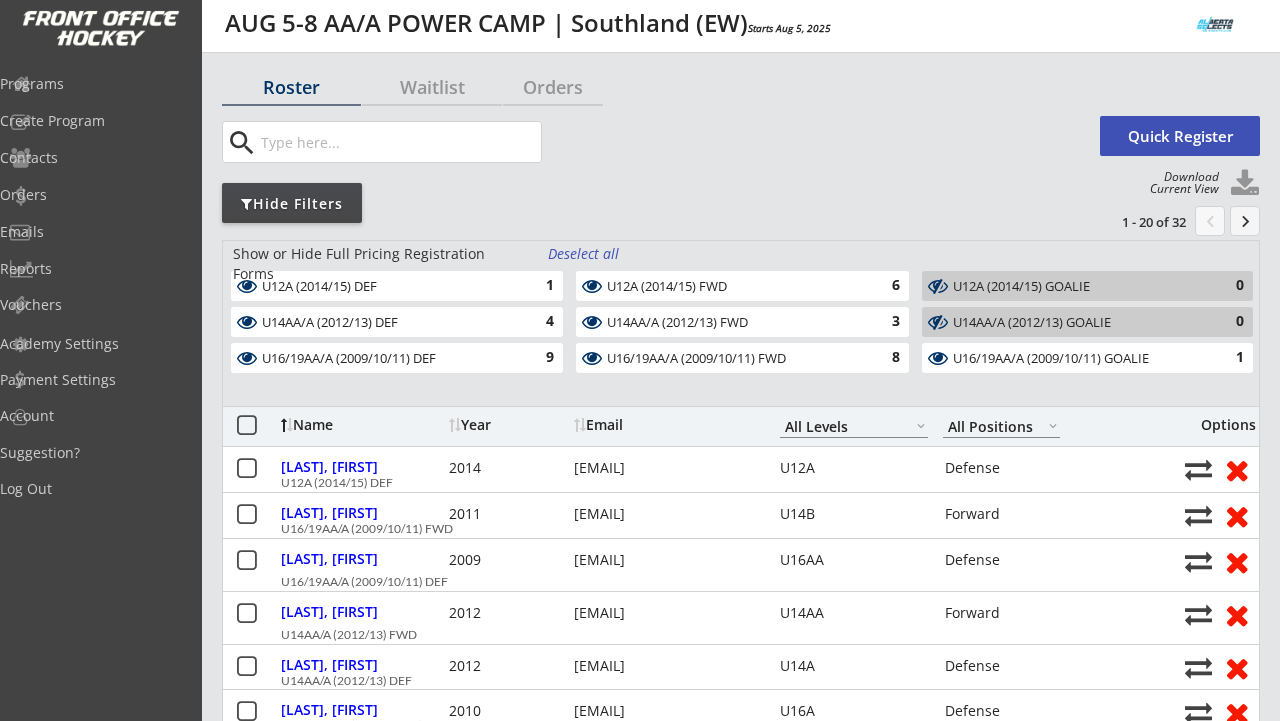 click on "Deselect all" at bounding box center [585, 254] 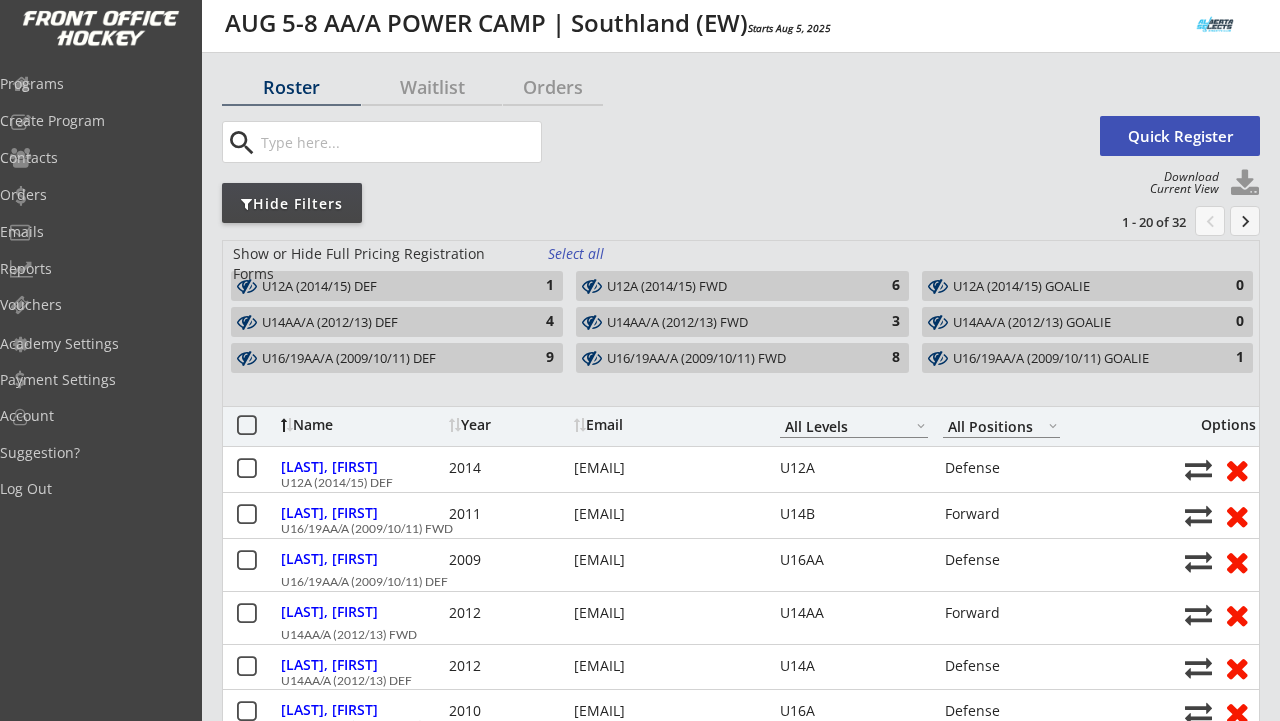 click on "U12A (2014/15) DEF 1" at bounding box center [397, 286] 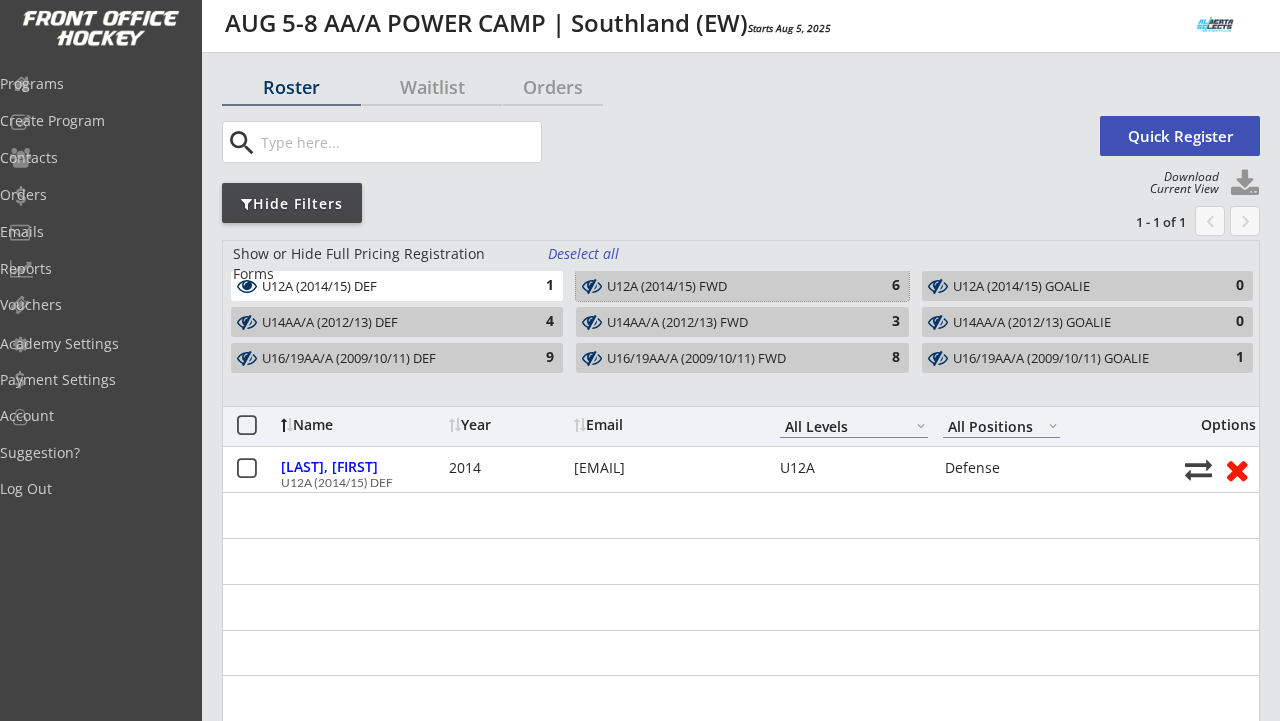 click on "U12A (2014/15) FWD" at bounding box center [730, 287] 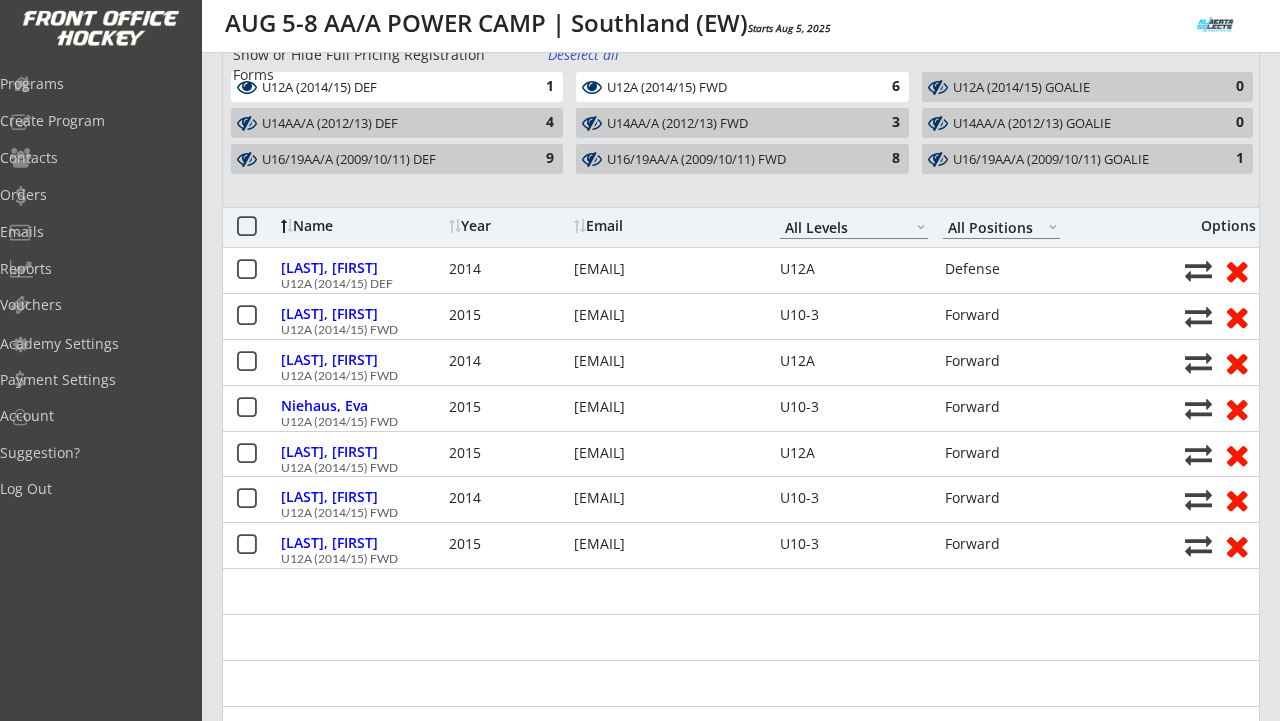 scroll, scrollTop: 273, scrollLeft: 0, axis: vertical 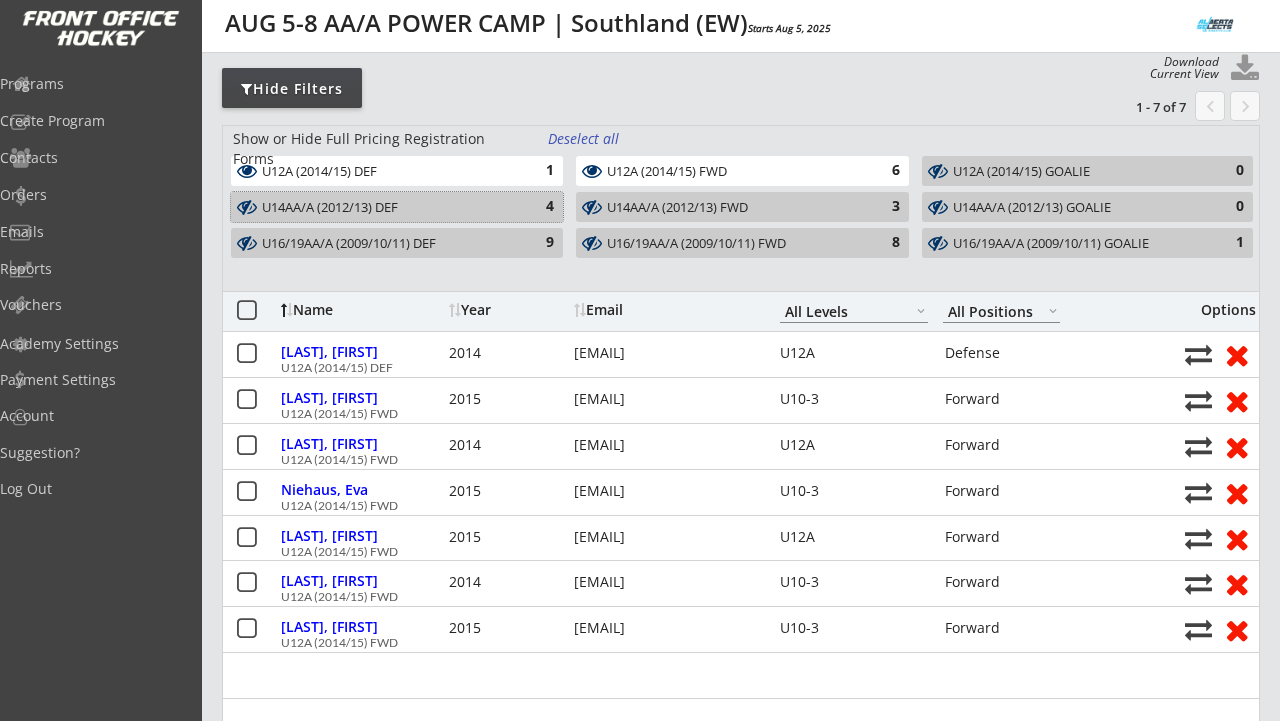 click on "U14AA/A (2012/13) DEF" at bounding box center [385, 208] 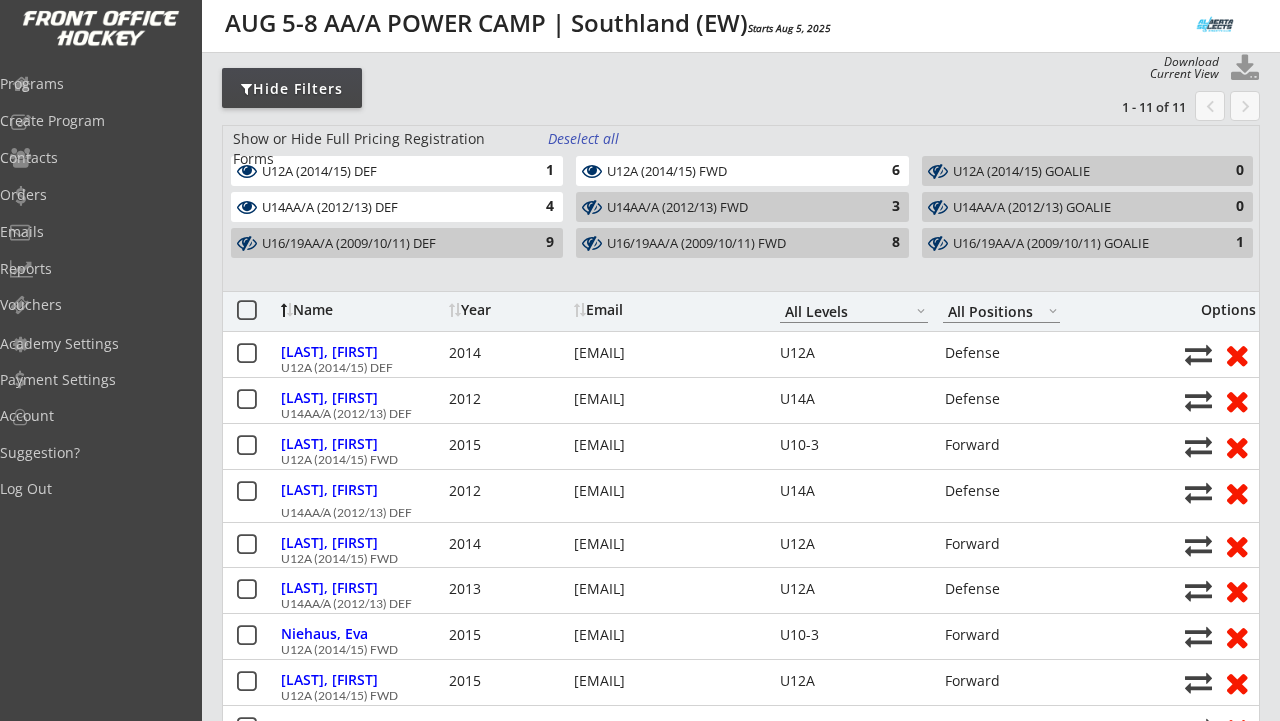 click on "U14AA/A (2012/13) FWD" at bounding box center (730, 208) 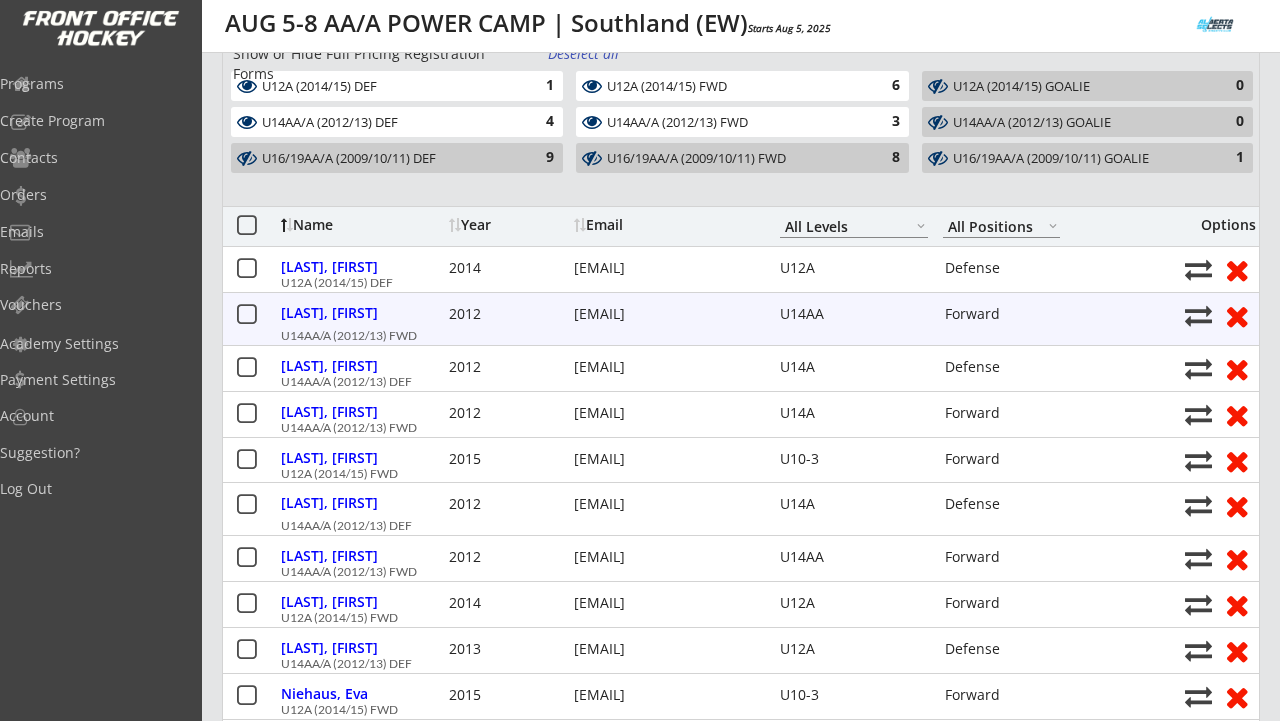 scroll, scrollTop: 230, scrollLeft: 0, axis: vertical 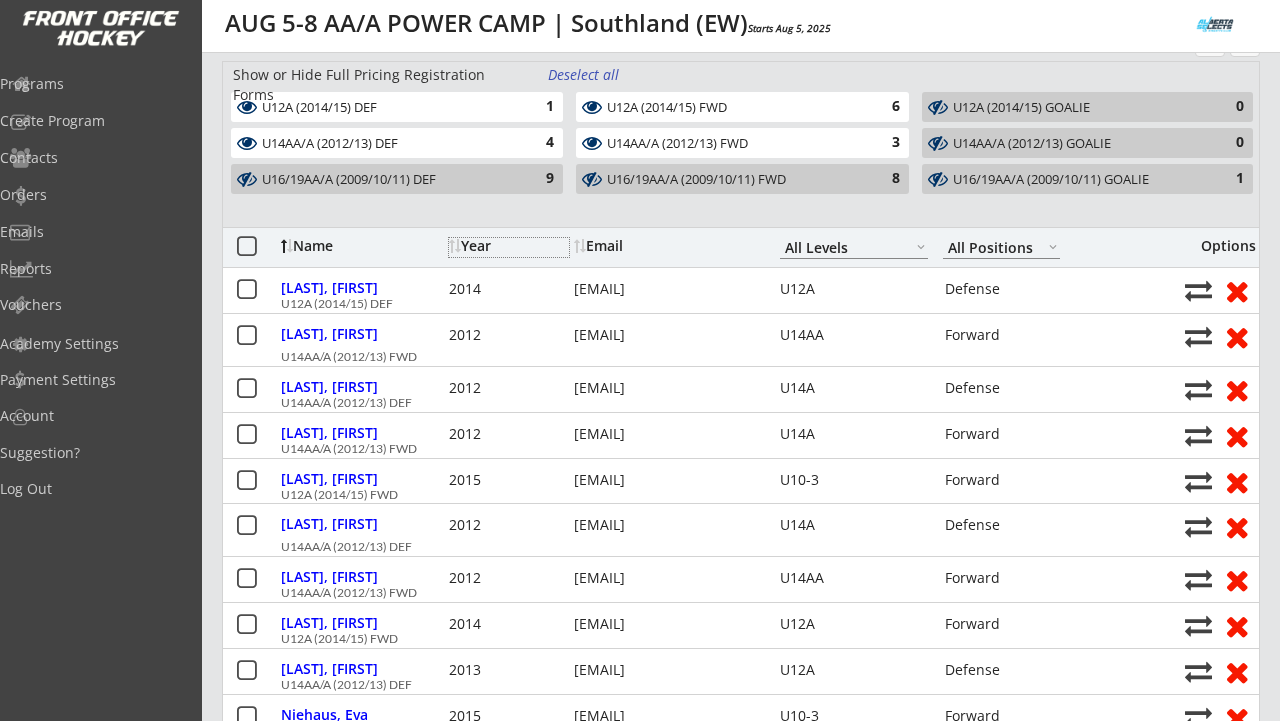 click on "Year" at bounding box center (509, 246) 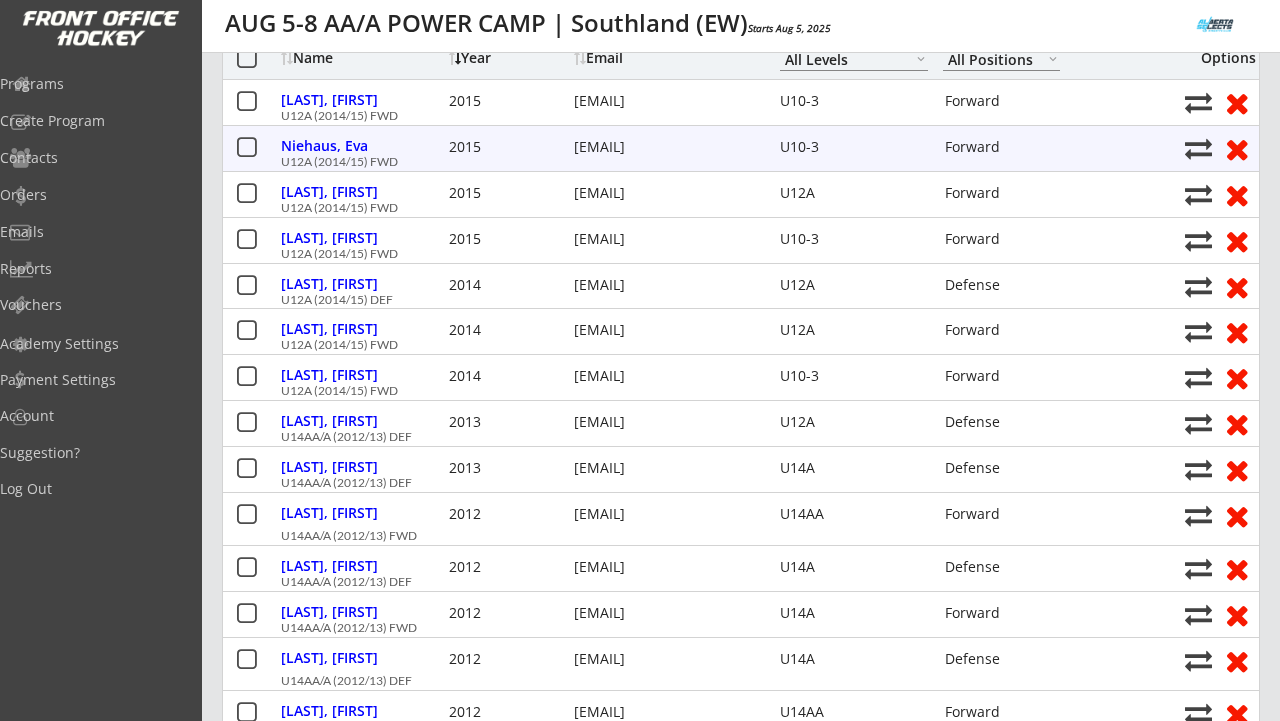 scroll, scrollTop: 434, scrollLeft: 0, axis: vertical 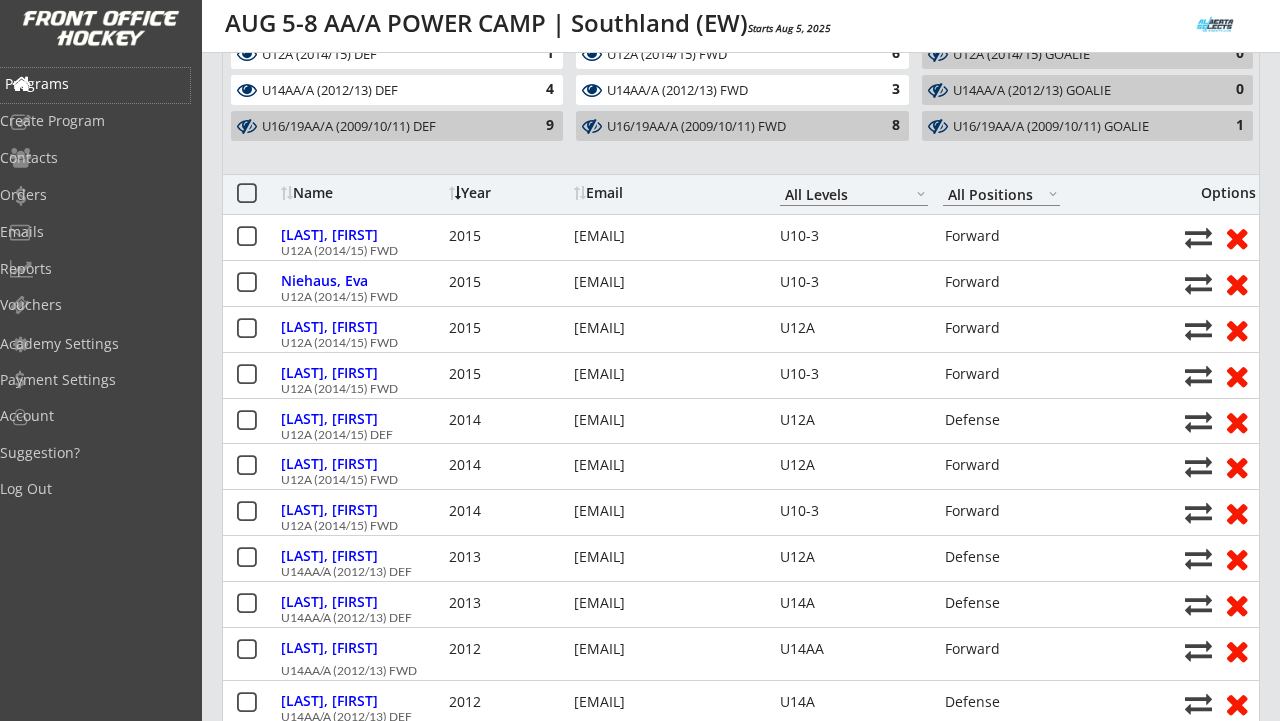 click on "Programs" at bounding box center [95, 84] 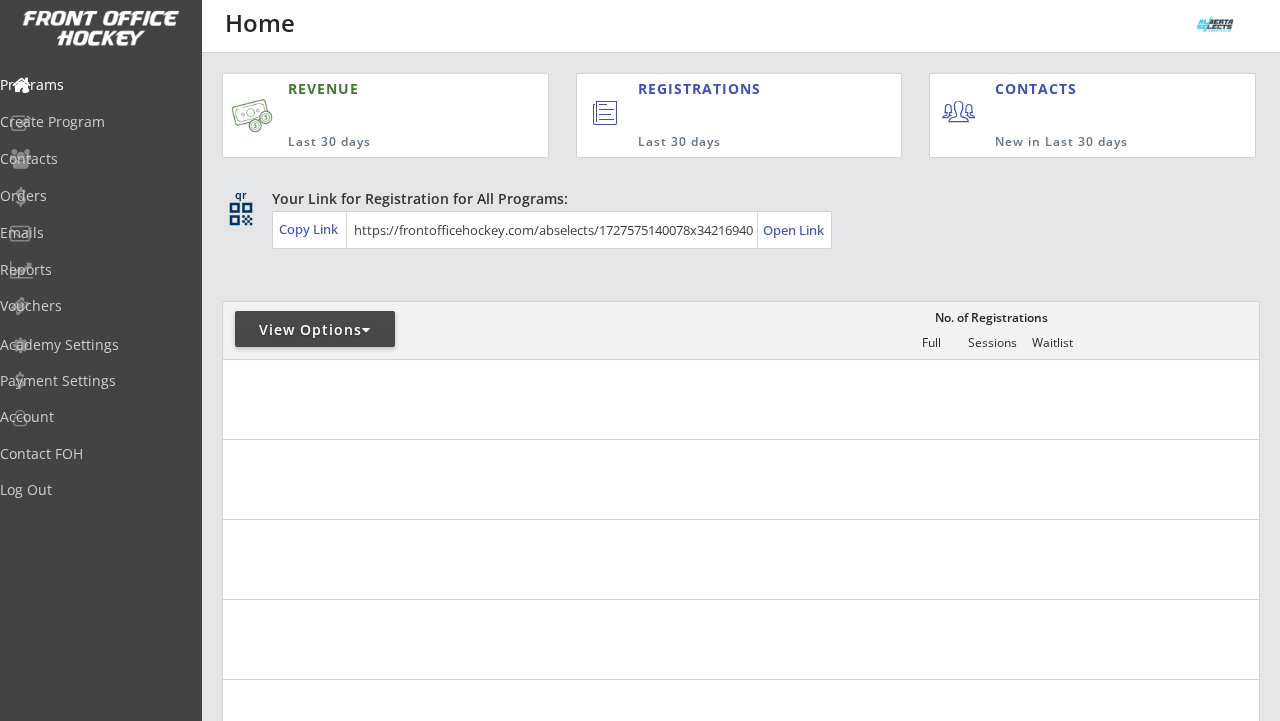 scroll, scrollTop: 0, scrollLeft: 0, axis: both 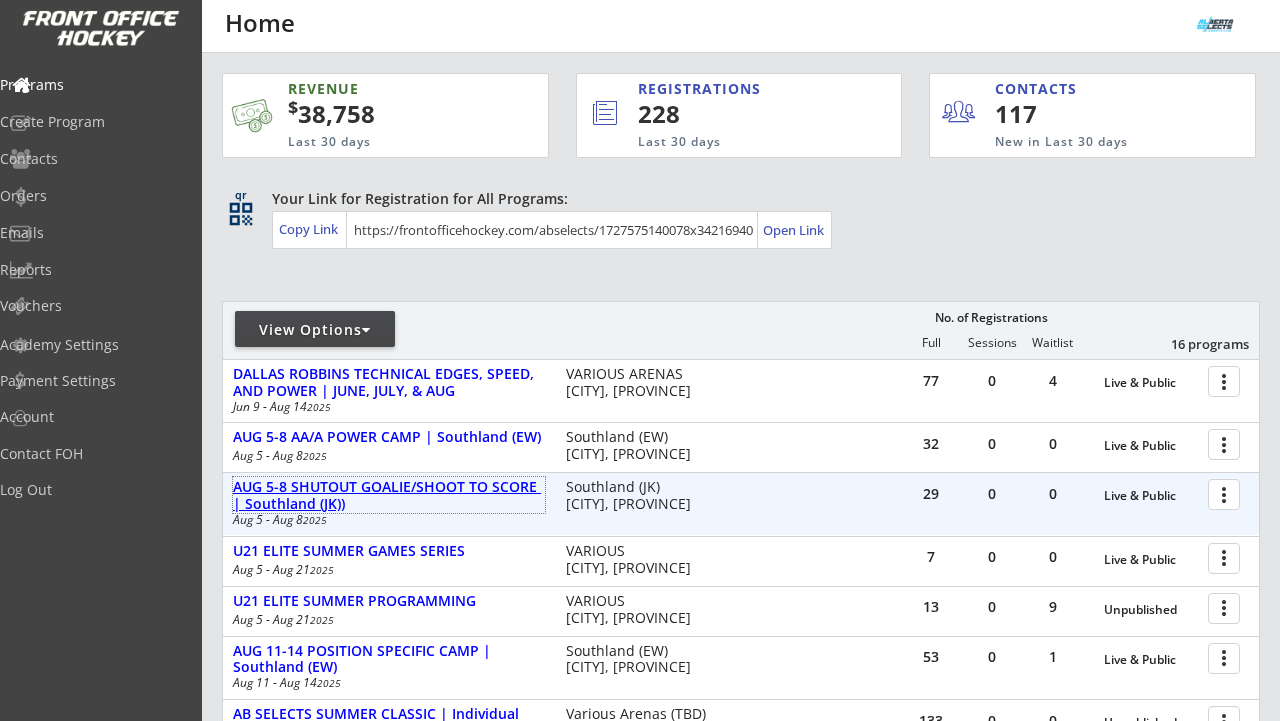 click on "AUG 5-8 SHUTOUT GOALIE/SHOOT TO SCORE | Southland (JK))" at bounding box center [389, 496] 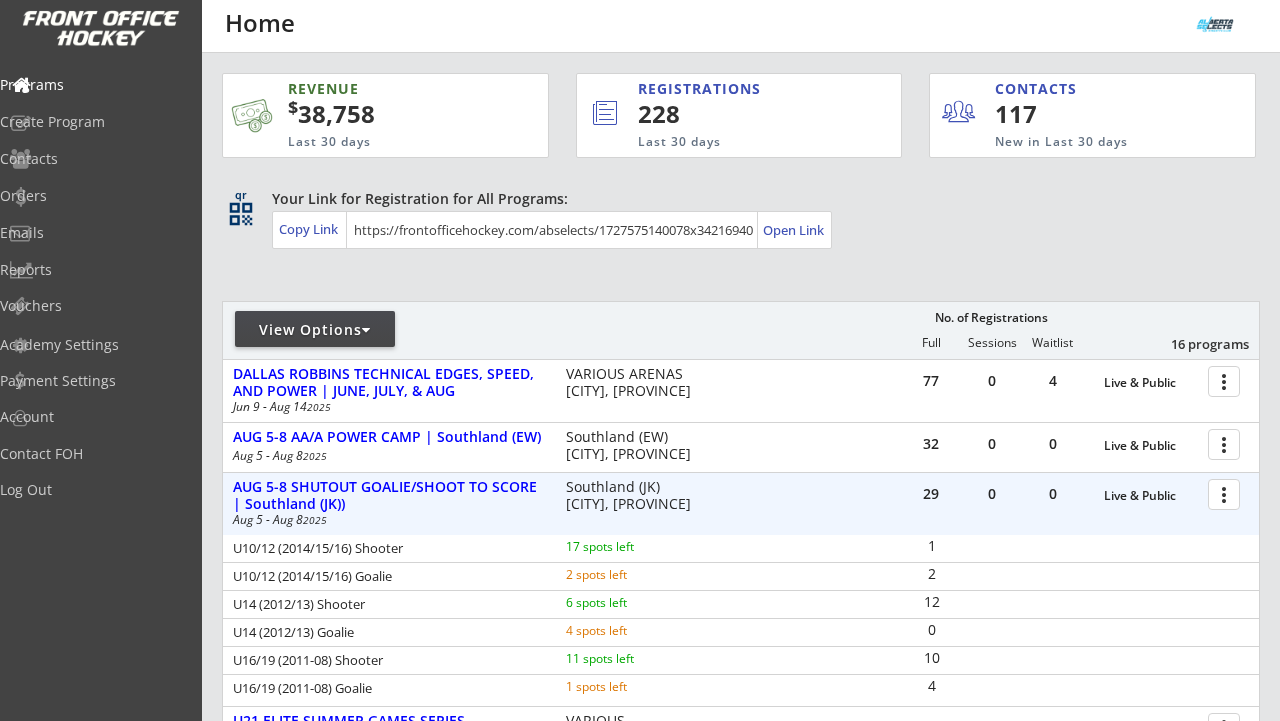 click at bounding box center [1227, 493] 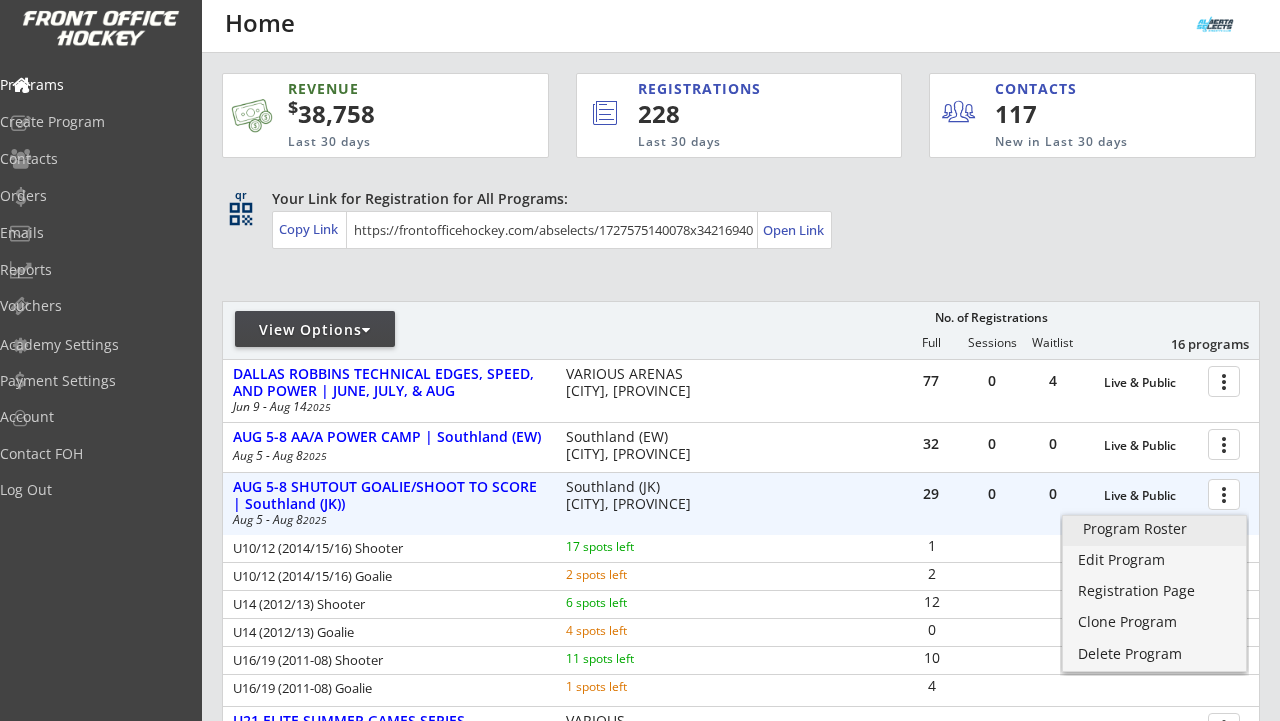 click on "Program Roster" at bounding box center (1154, 529) 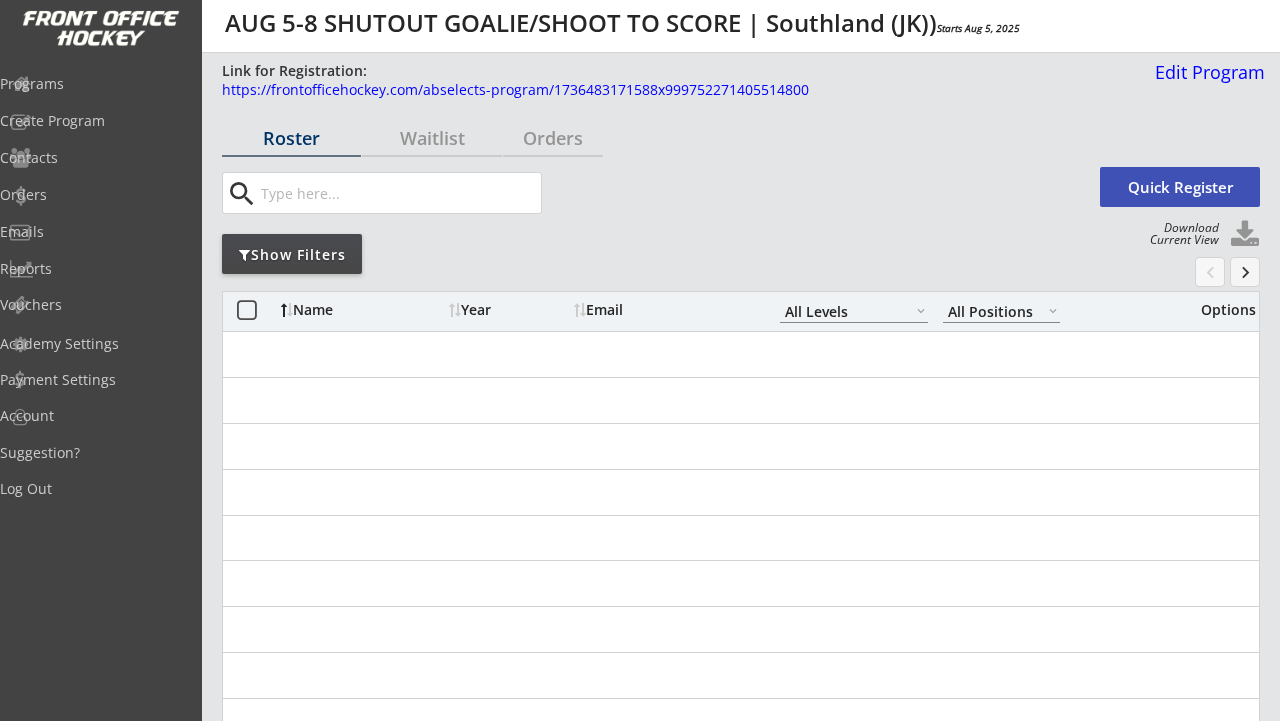 select on ""All Levels"" 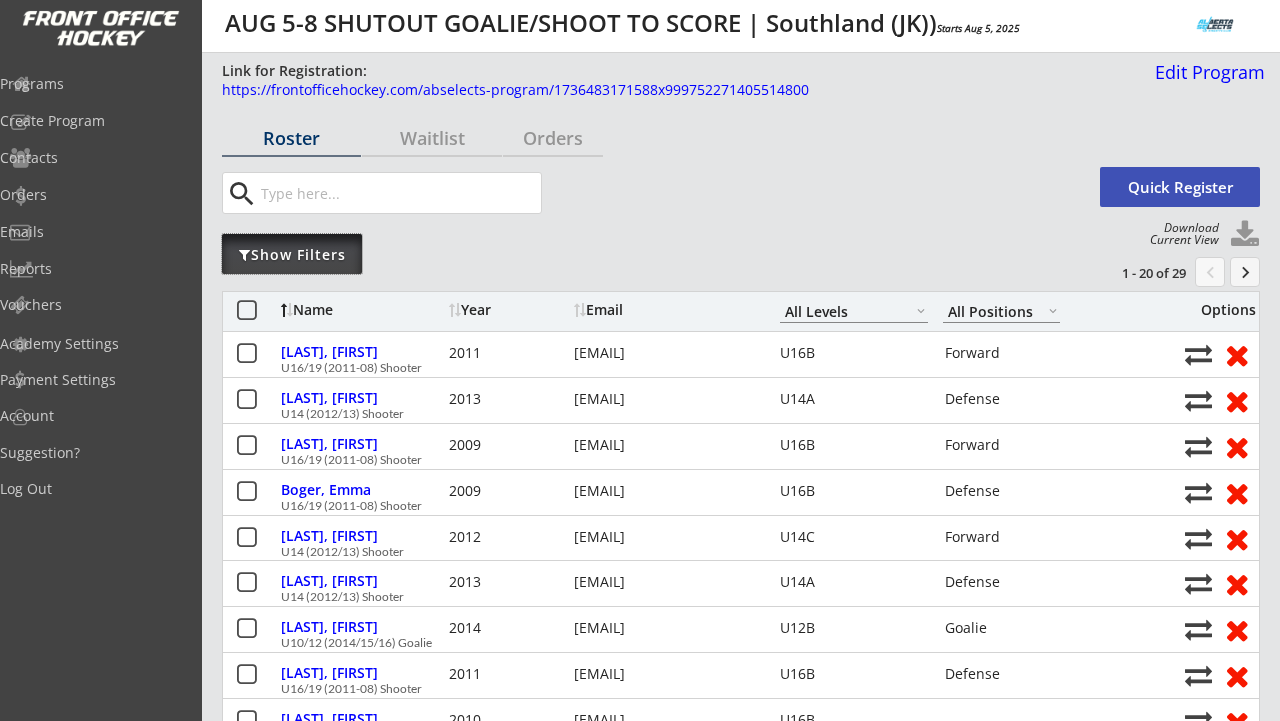 click on "Show Filters" at bounding box center (292, 254) 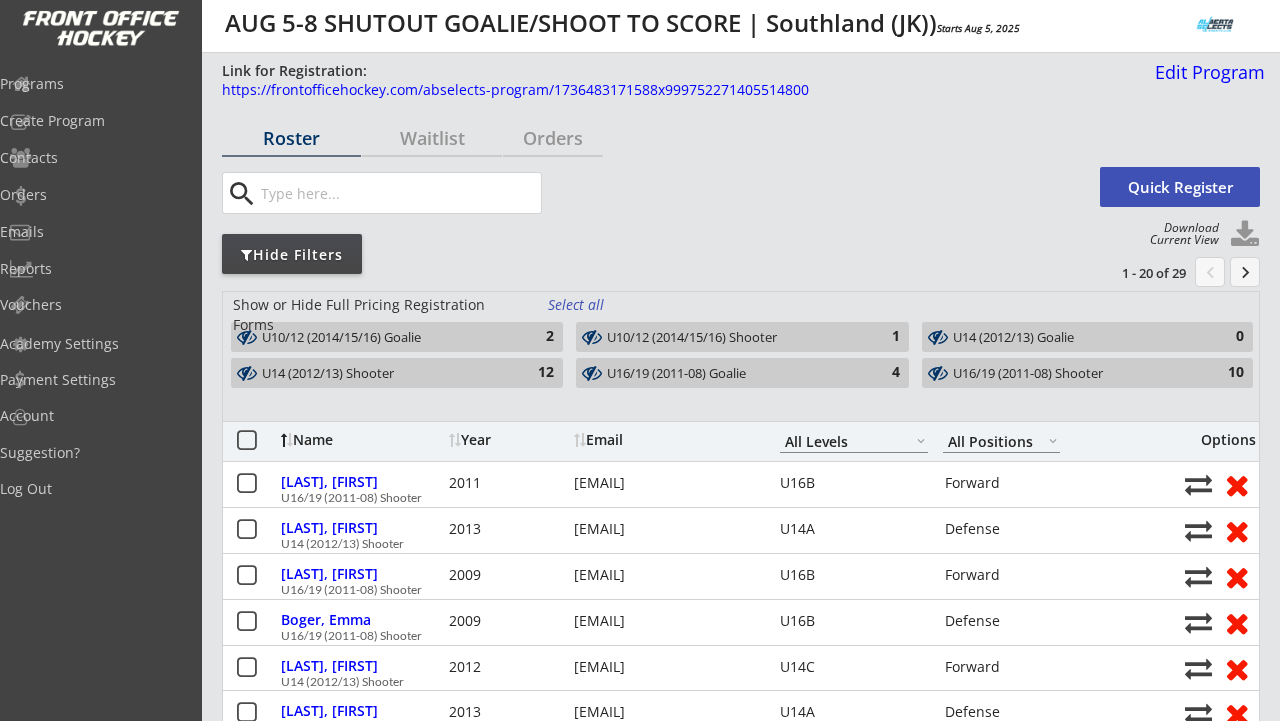 click on "Select all" at bounding box center (585, 305) 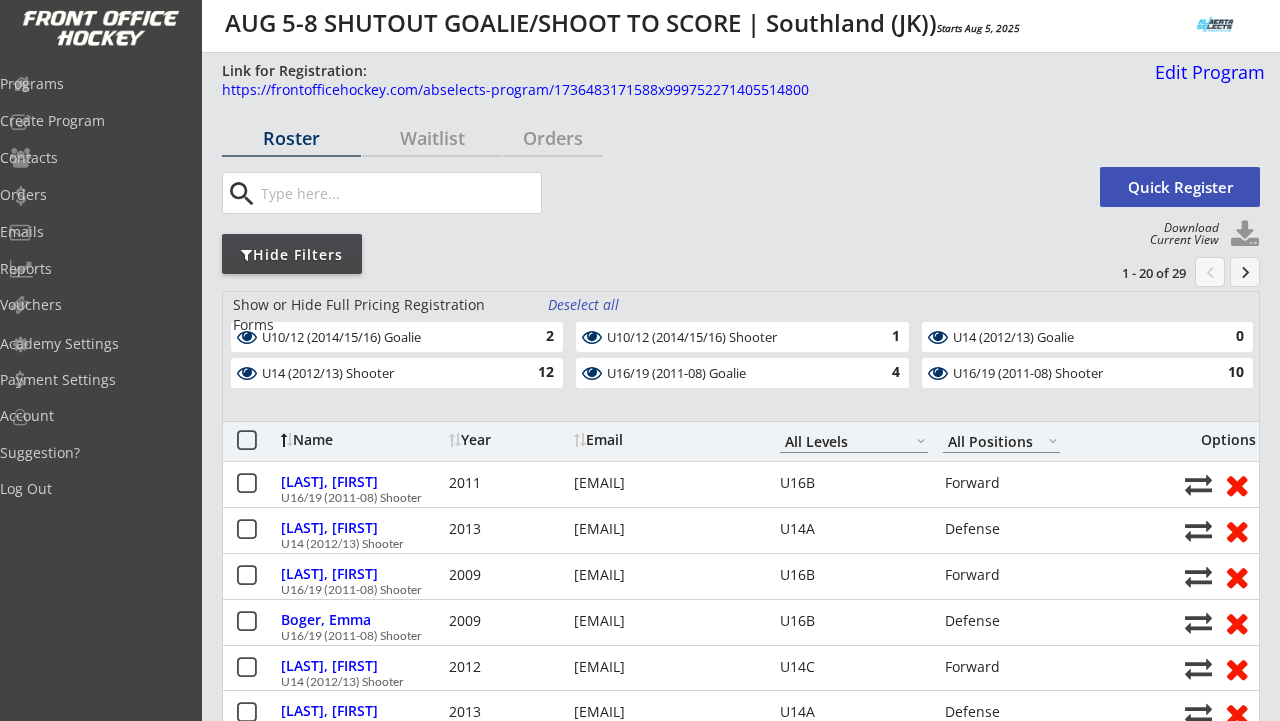 click on "2" at bounding box center (534, 337) 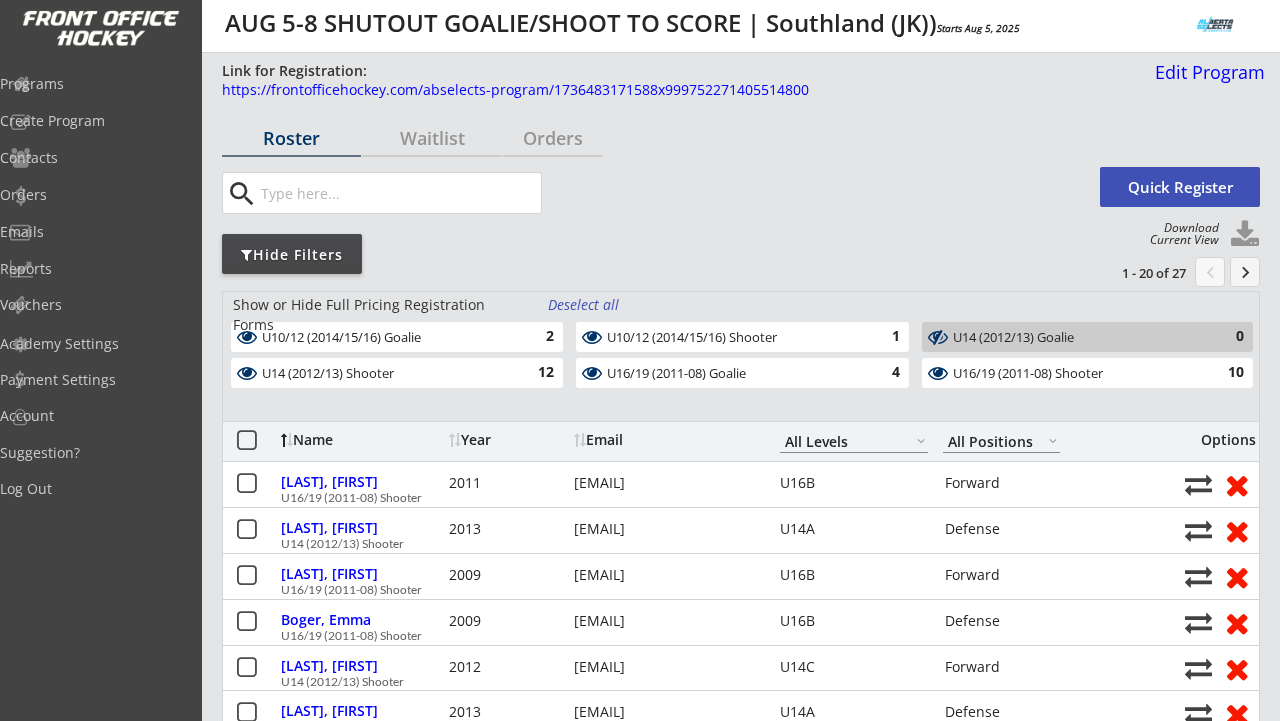 click on "2" at bounding box center [534, 337] 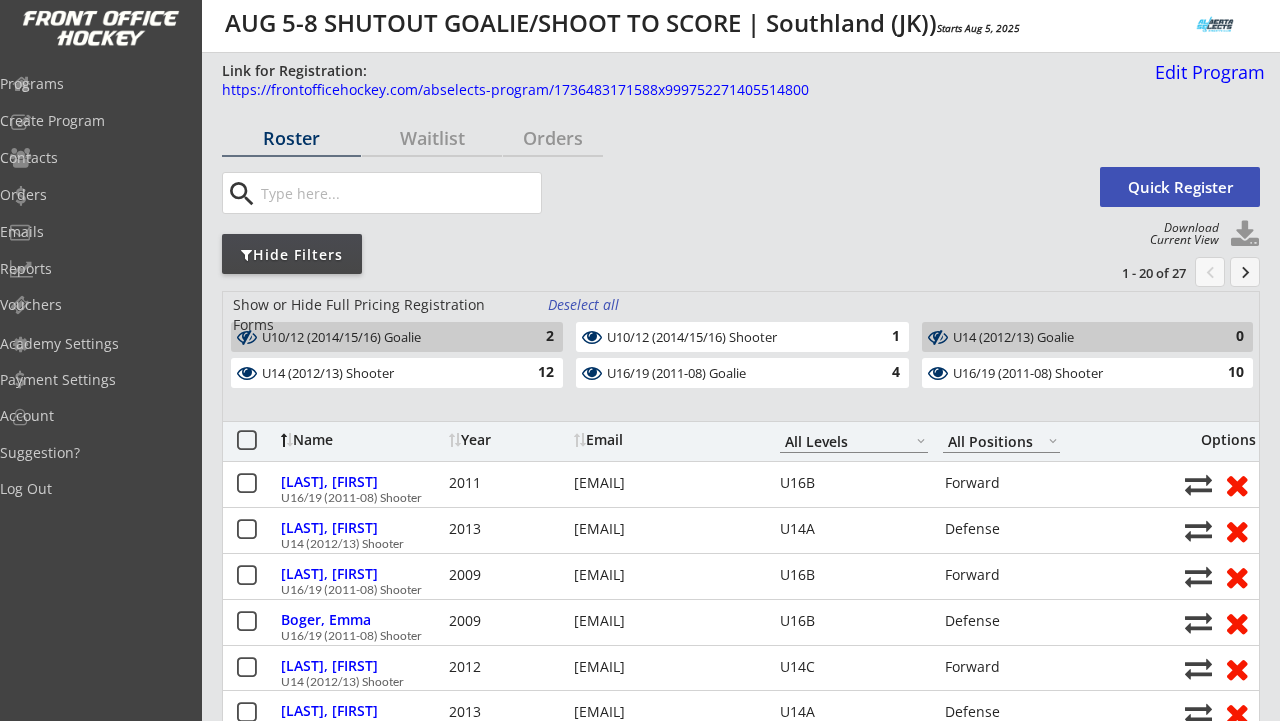 click on "Deselect all" at bounding box center (585, 305) 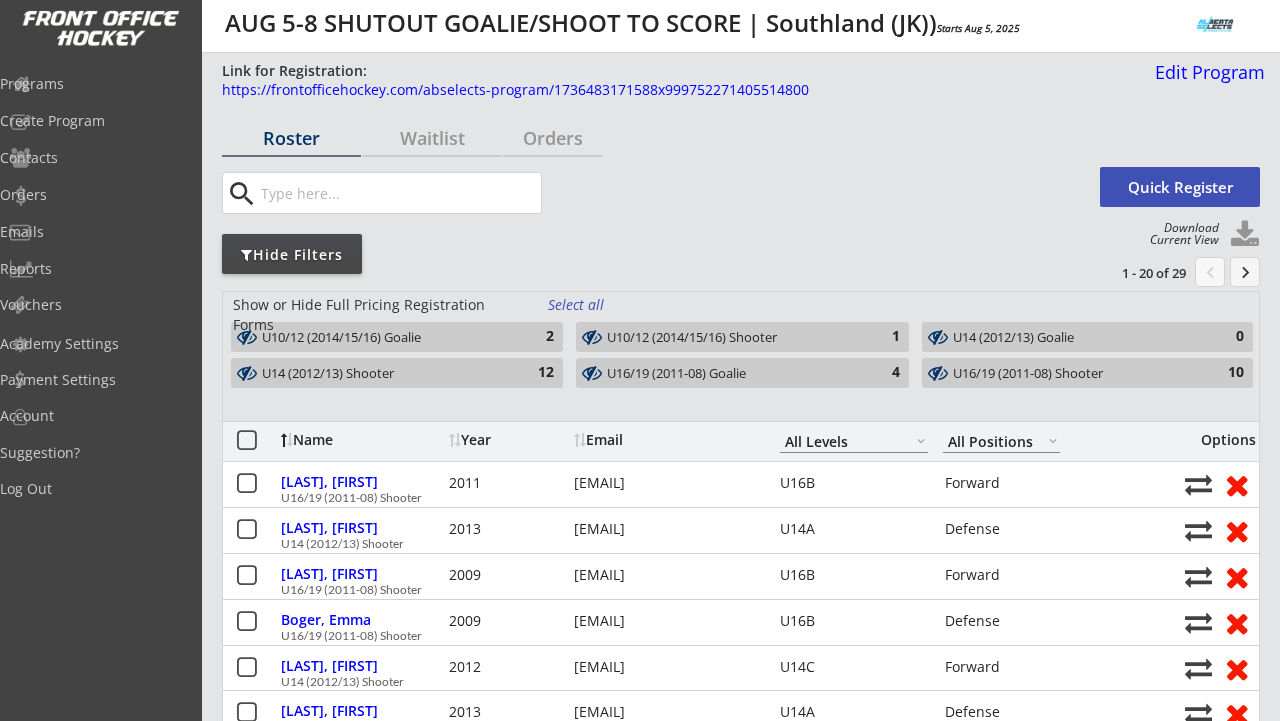 click on "U10/12 (2014/15/16) Goalie" at bounding box center (385, 338) 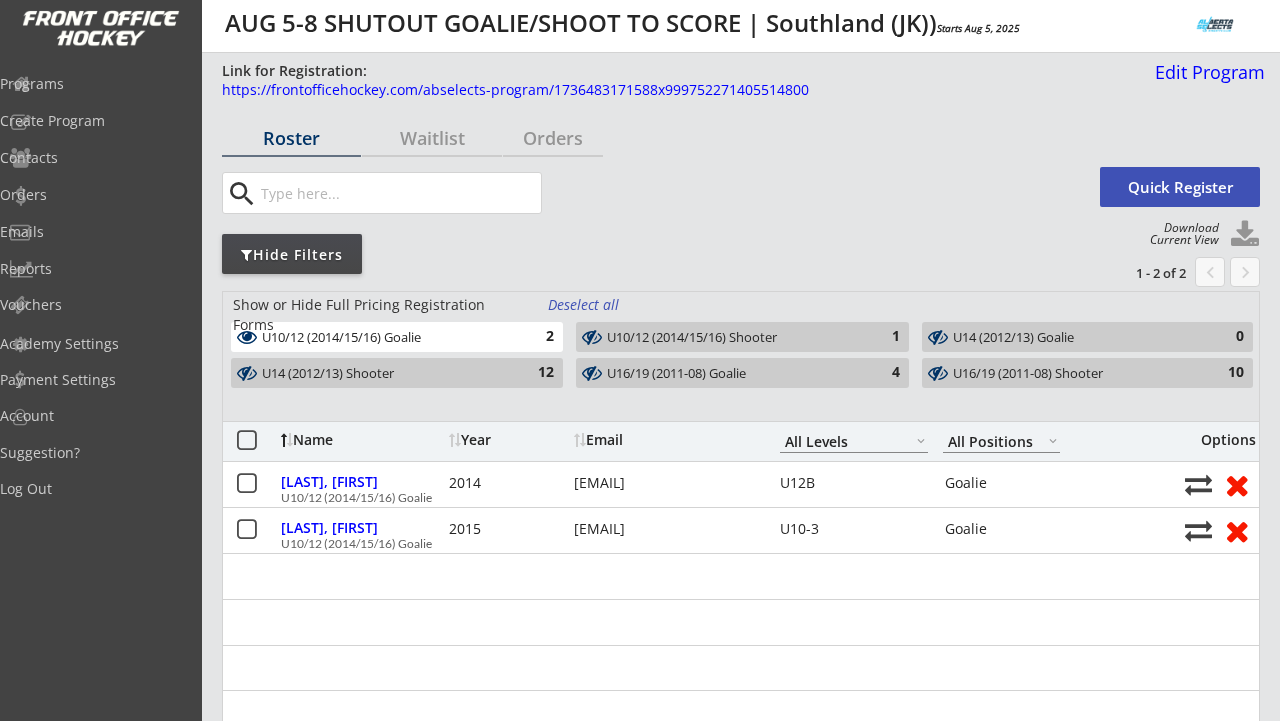 click on "U10/12 (2014/15/16) Shooter" at bounding box center [730, 338] 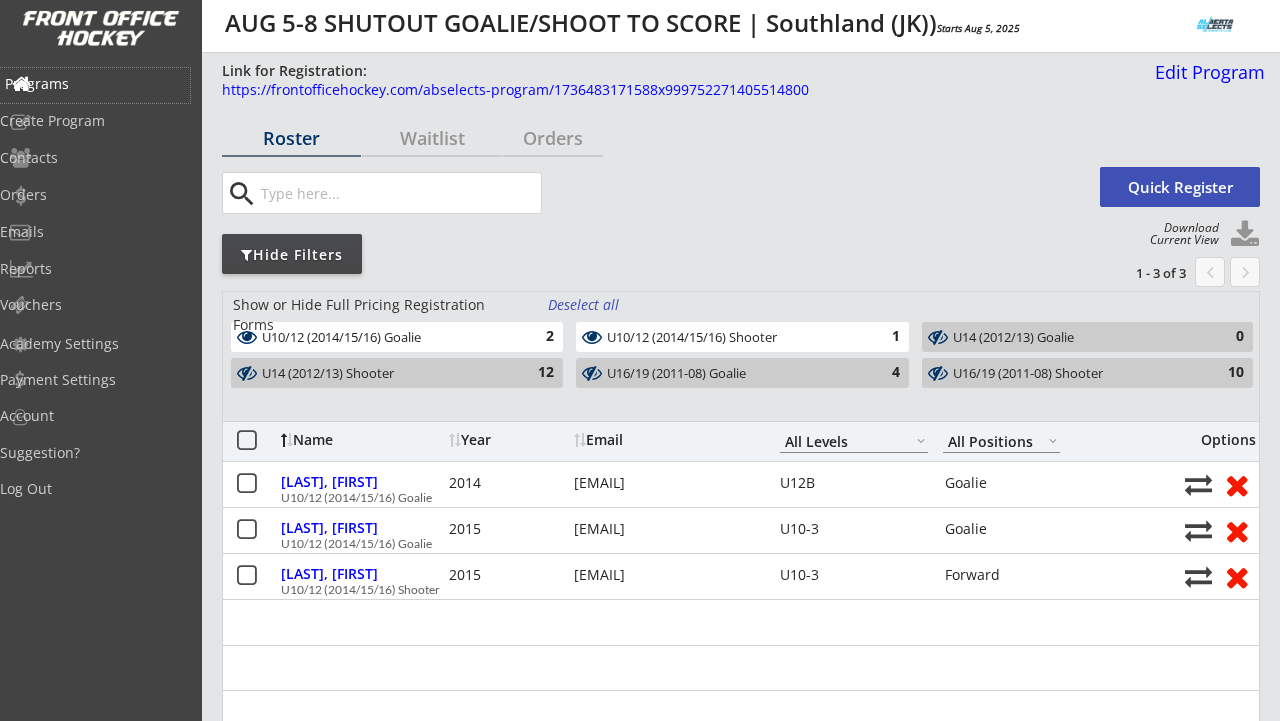 click on "Programs" at bounding box center (95, 84) 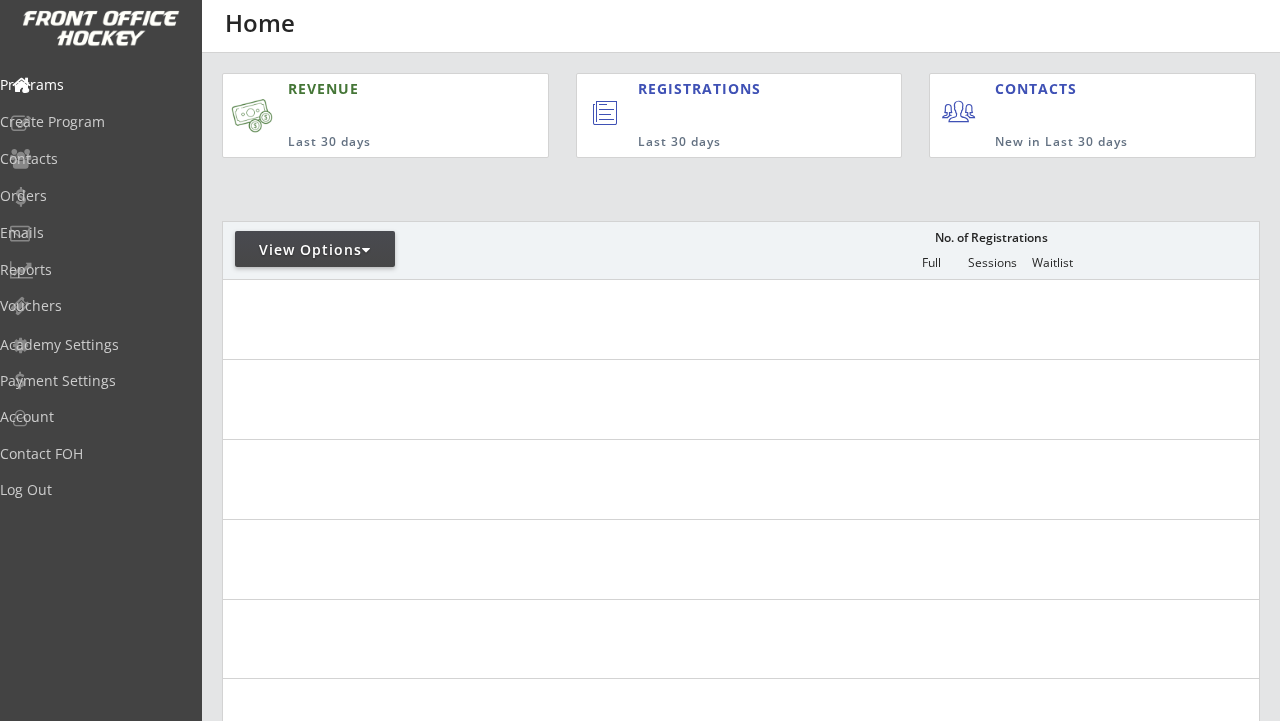 scroll, scrollTop: 0, scrollLeft: 0, axis: both 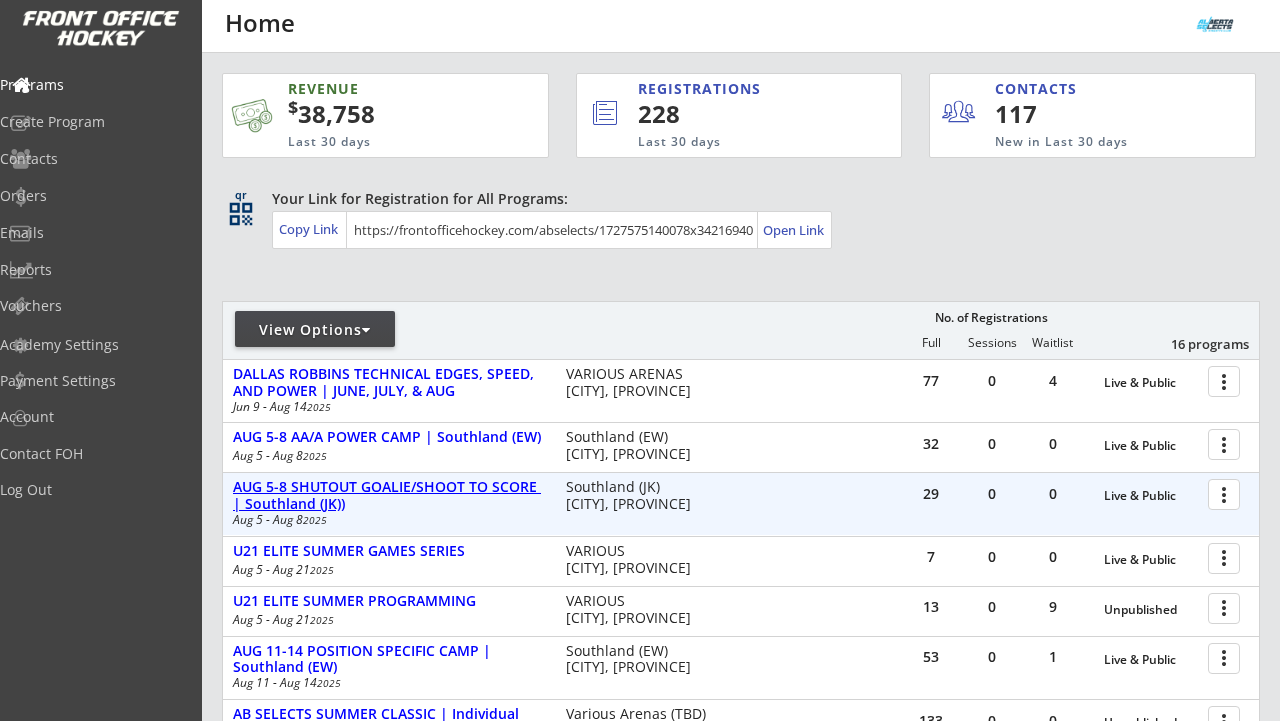 click on "AUG 5-8 SHUTOUT GOALIE/SHOOT TO SCORE | Southland (JK))" at bounding box center [389, 496] 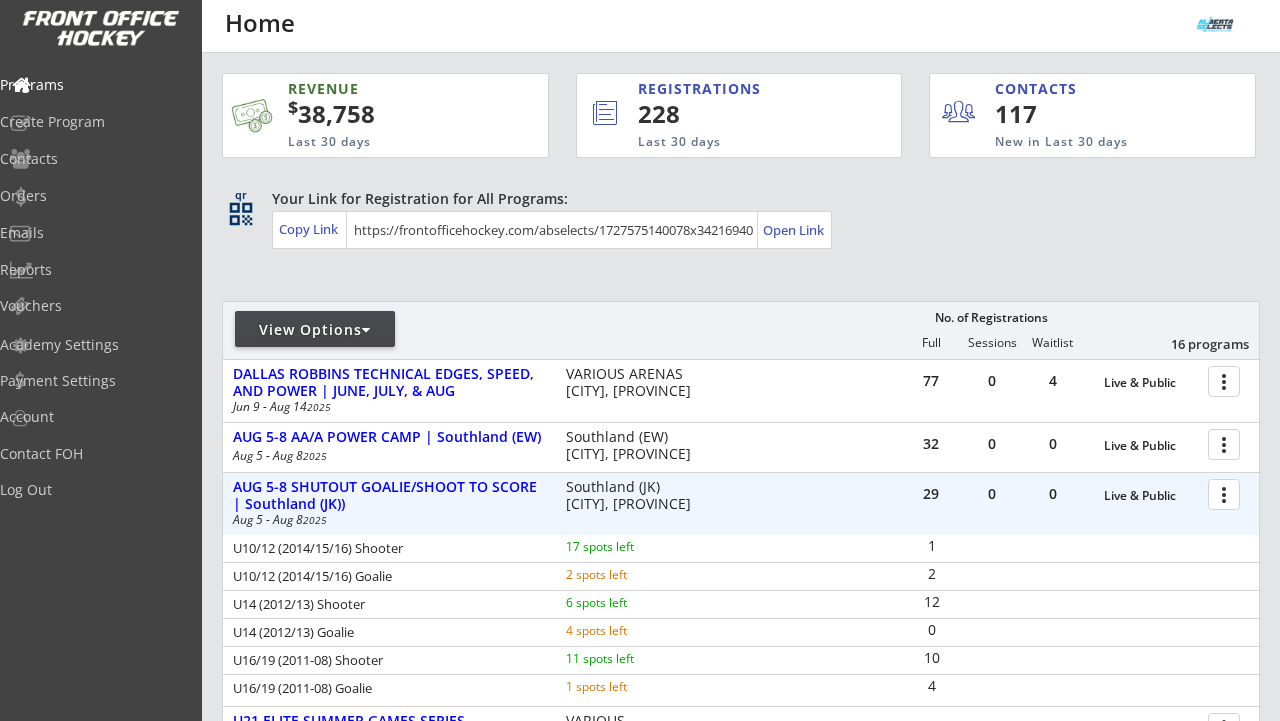 click at bounding box center [1227, 493] 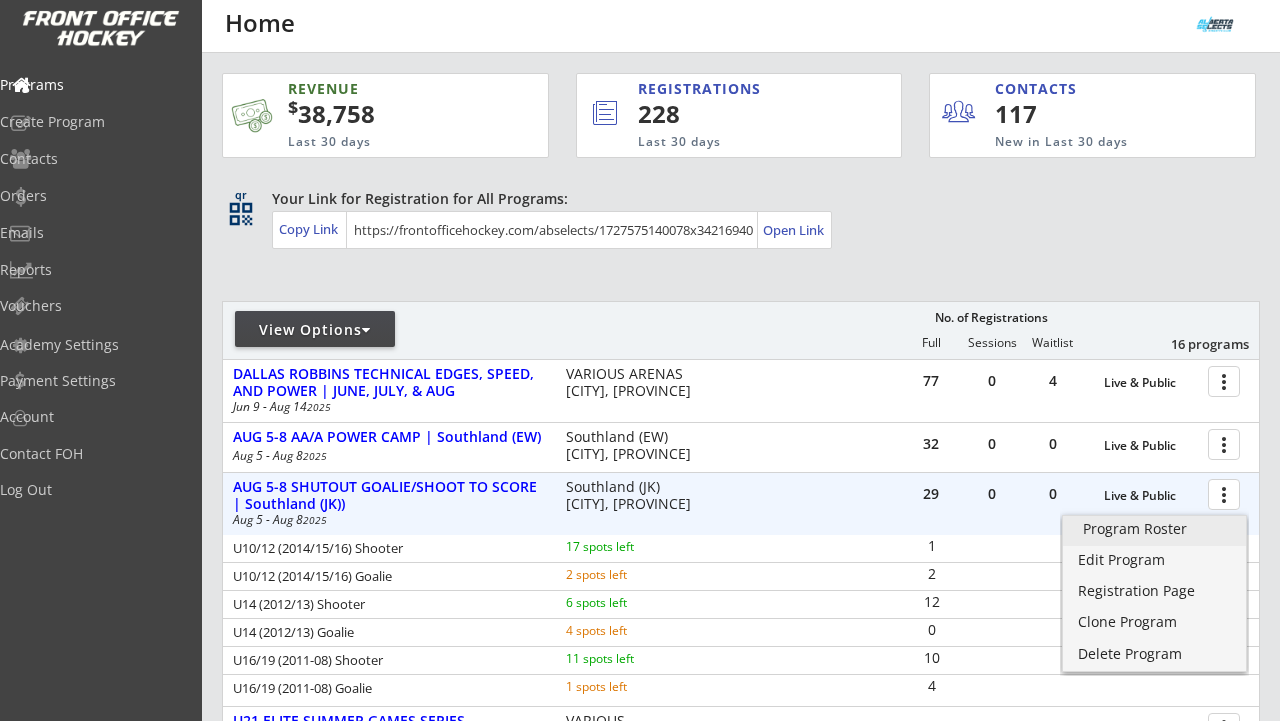 click on "Program Roster" at bounding box center [1154, 529] 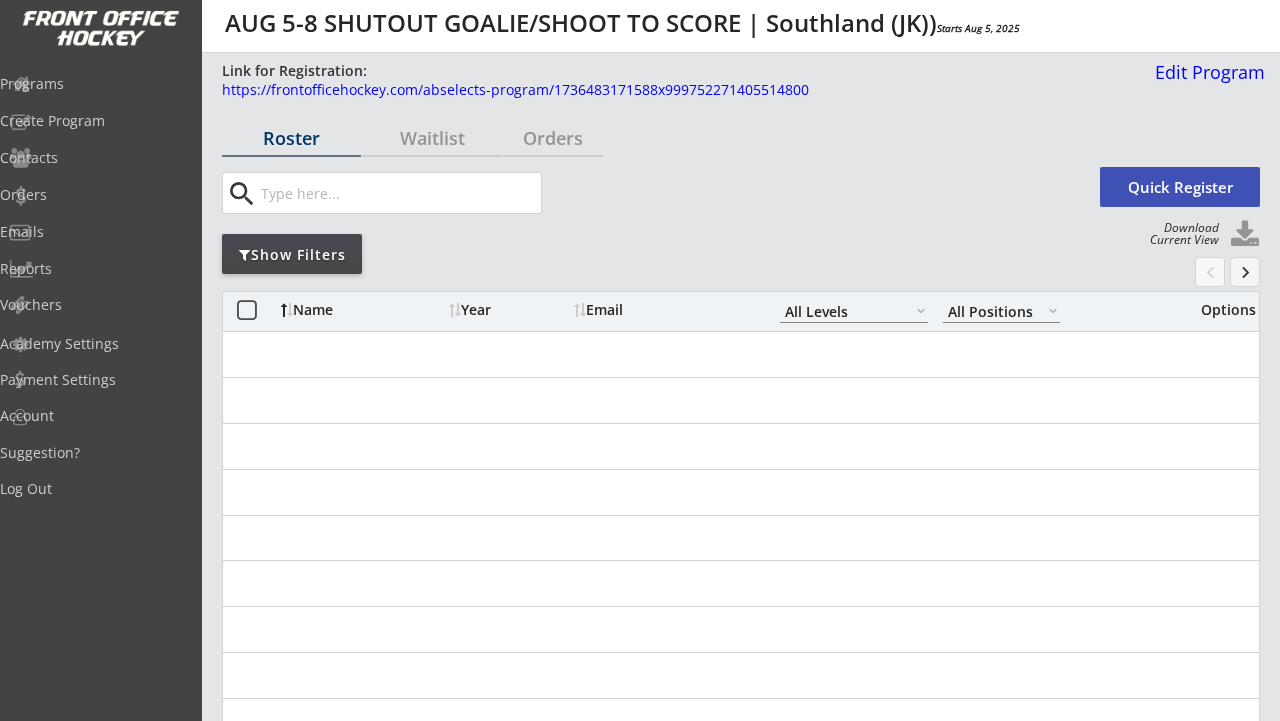 select on ""All Levels"" 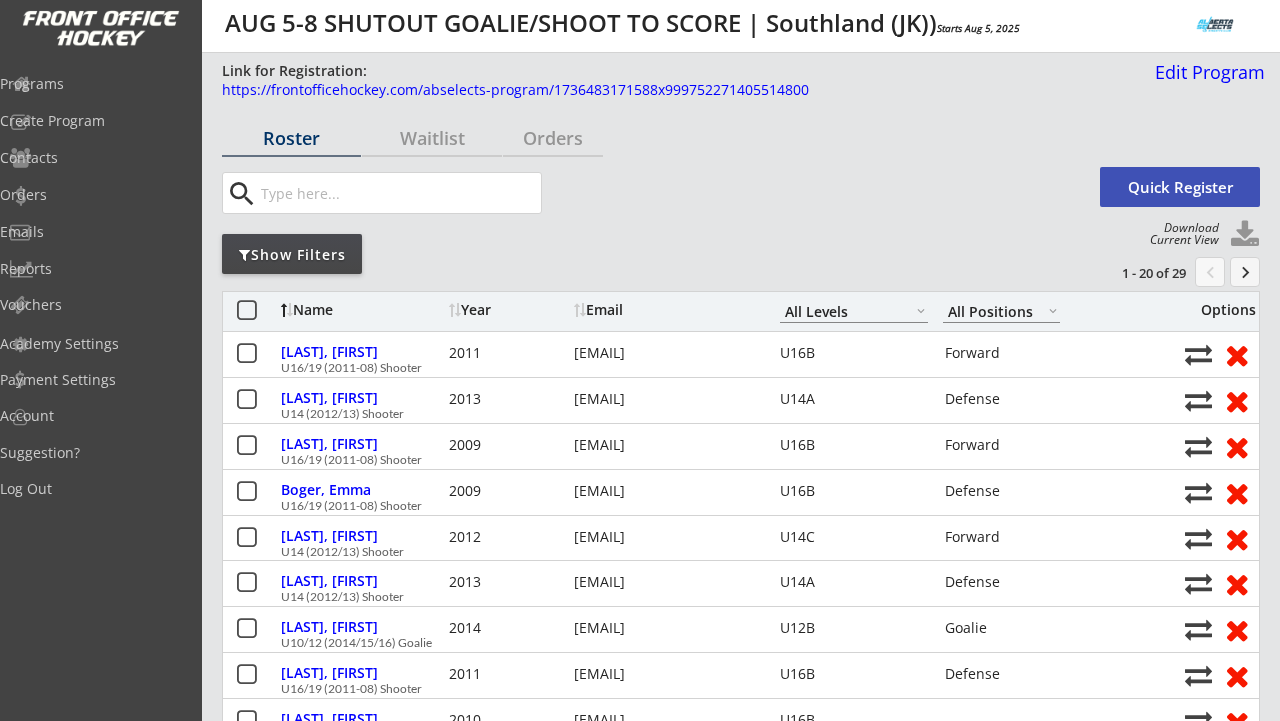 click on "Show Filters" at bounding box center [292, 255] 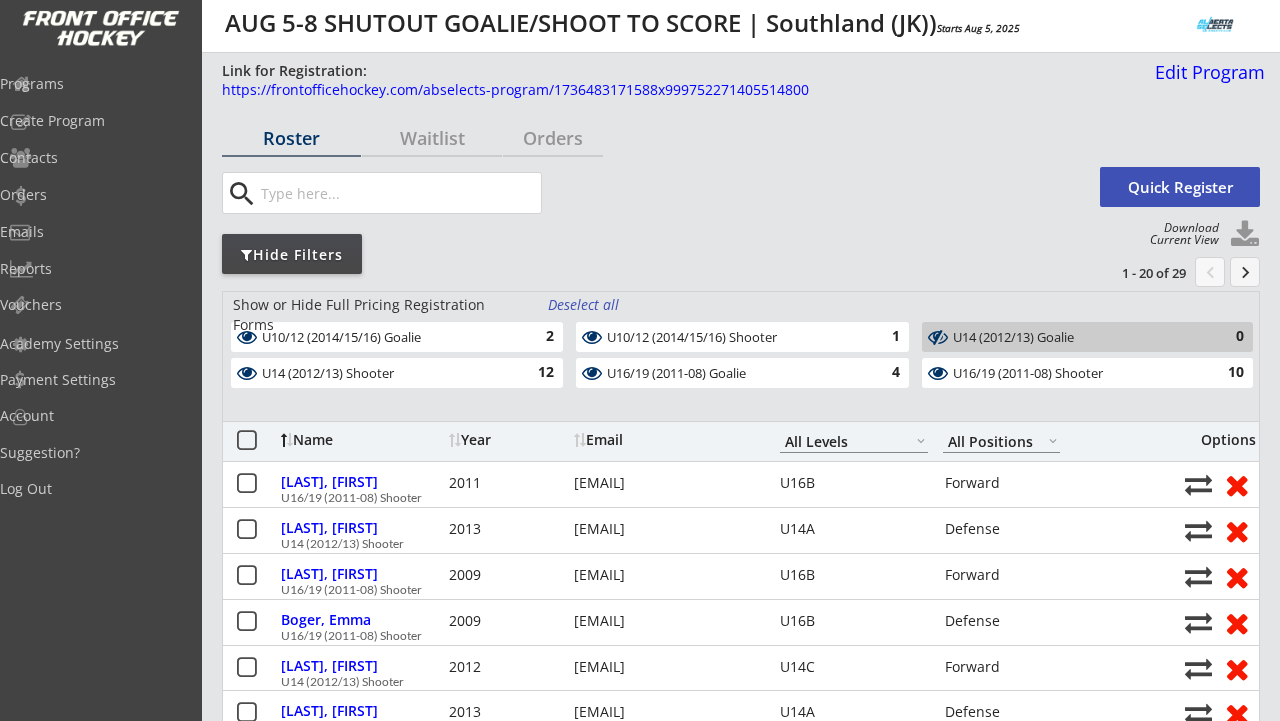 click on "Deselect all" at bounding box center [585, 305] 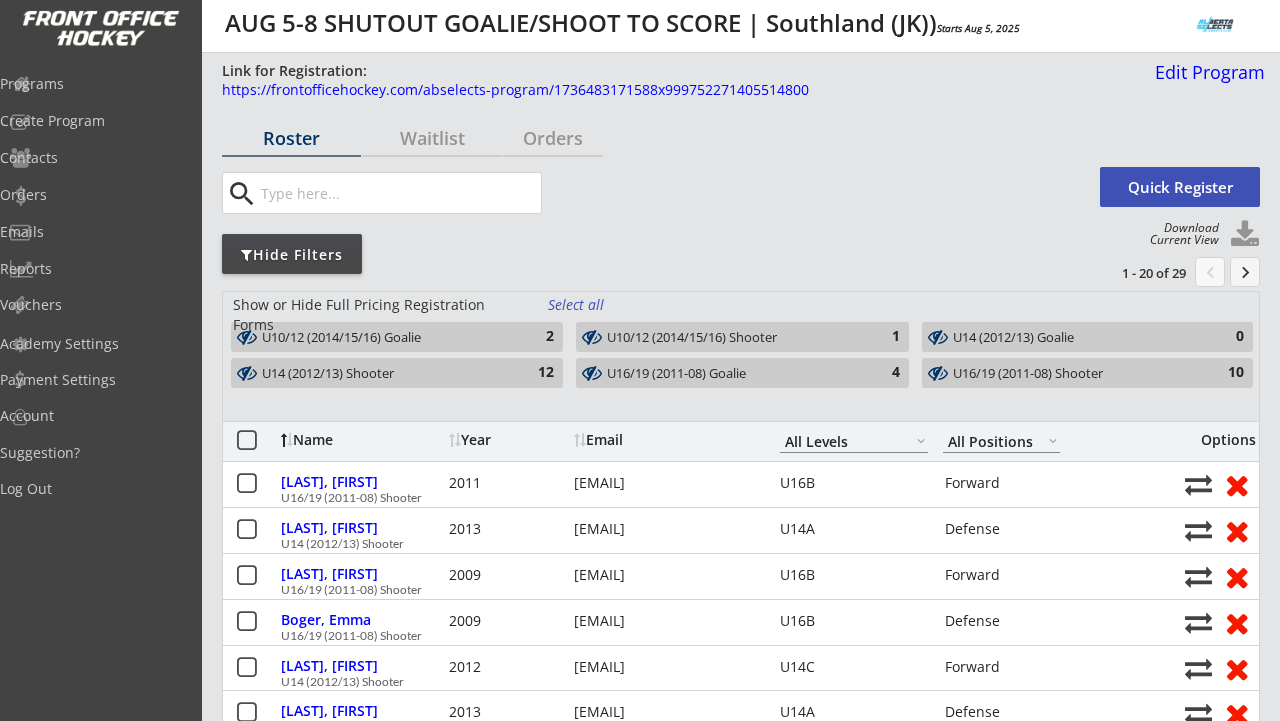 click on "2" at bounding box center [534, 337] 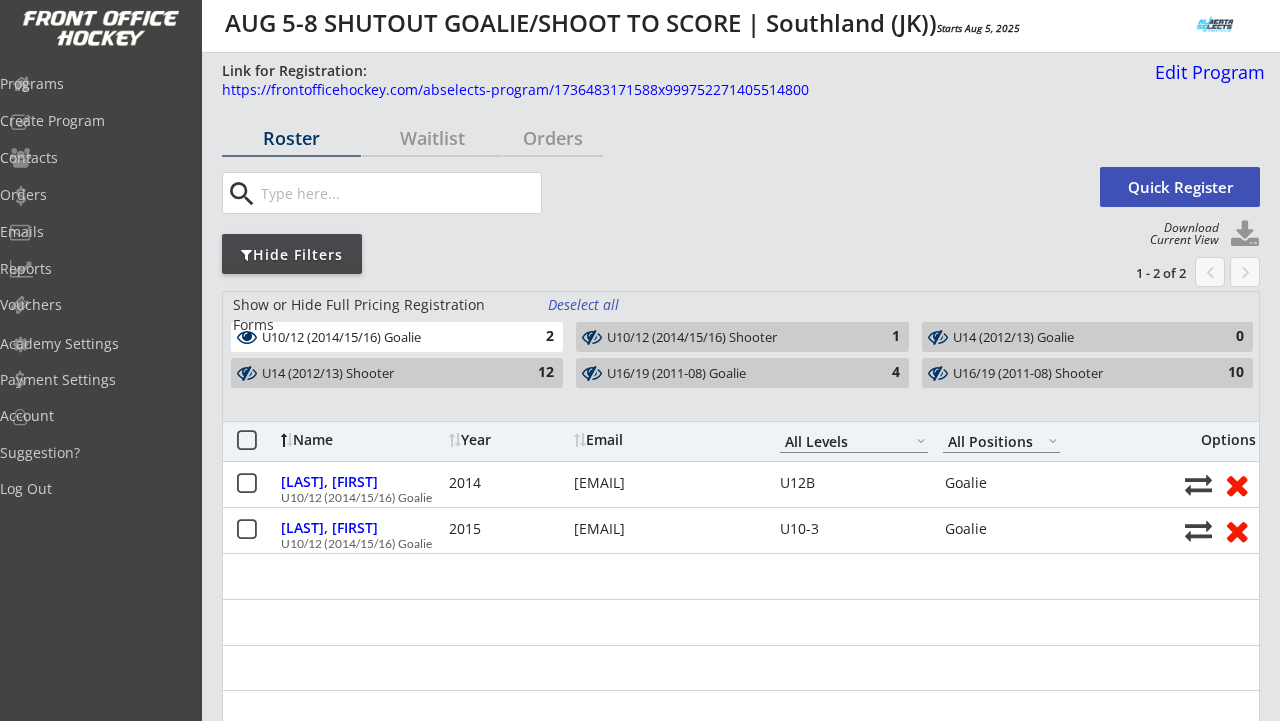click on "U10/12 (2014/15/16) Shooter" at bounding box center (730, 338) 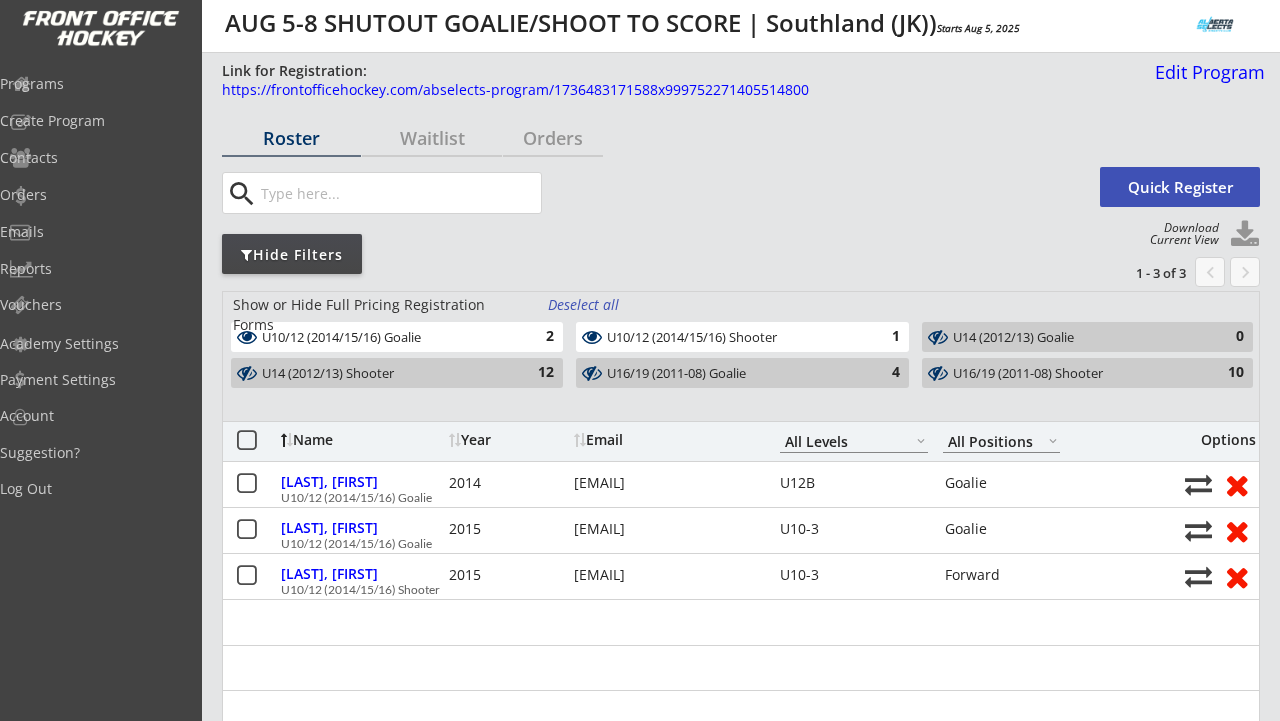 click on "2" at bounding box center [534, 337] 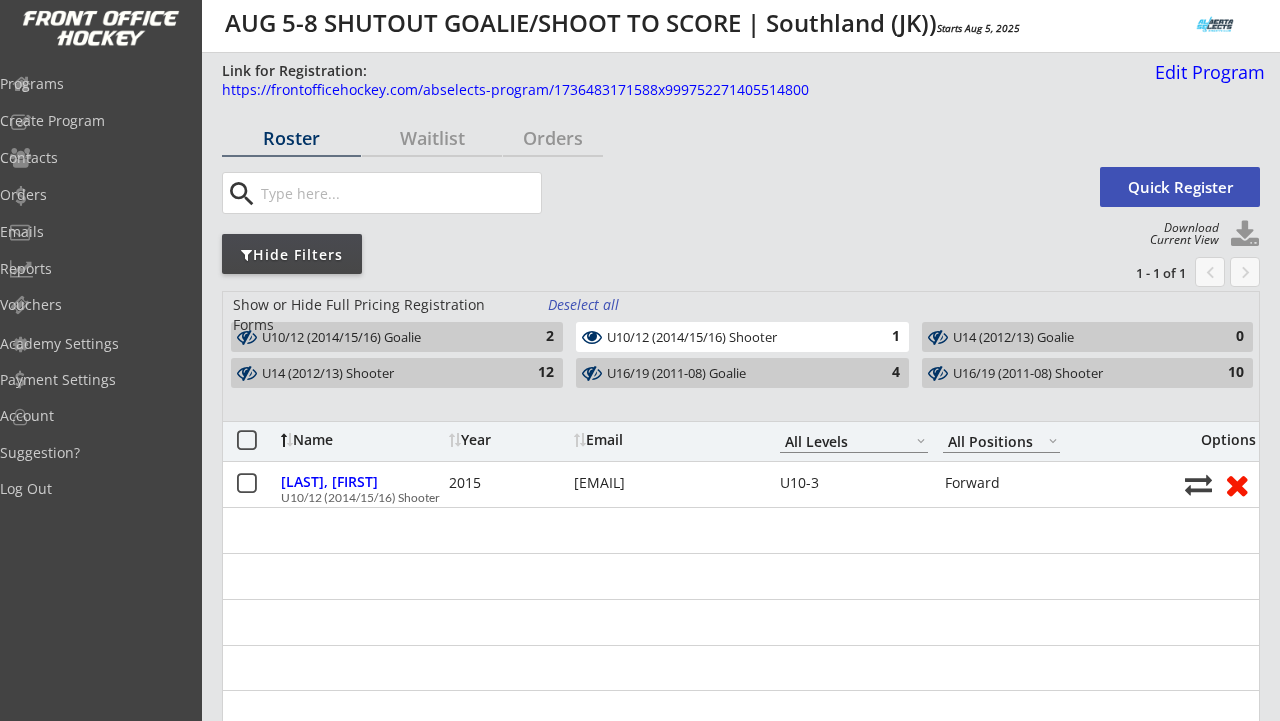 click on "U10/12 (2014/15/16) Shooter" at bounding box center [730, 338] 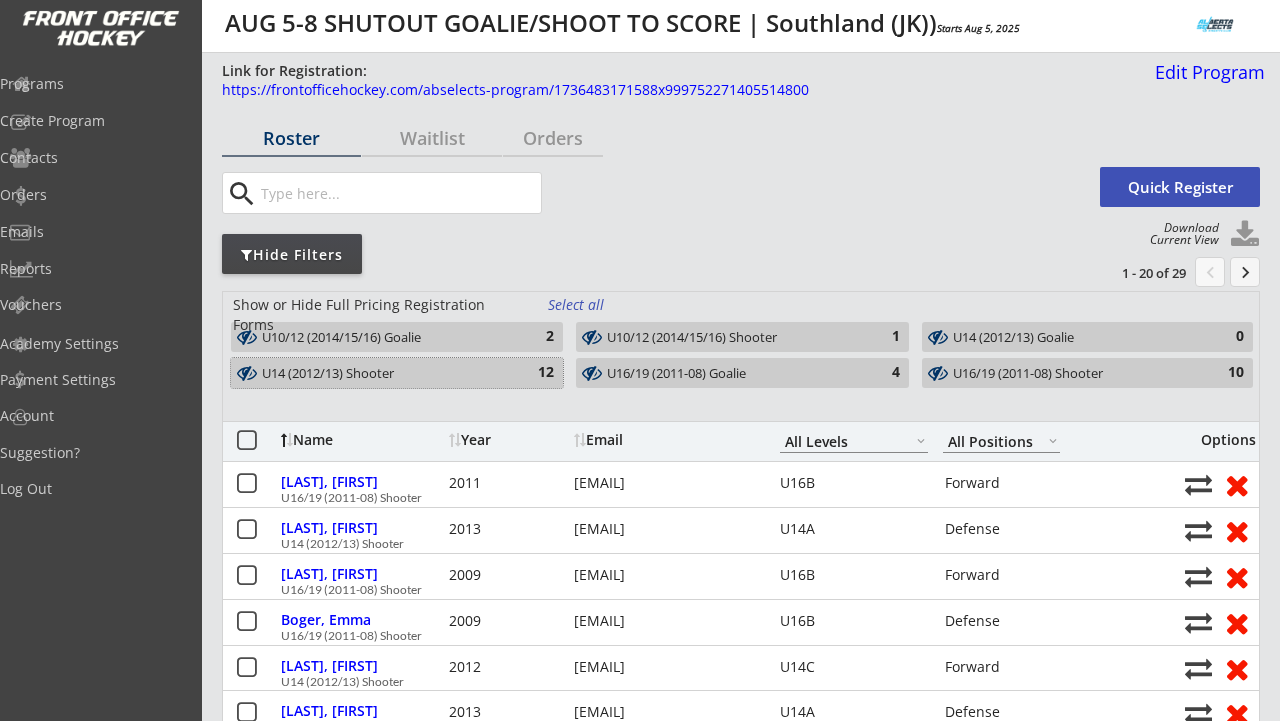 click on "12" at bounding box center (534, 373) 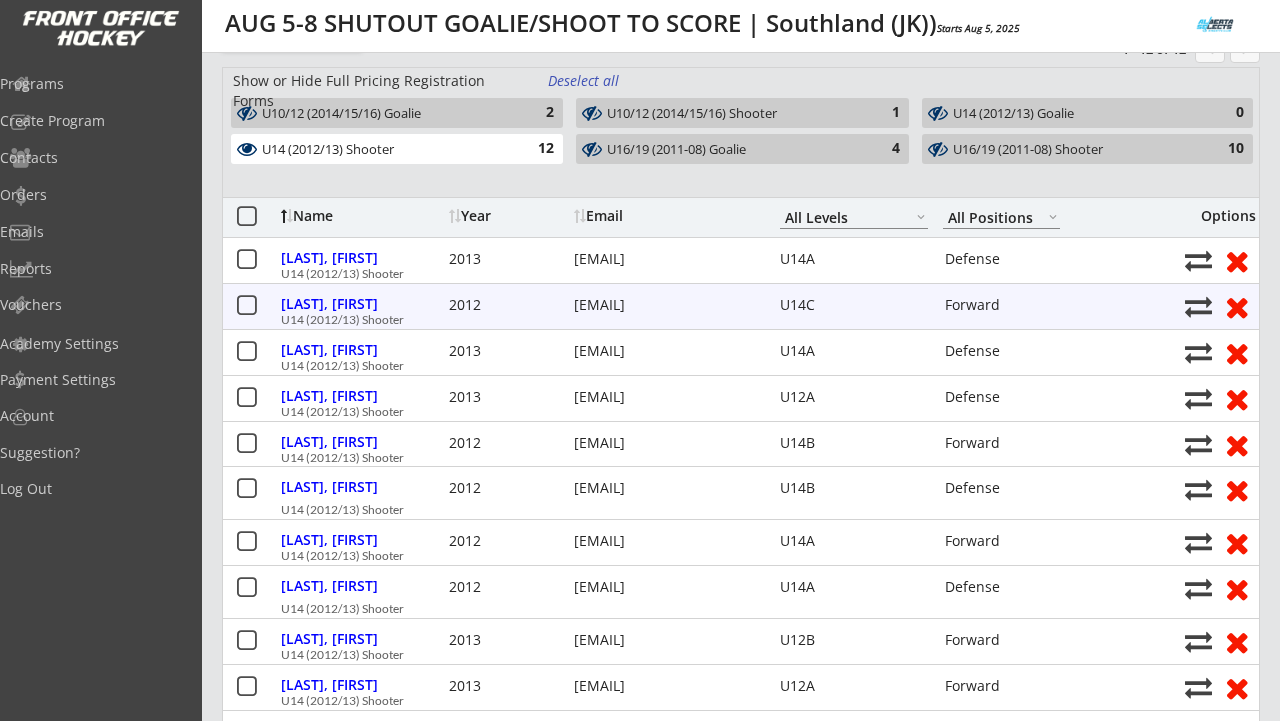scroll, scrollTop: 211, scrollLeft: 0, axis: vertical 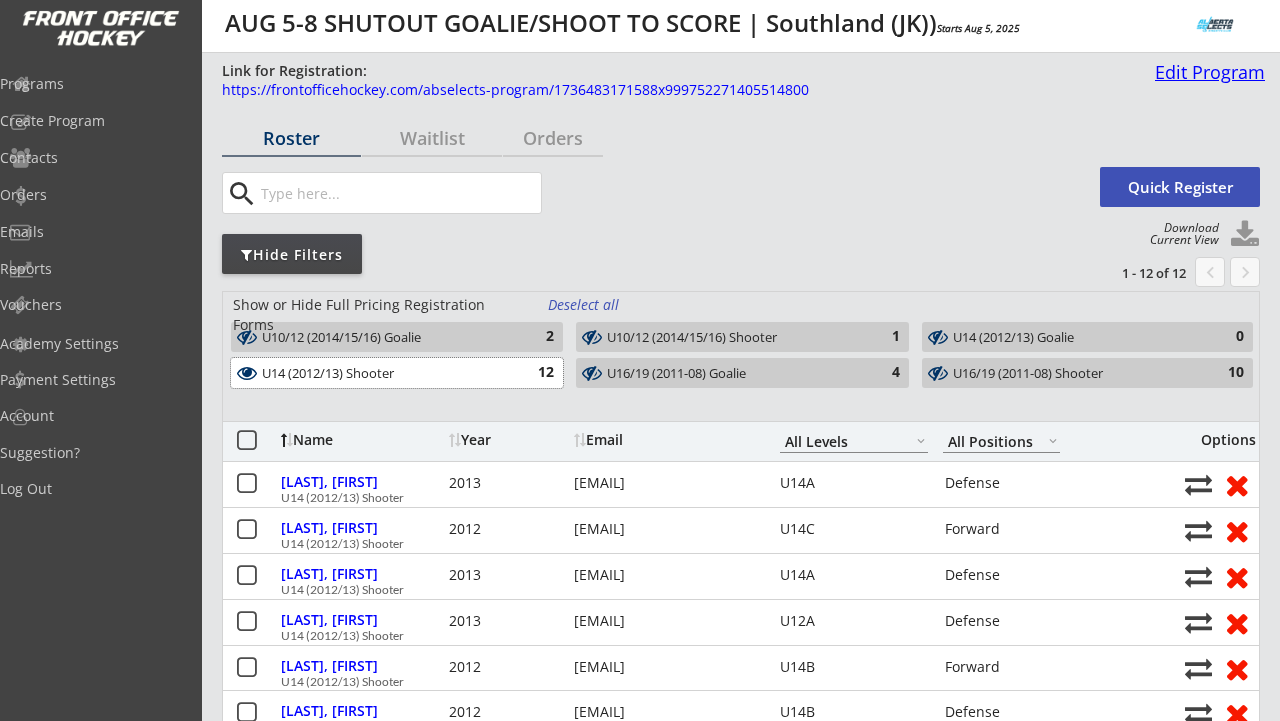 click on "Edit Program" at bounding box center [1206, 72] 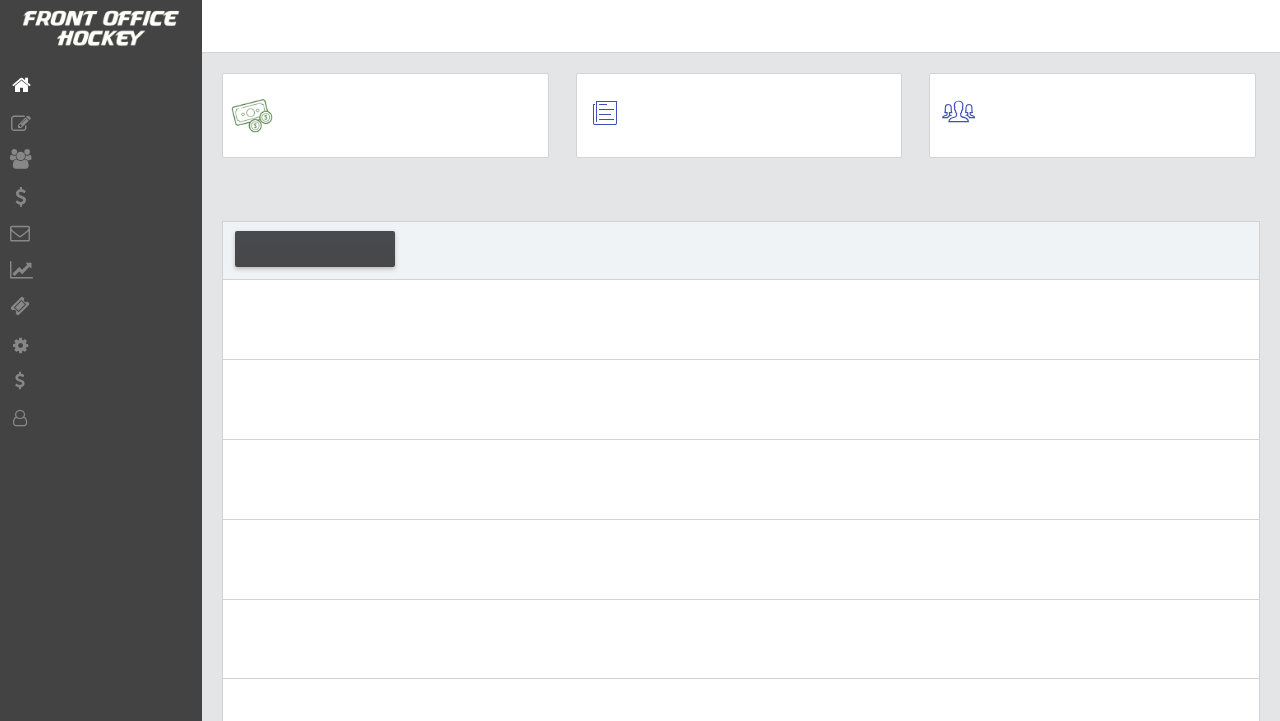 scroll, scrollTop: 0, scrollLeft: 0, axis: both 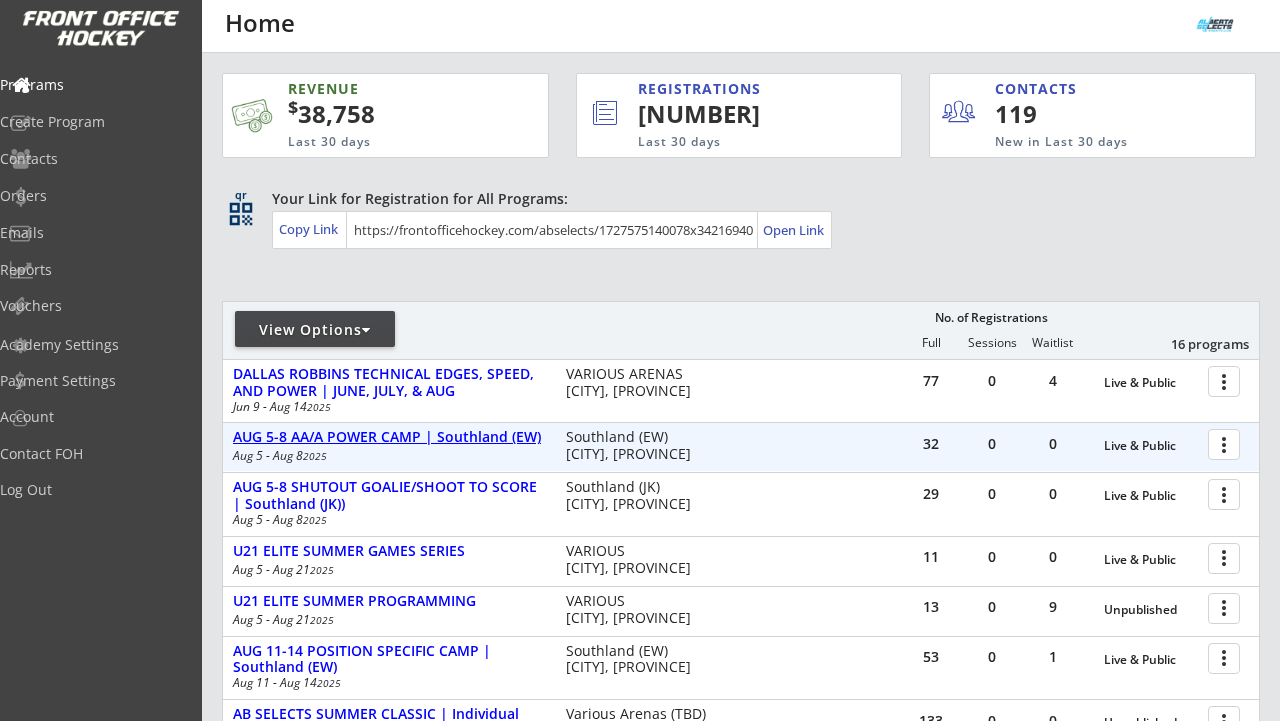 click on "AUG 5-8 AA/A POWER CAMP | Southland (EW)" at bounding box center [389, 437] 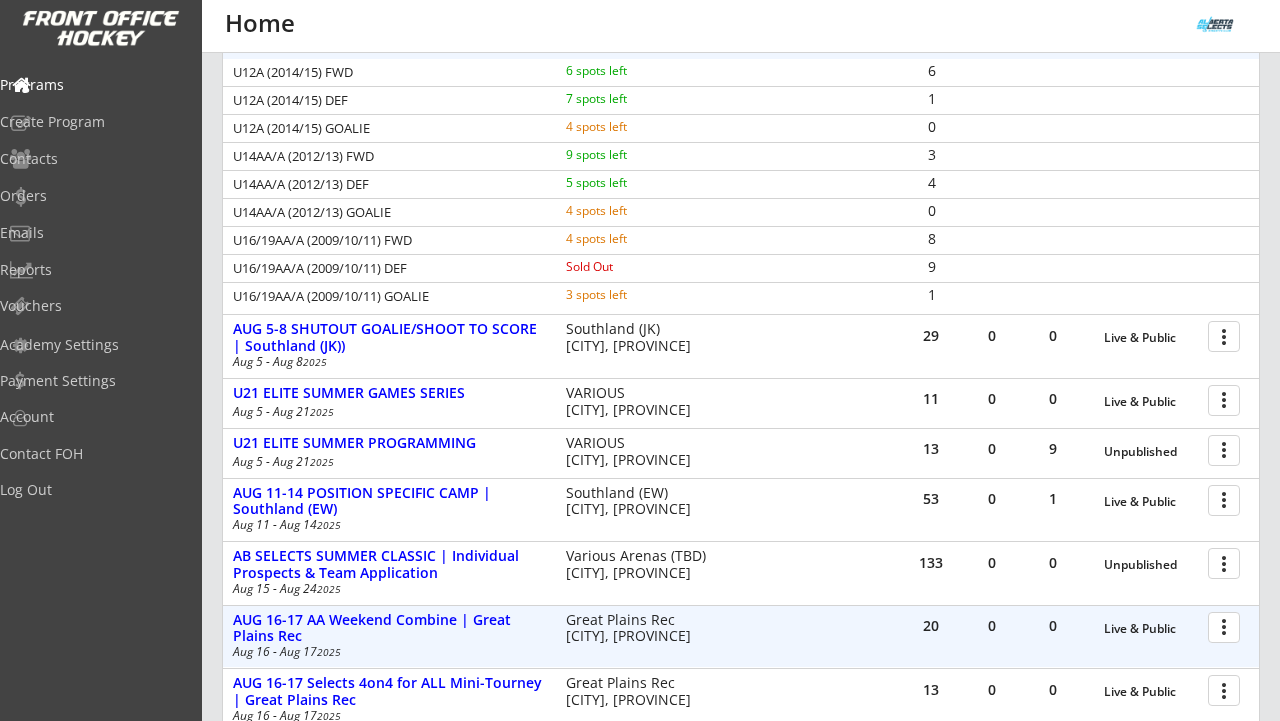 scroll, scrollTop: 385, scrollLeft: 0, axis: vertical 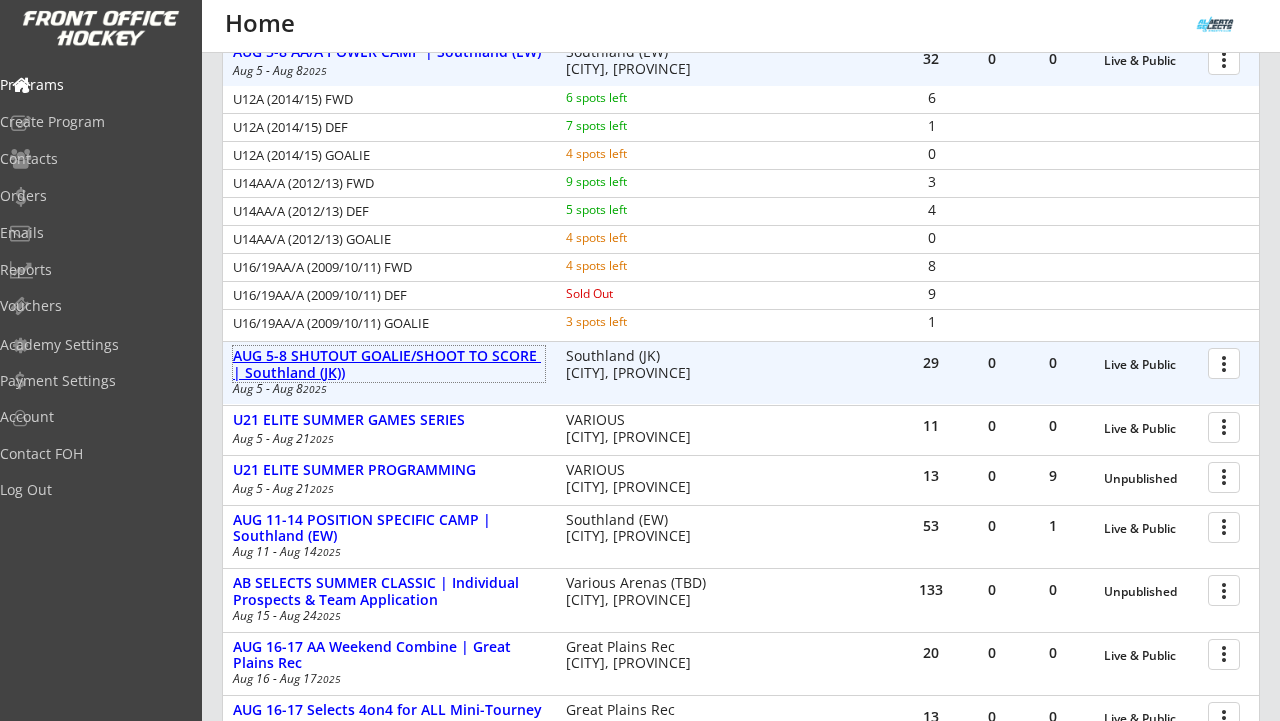 click on "AUG 5-8 SHUTOUT GOALIE/SHOOT TO SCORE | Southland (JK))" at bounding box center (389, 365) 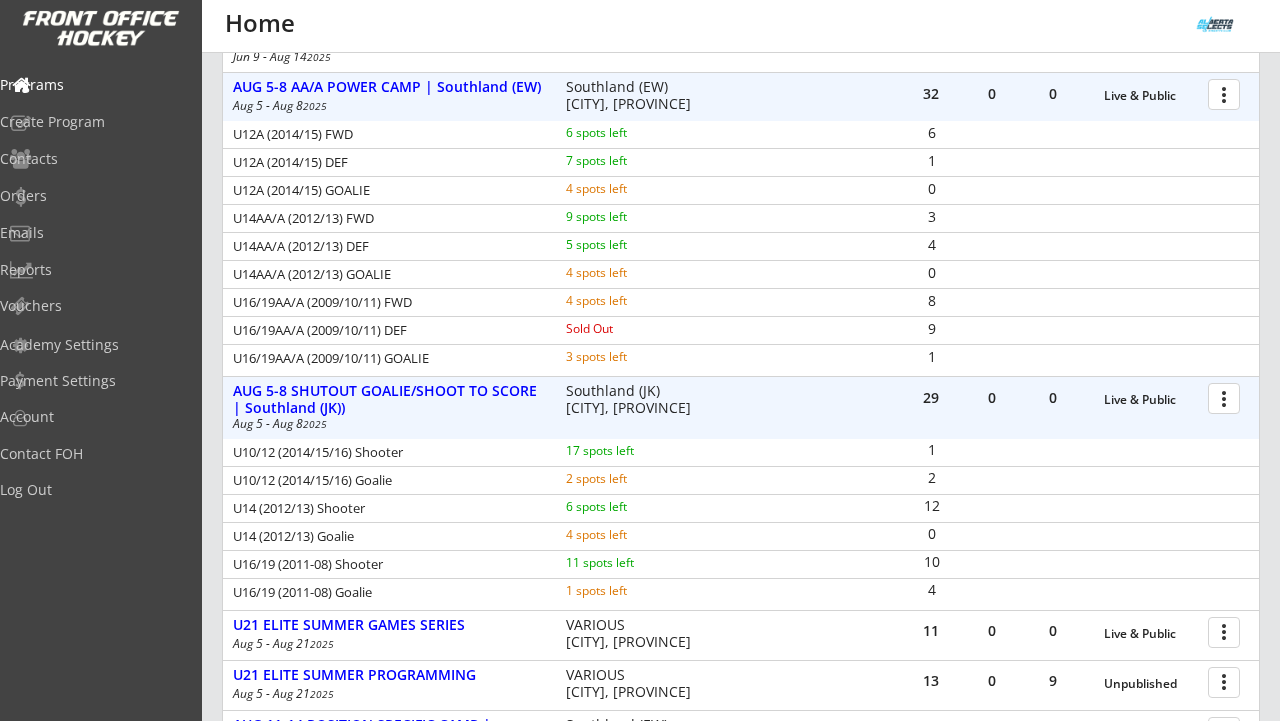 scroll, scrollTop: 347, scrollLeft: 0, axis: vertical 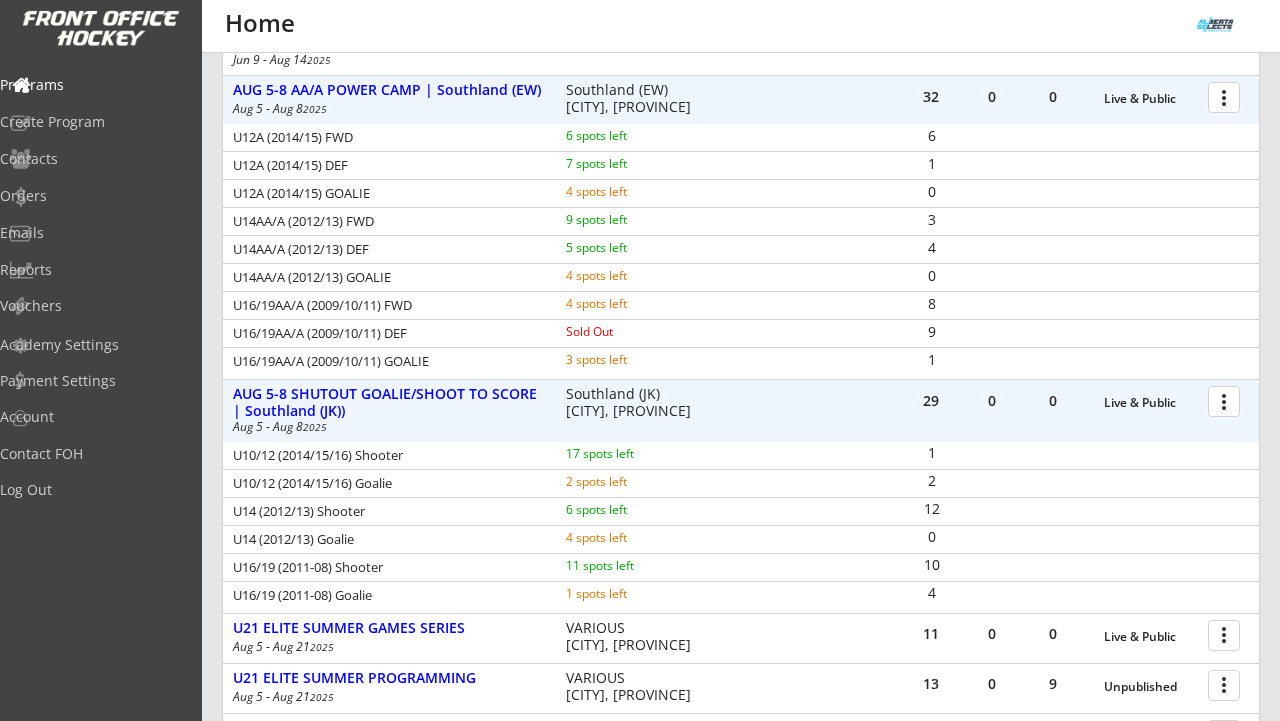 click at bounding box center [1227, 96] 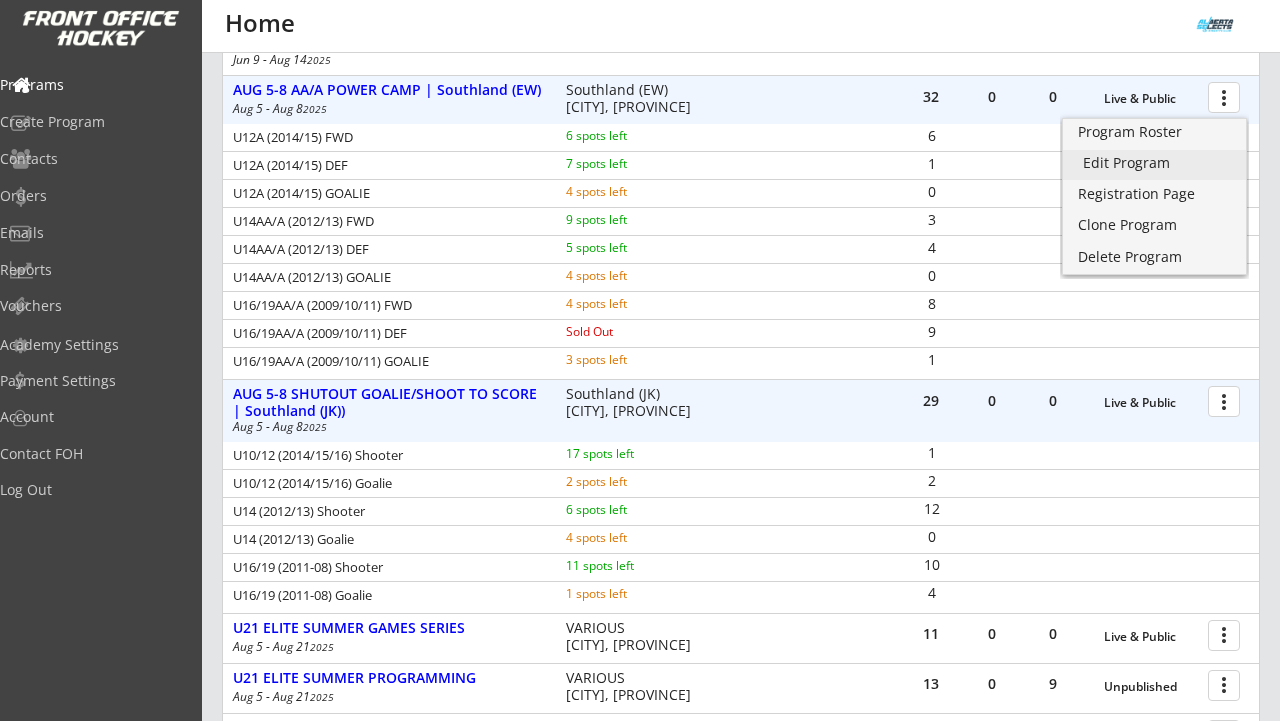 click on "Edit Program" at bounding box center (1154, 163) 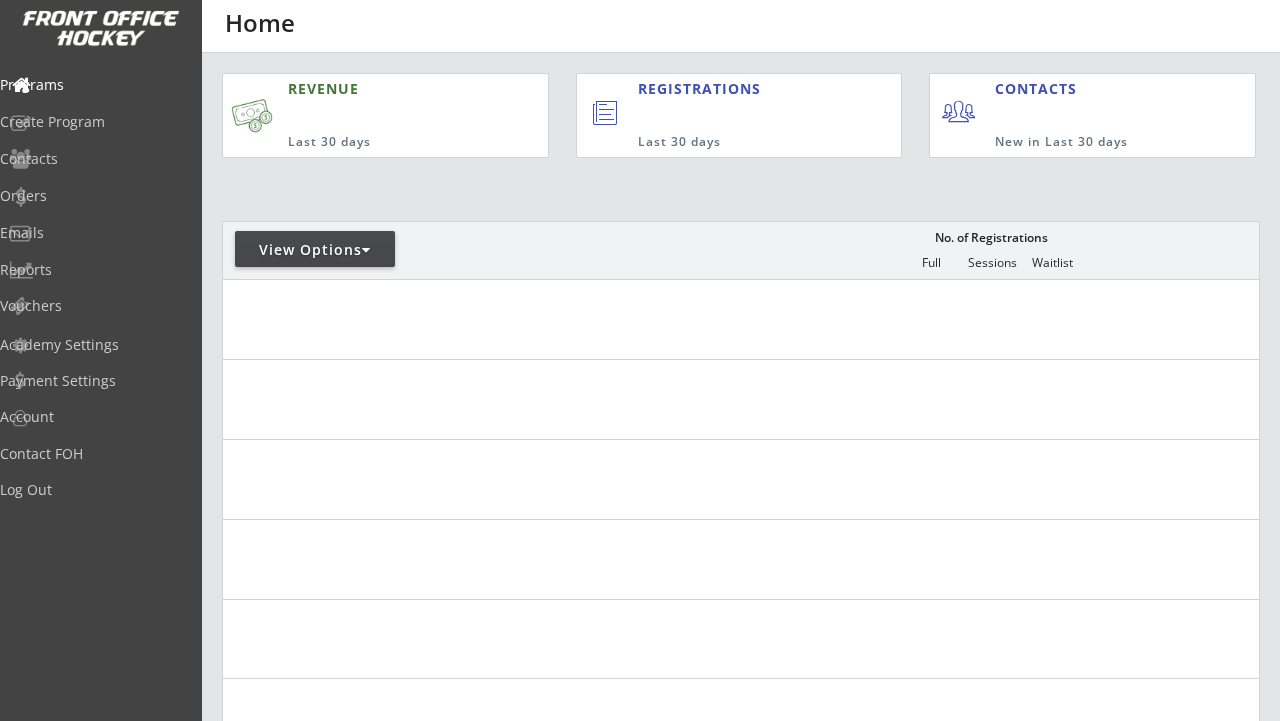 scroll, scrollTop: 0, scrollLeft: 0, axis: both 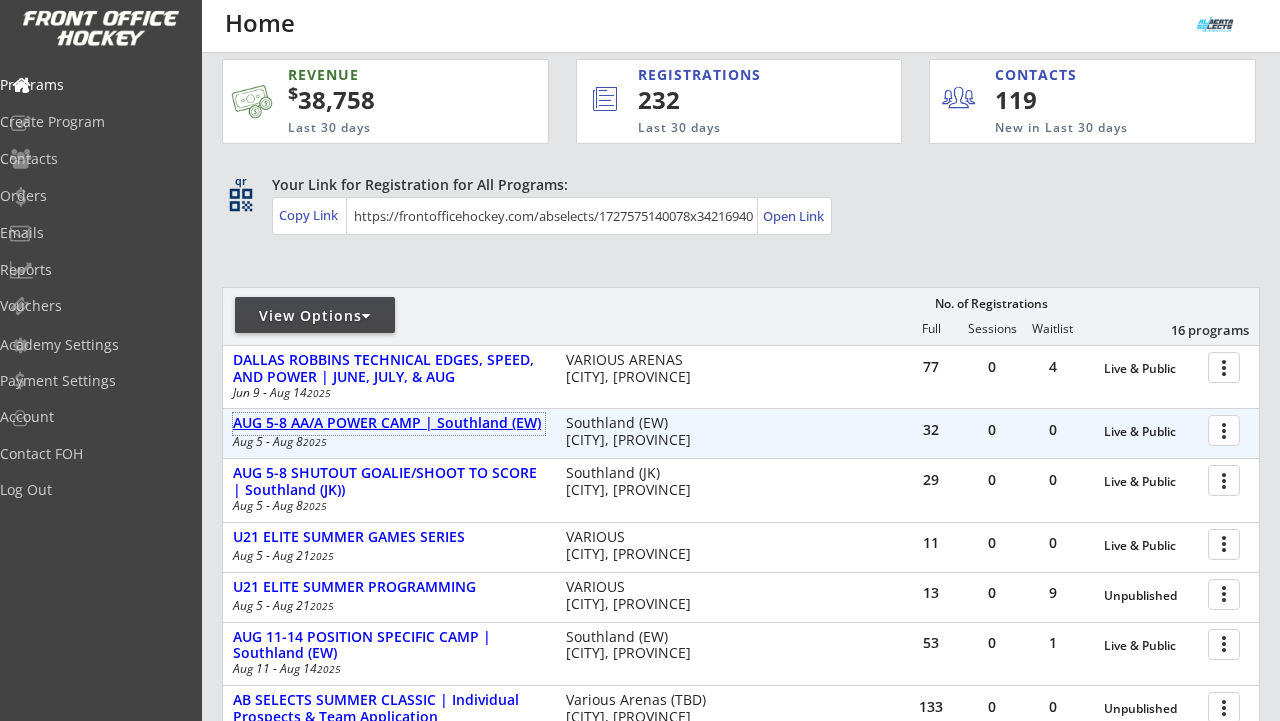 click on "AUG 5-8 AA/A POWER CAMP | Southland (EW)" at bounding box center [389, 423] 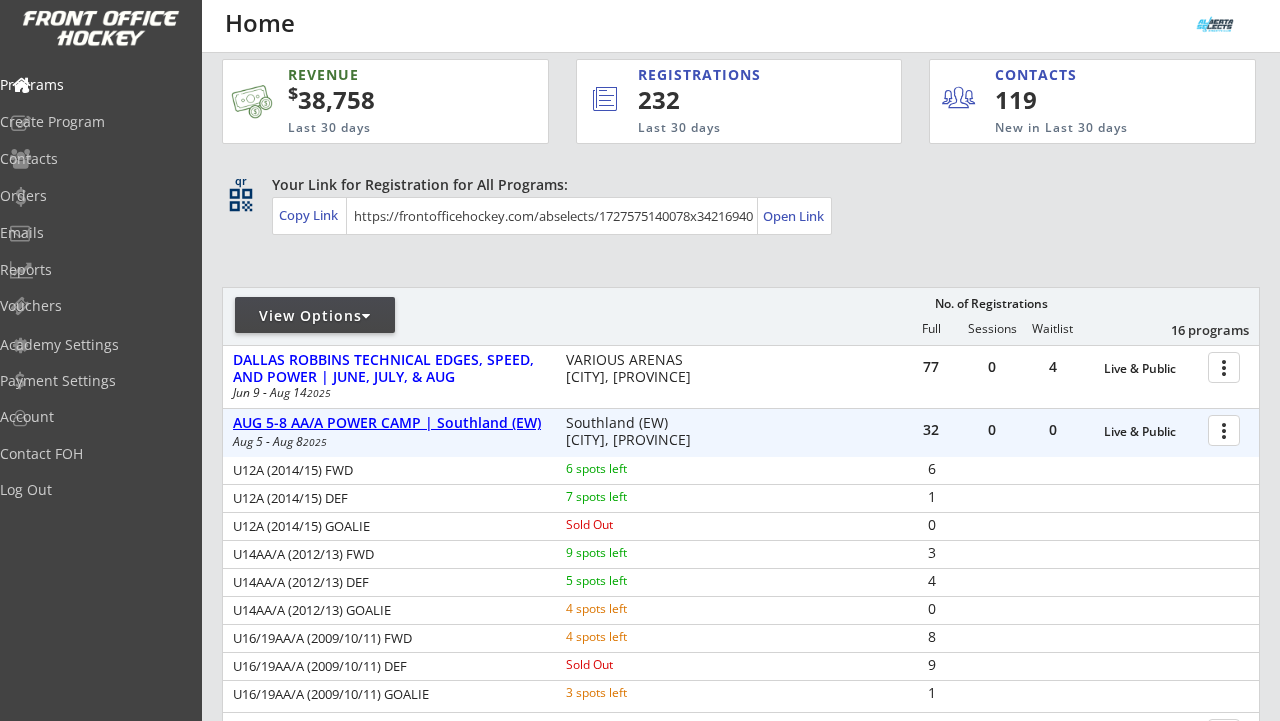 scroll, scrollTop: 29, scrollLeft: 0, axis: vertical 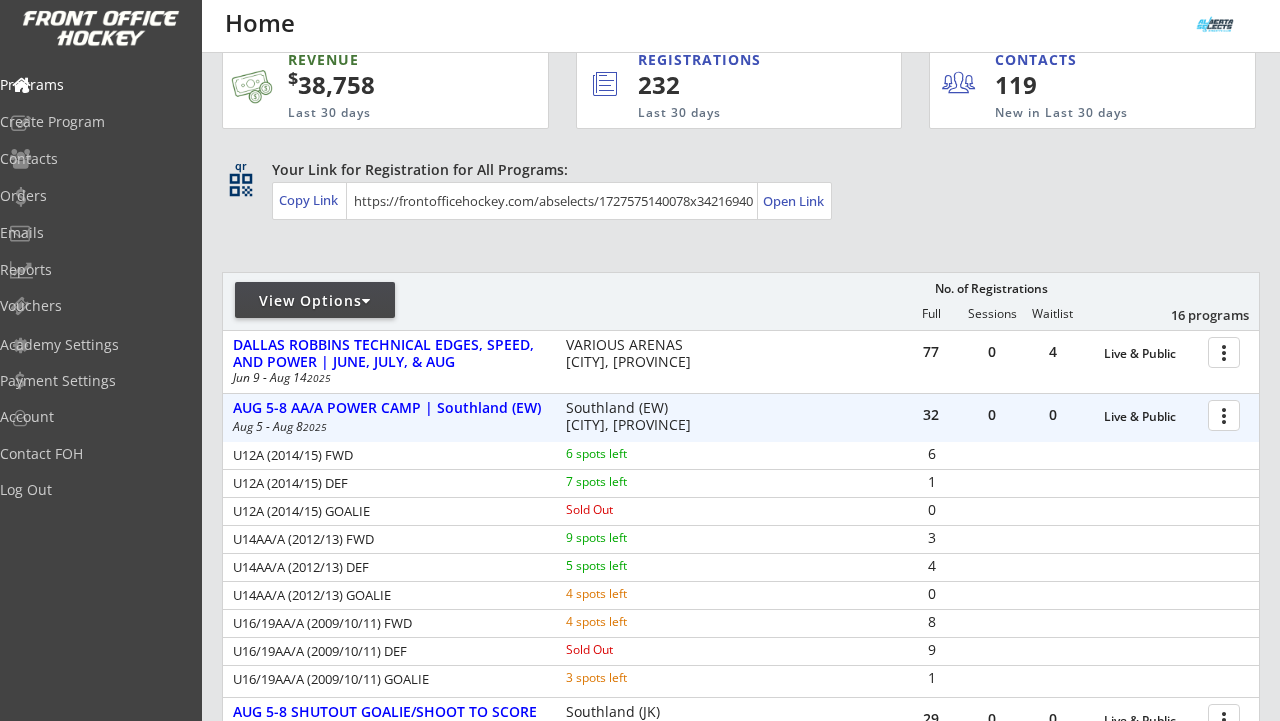 click at bounding box center [1227, 414] 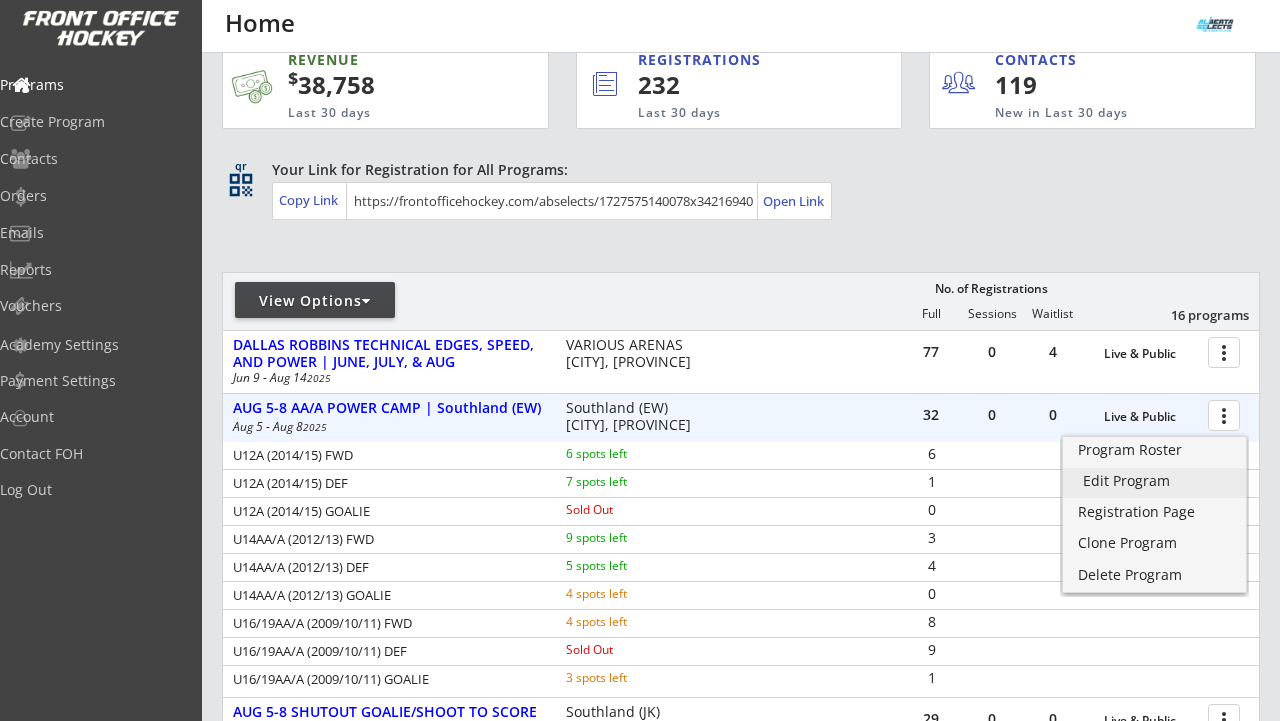 click on "Edit Program" at bounding box center [1154, 481] 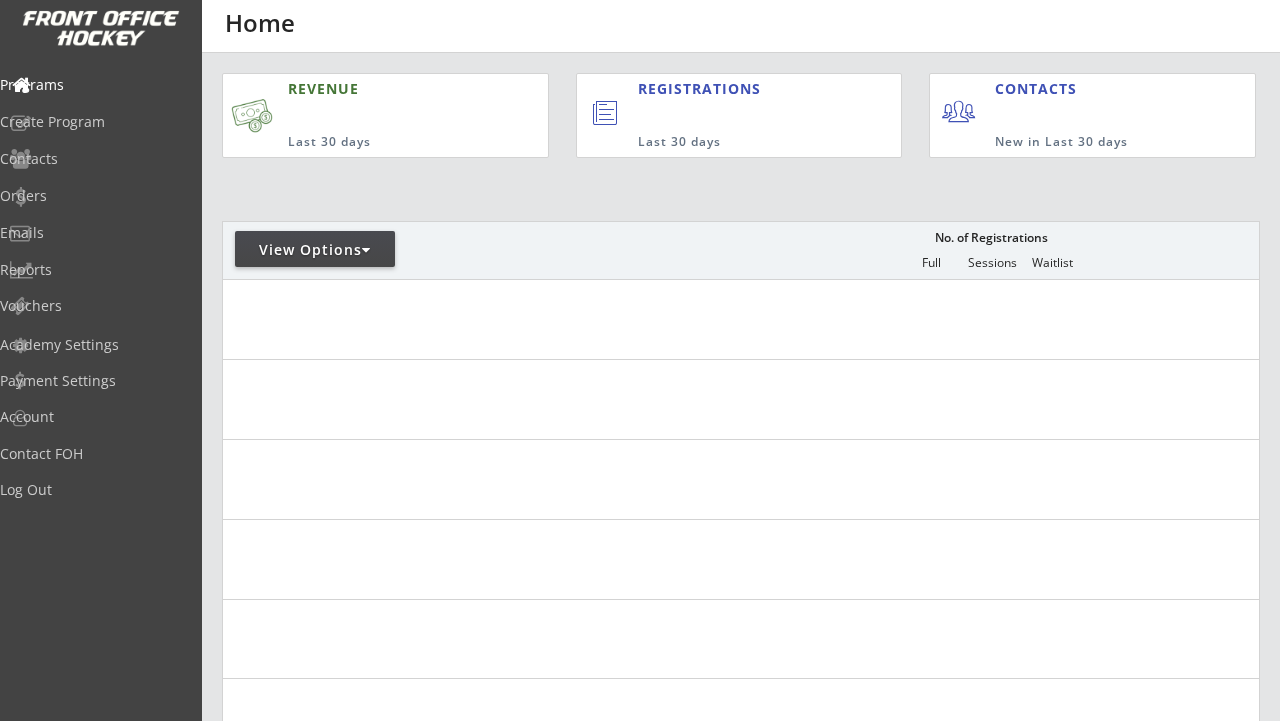 scroll, scrollTop: 0, scrollLeft: 0, axis: both 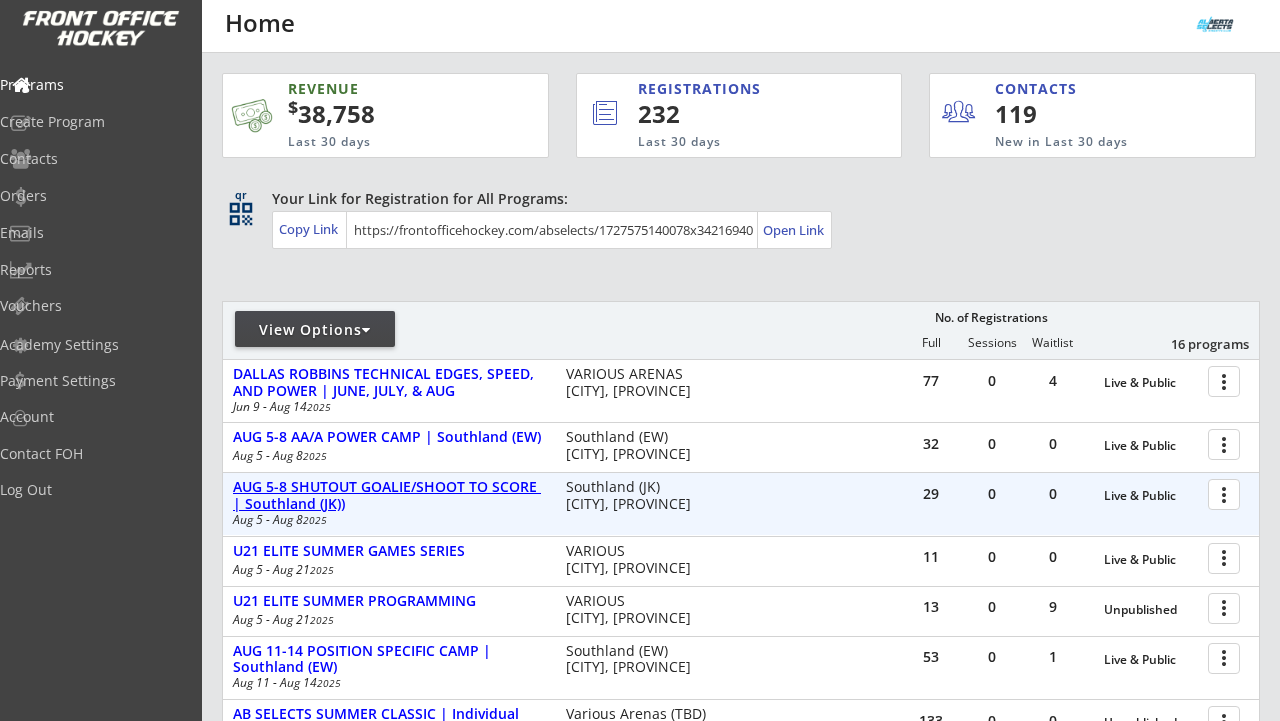 click on "AUG 5-8 SHUTOUT GOALIE/SHOOT TO SCORE | Southland (JK))" at bounding box center [389, 496] 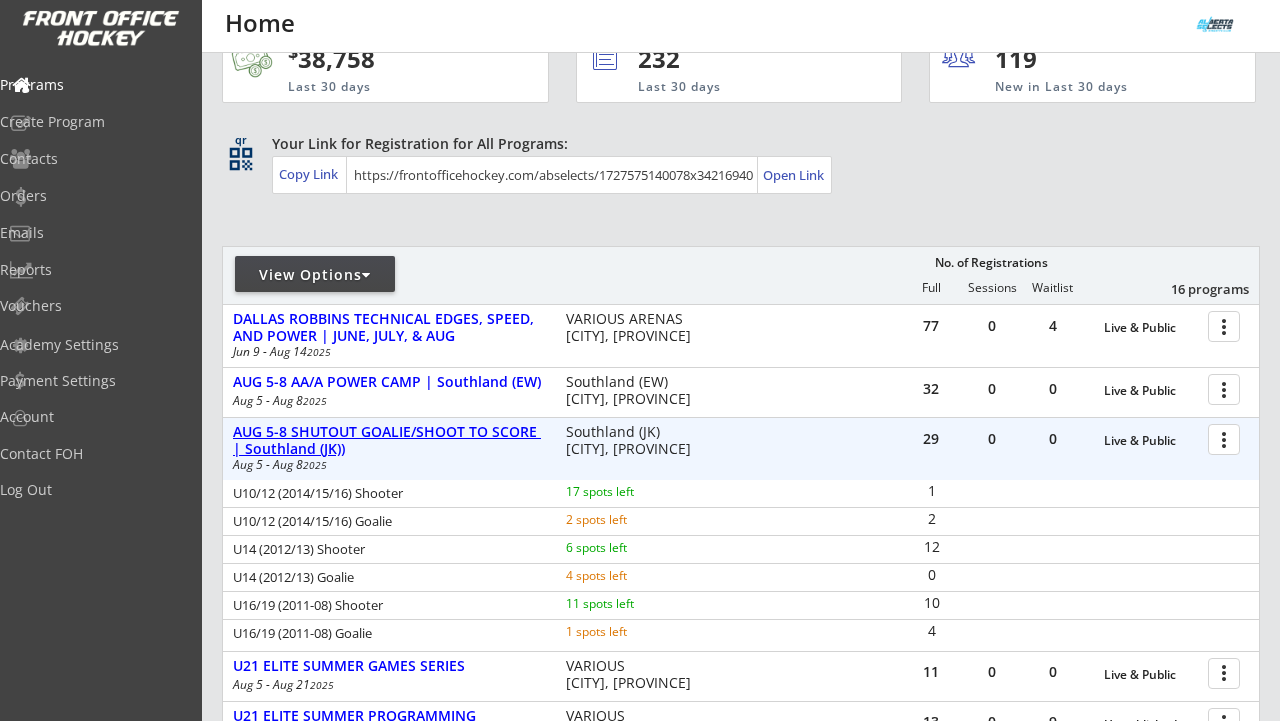 scroll, scrollTop: 78, scrollLeft: 0, axis: vertical 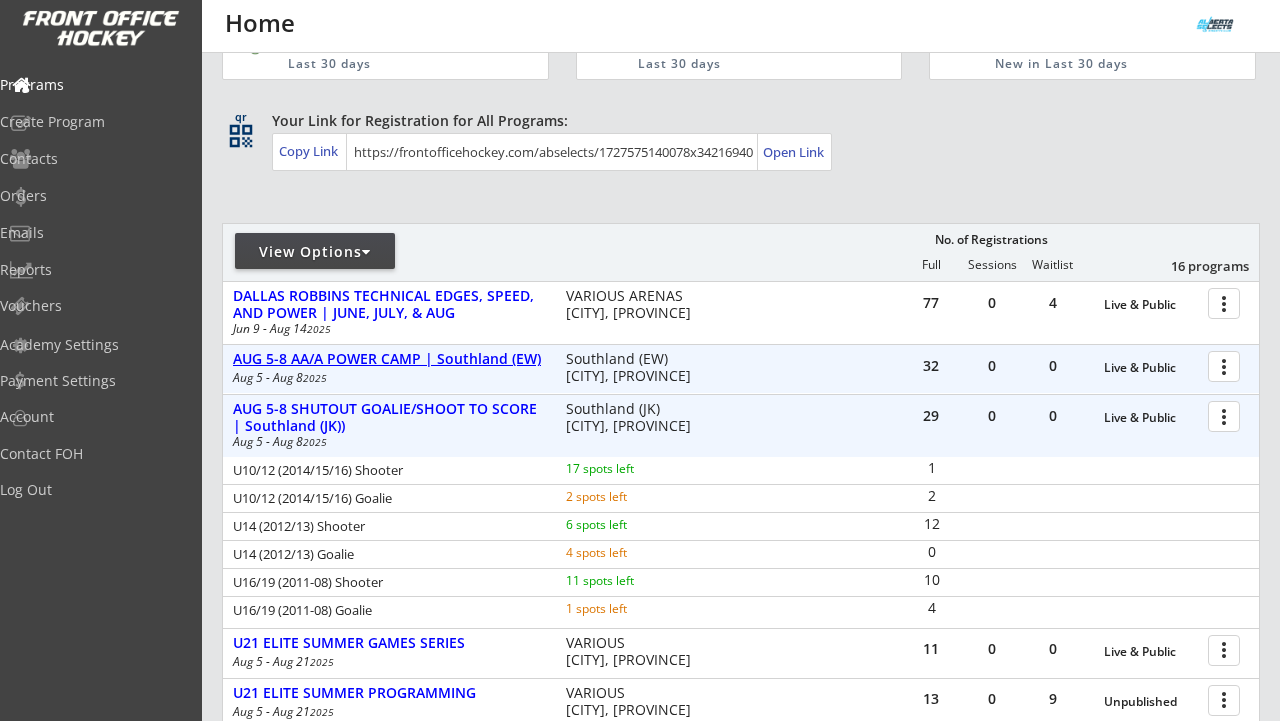 click on "AUG 5-8 AA/A POWER CAMP | Southland (EW)" at bounding box center (389, 359) 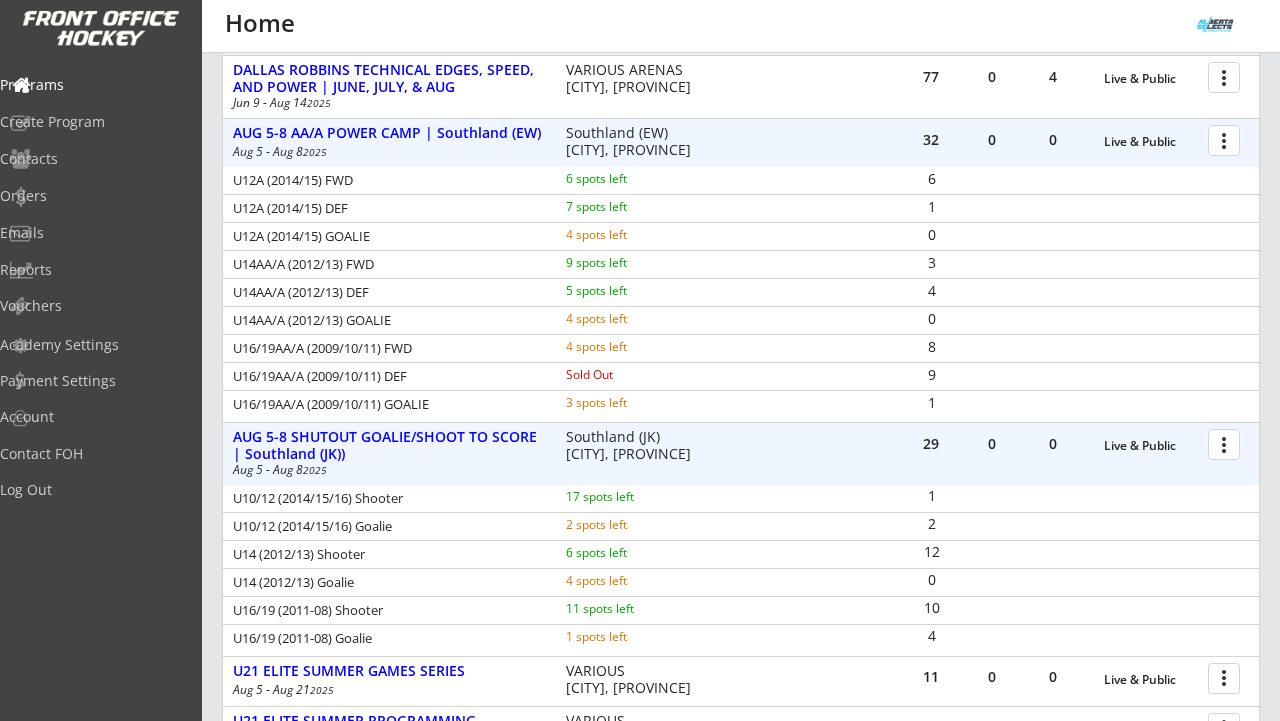 scroll, scrollTop: 332, scrollLeft: 0, axis: vertical 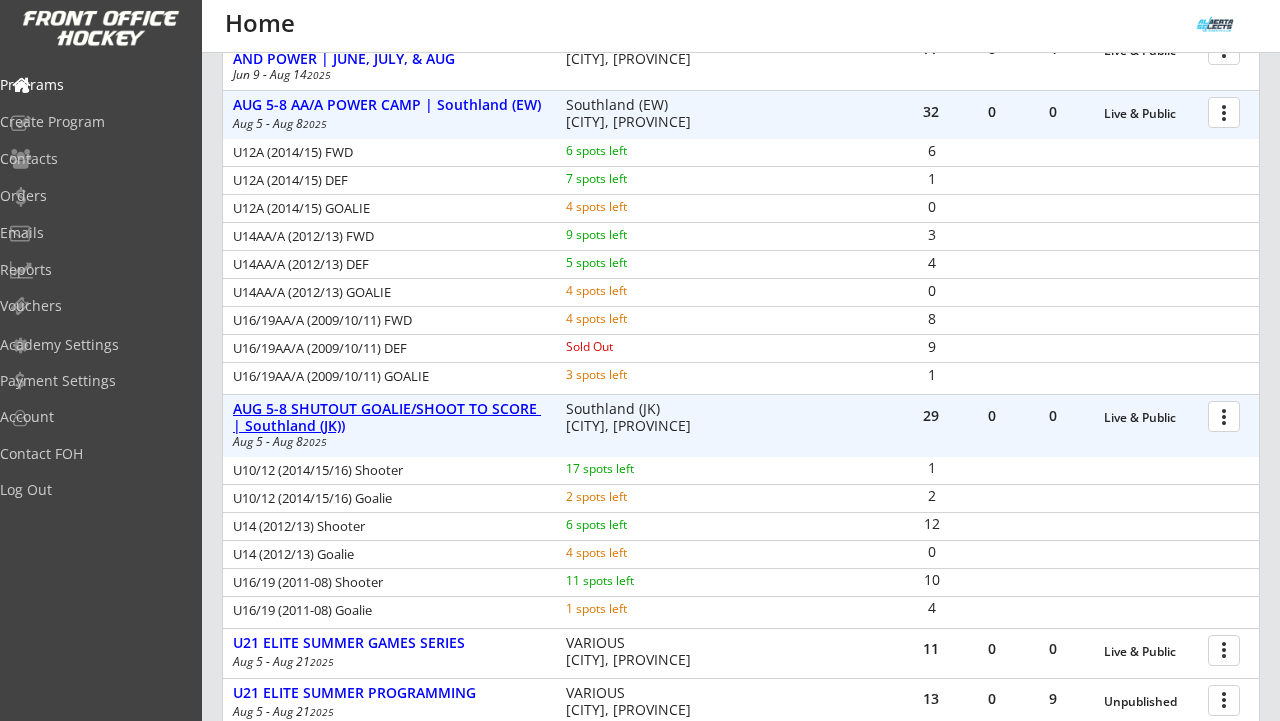 click on "AUG 5-8 SHUTOUT GOALIE/SHOOT TO SCORE | Southland (JK))" at bounding box center (389, 418) 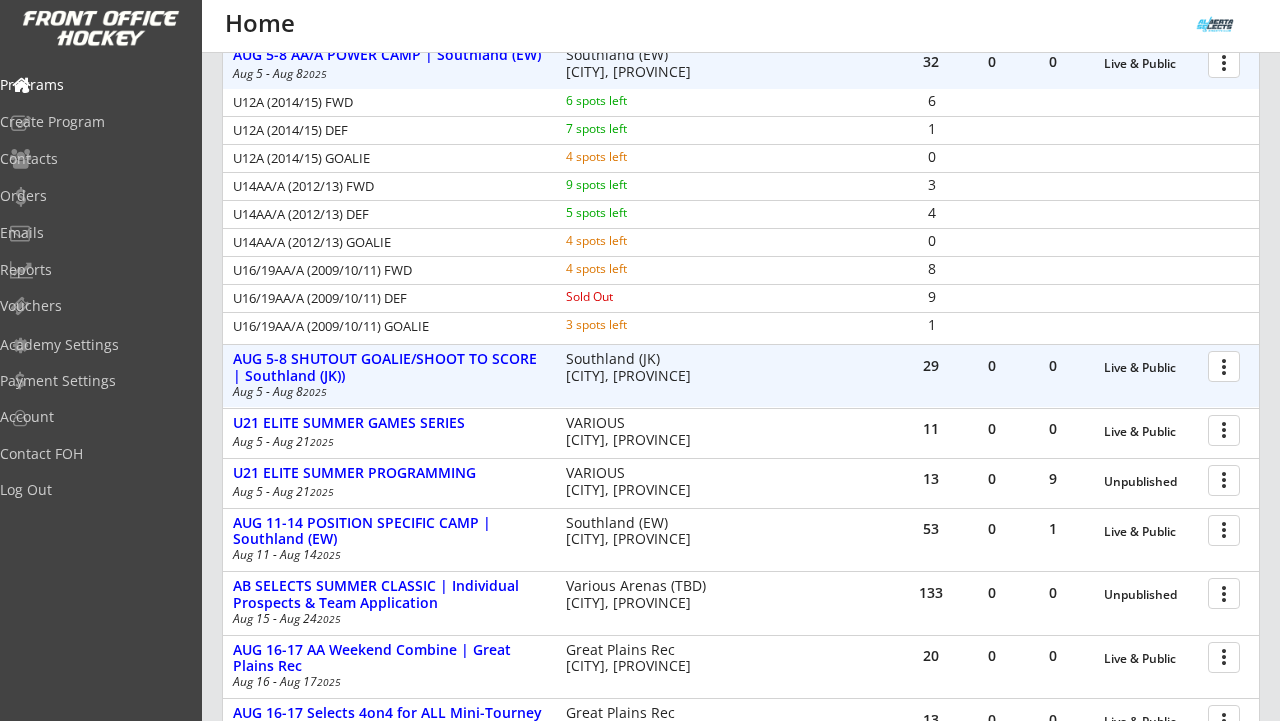 scroll, scrollTop: 381, scrollLeft: 0, axis: vertical 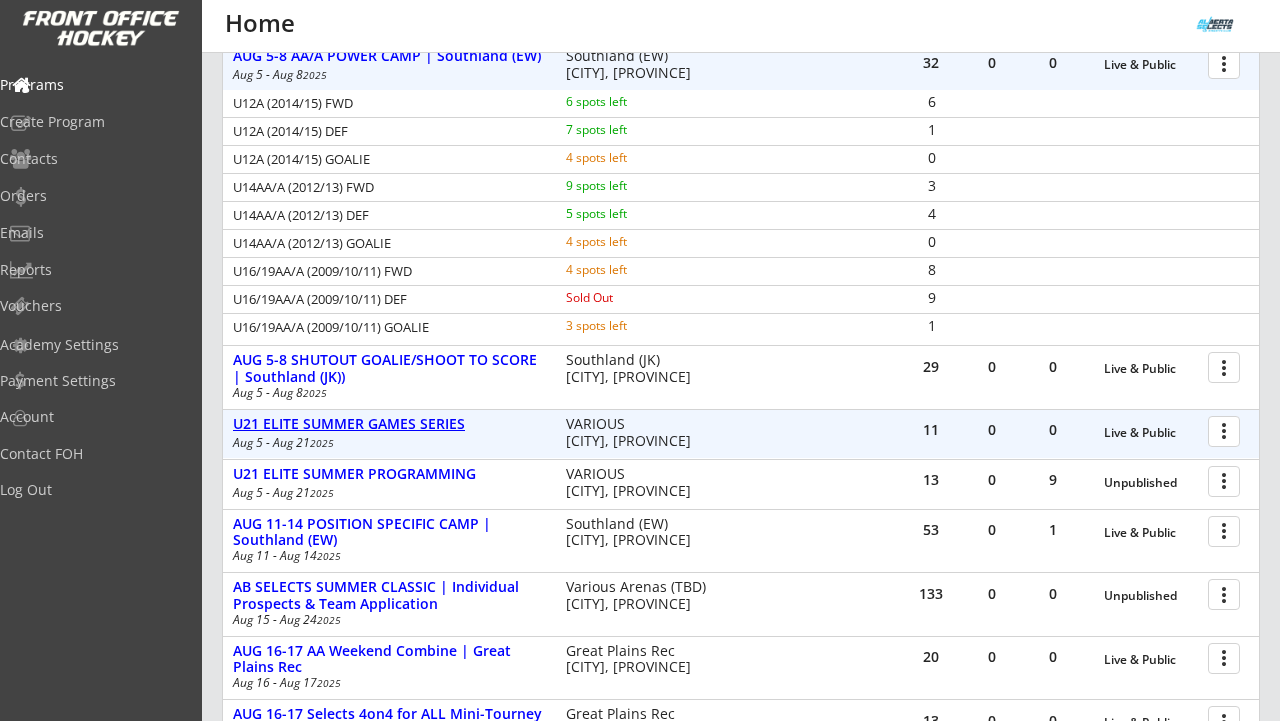 click on "U21 ELITE SUMMER GAMES SERIES" at bounding box center (389, 424) 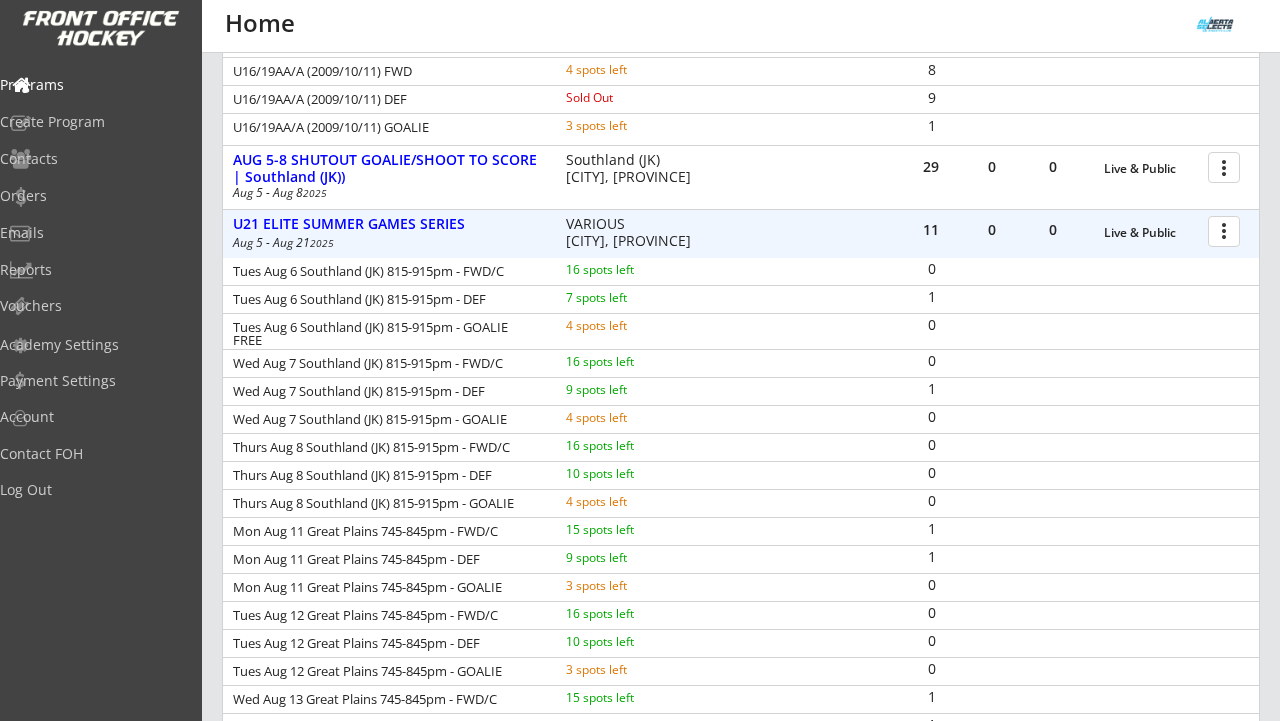 scroll, scrollTop: 594, scrollLeft: 0, axis: vertical 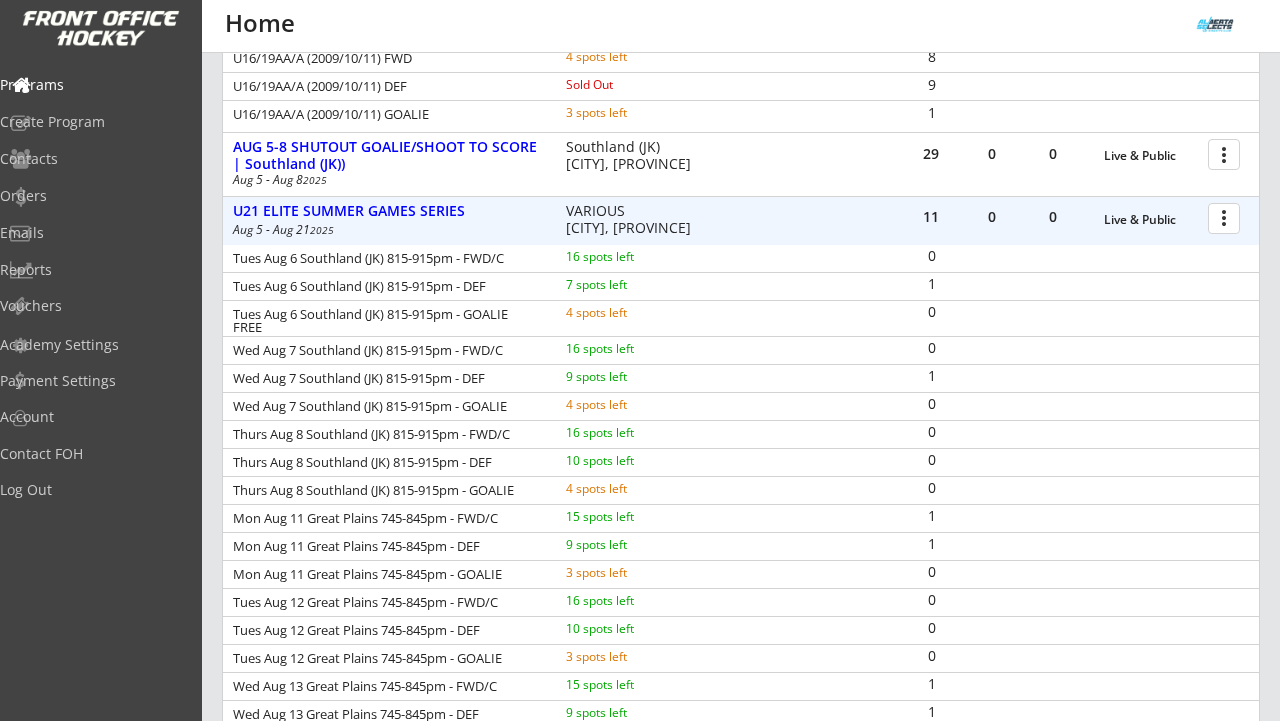 click at bounding box center [1227, 217] 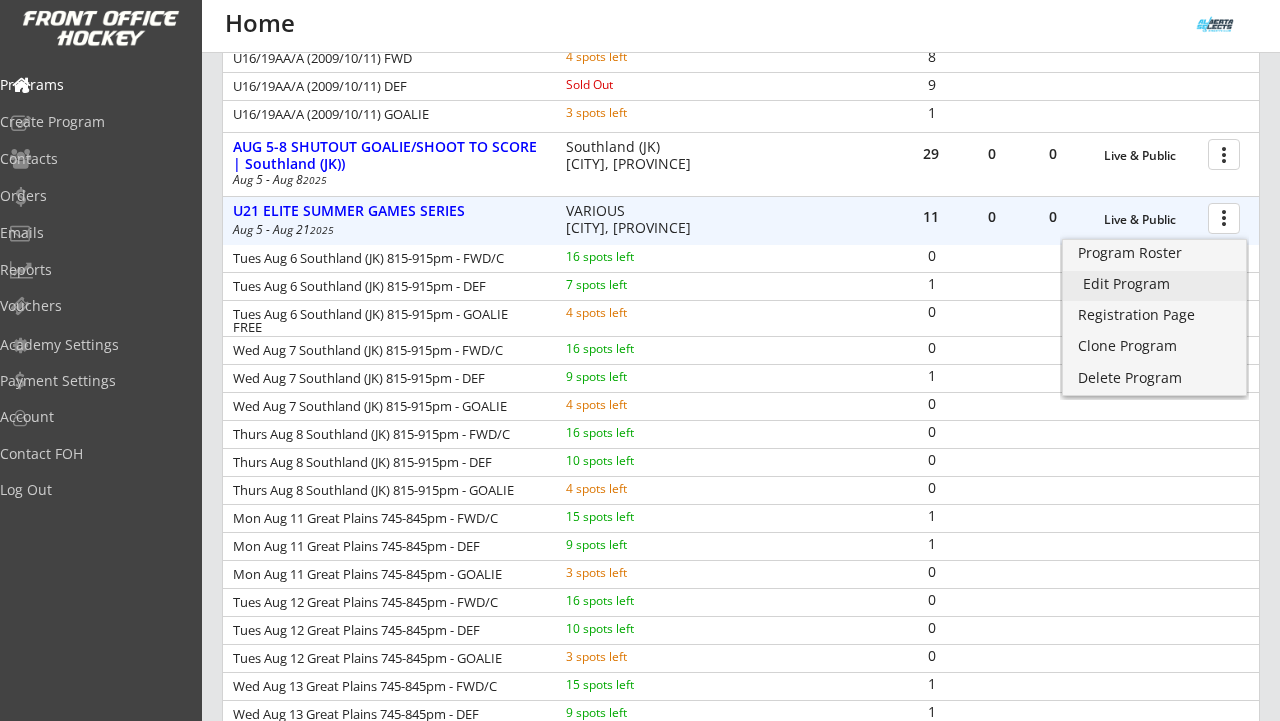click on "Edit Program" at bounding box center [1154, 284] 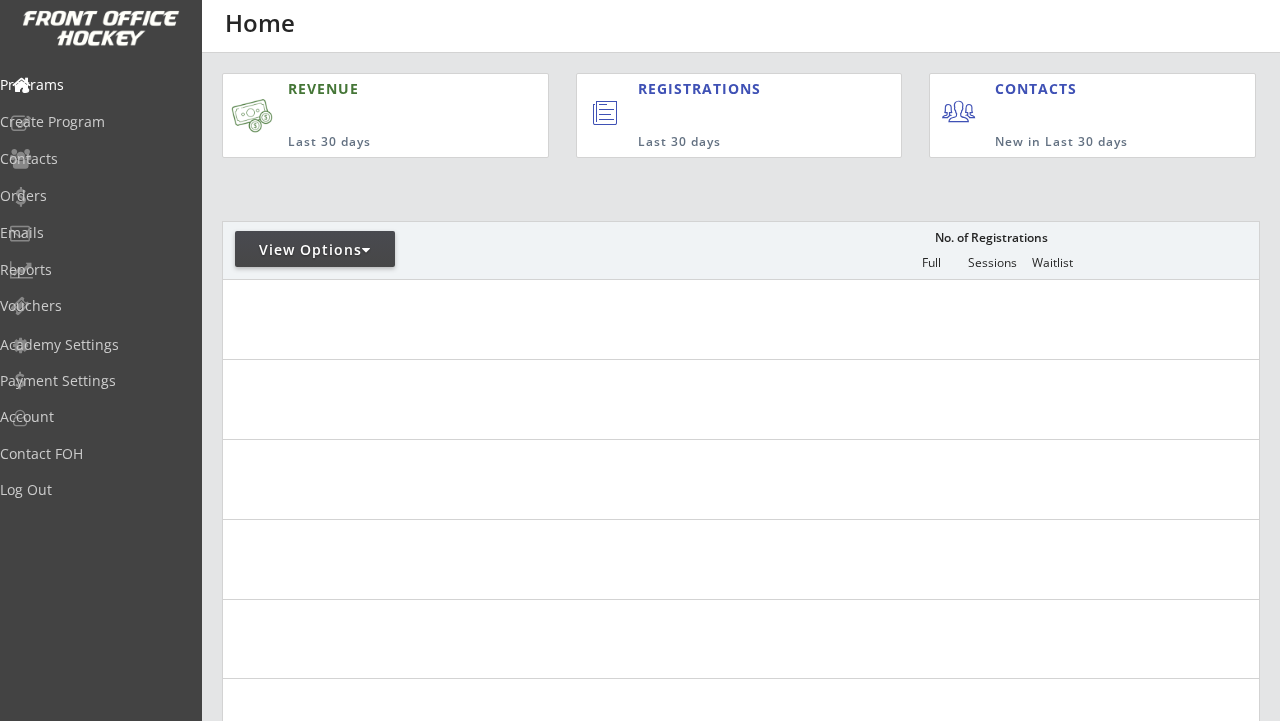 scroll, scrollTop: 0, scrollLeft: 0, axis: both 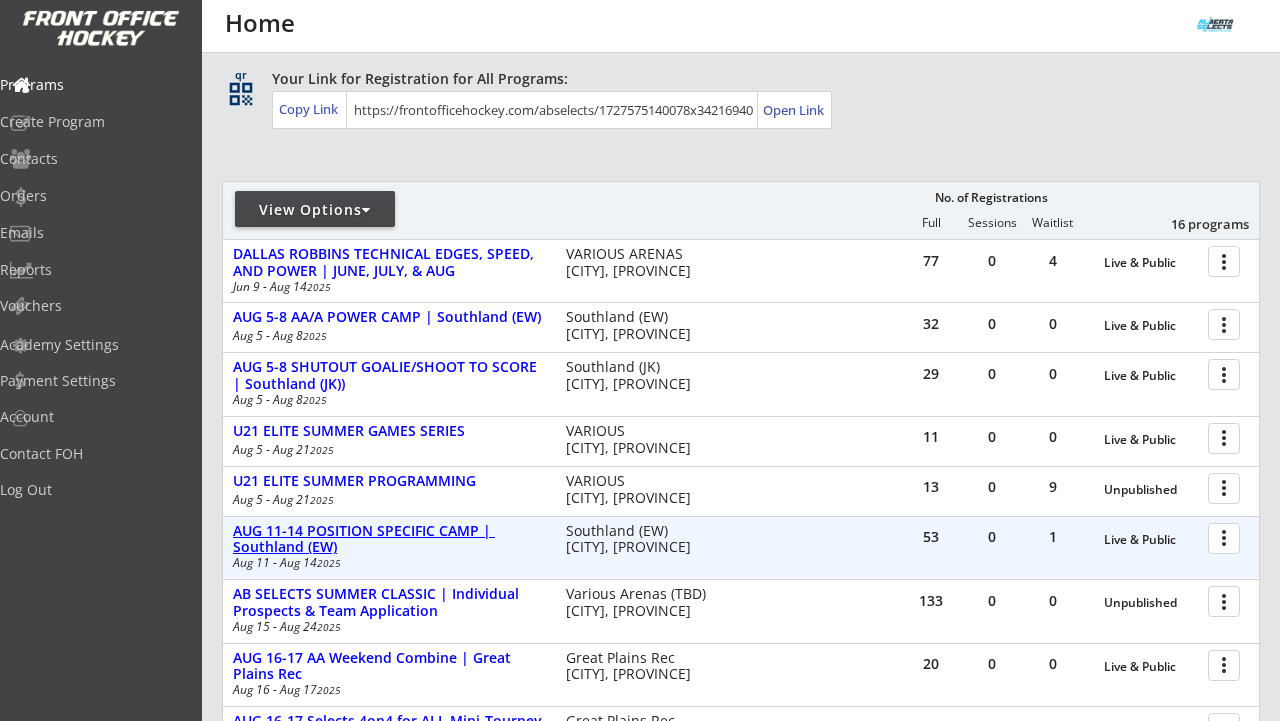 click on "AUG 11-14 POSITION SPECIFIC CAMP | Southland (EW)" at bounding box center [389, 540] 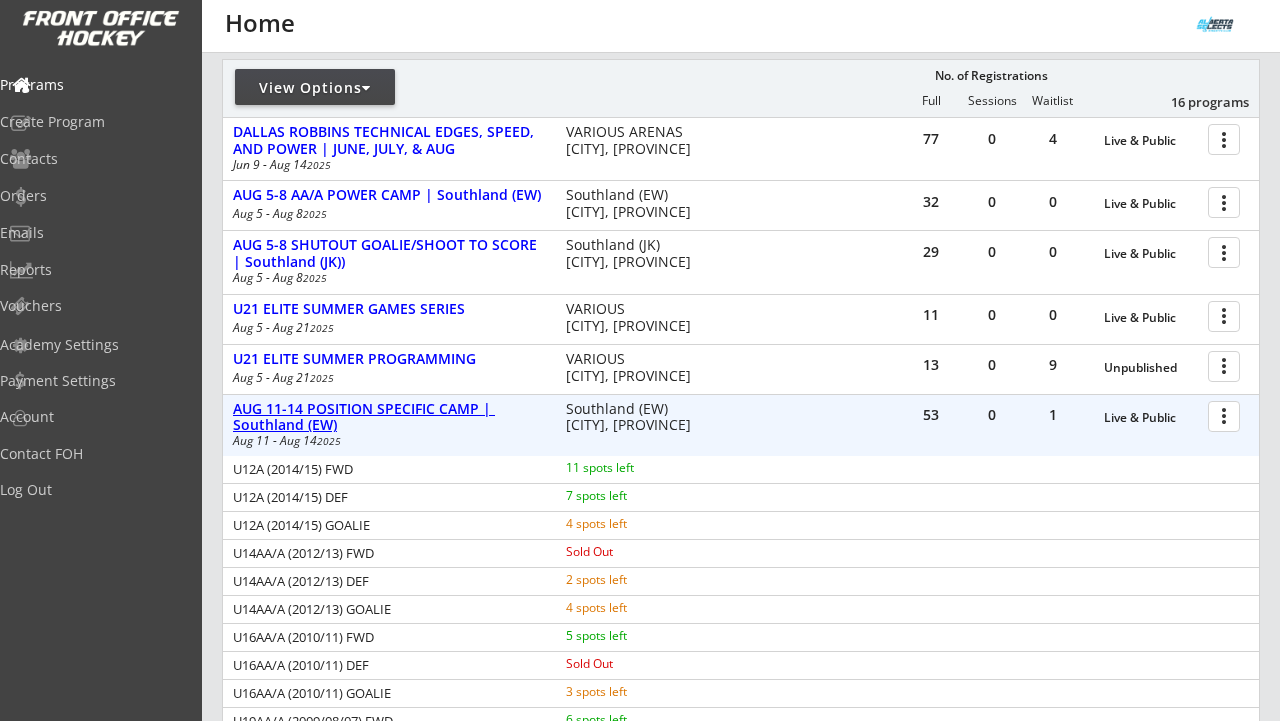 scroll, scrollTop: 249, scrollLeft: 0, axis: vertical 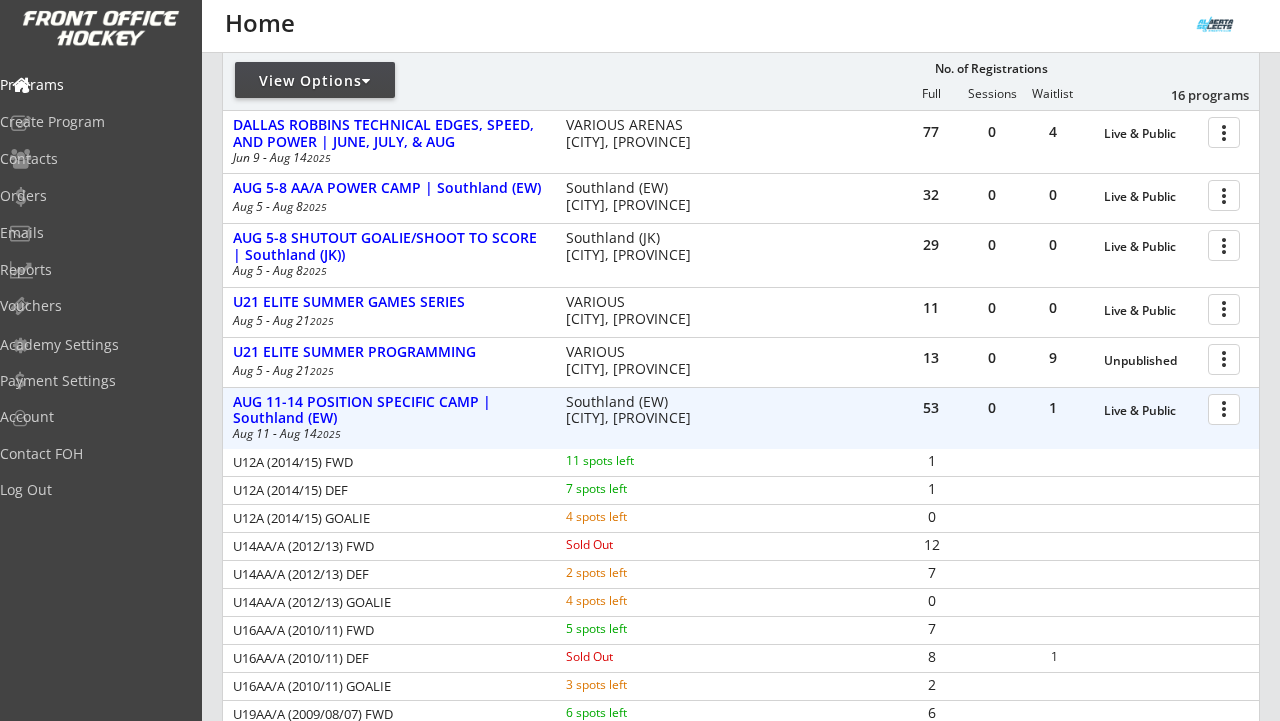 drag, startPoint x: 236, startPoint y: 464, endPoint x: 371, endPoint y: 492, distance: 137.87312 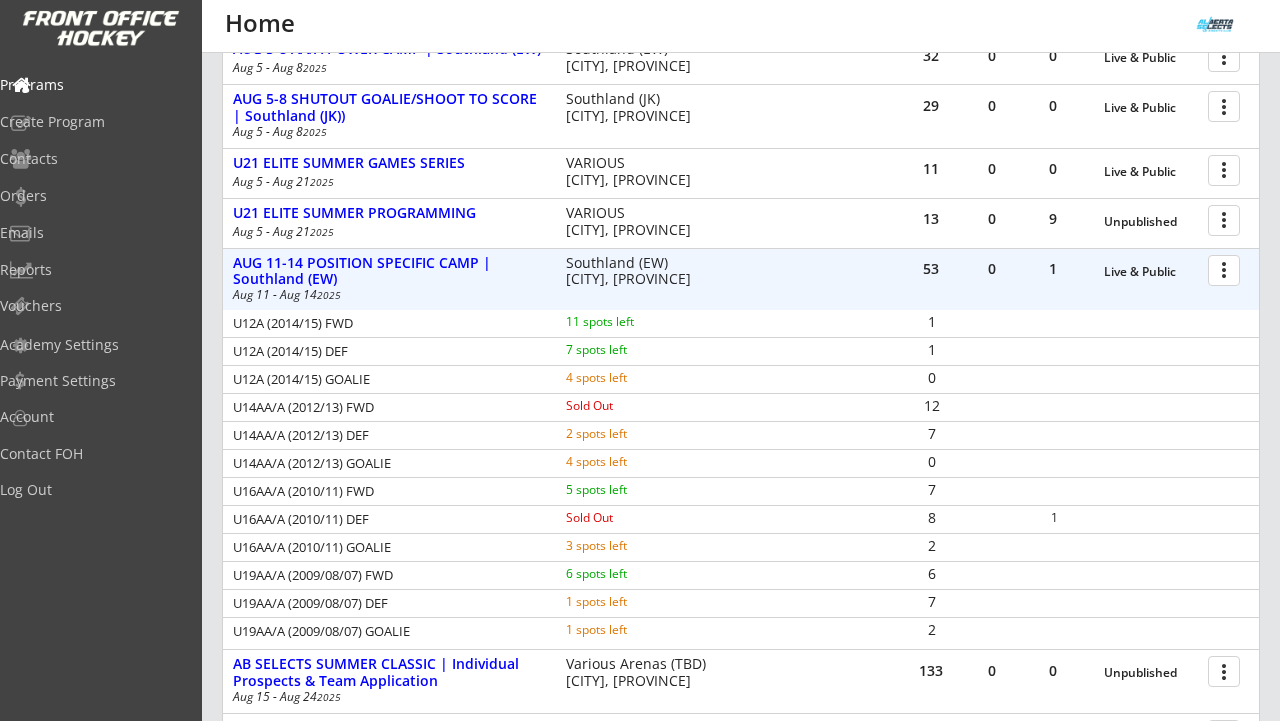 scroll, scrollTop: 401, scrollLeft: 0, axis: vertical 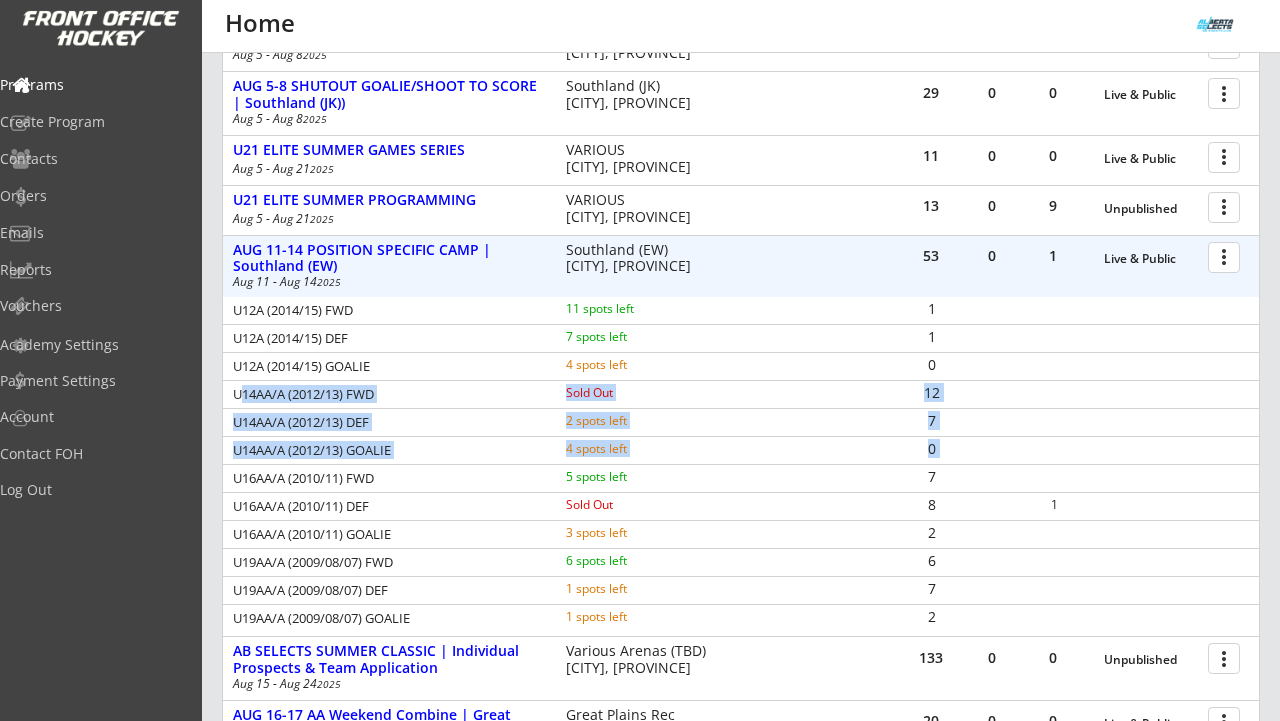 drag, startPoint x: 237, startPoint y: 396, endPoint x: 832, endPoint y: 437, distance: 596.41095 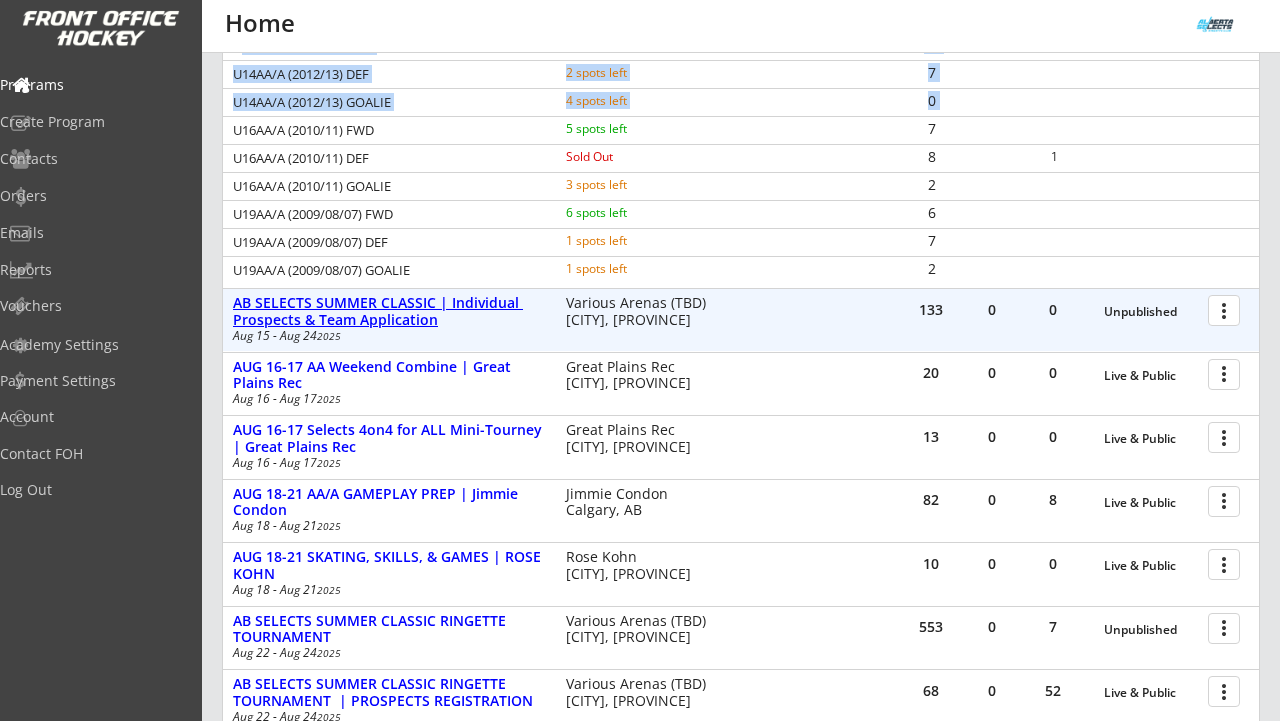 scroll, scrollTop: 752, scrollLeft: 0, axis: vertical 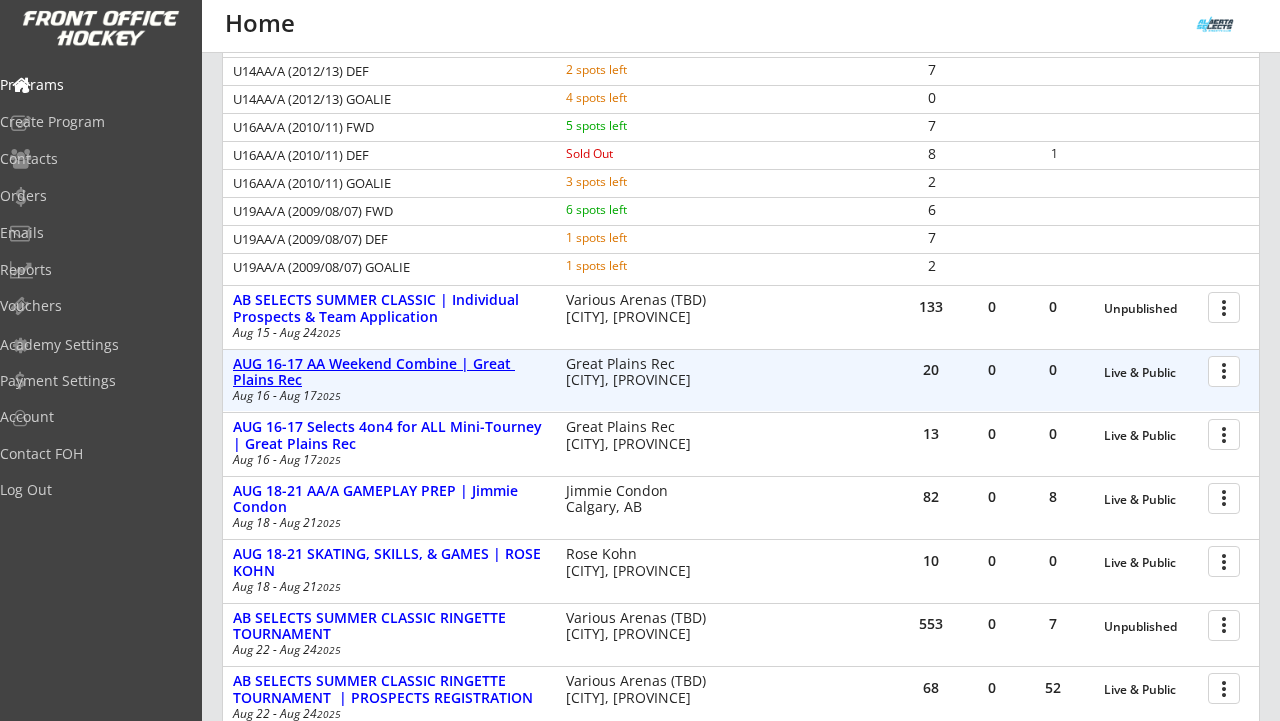 click on "AUG 16-17 AA Weekend Combine | Great Plains Rec" at bounding box center (389, 373) 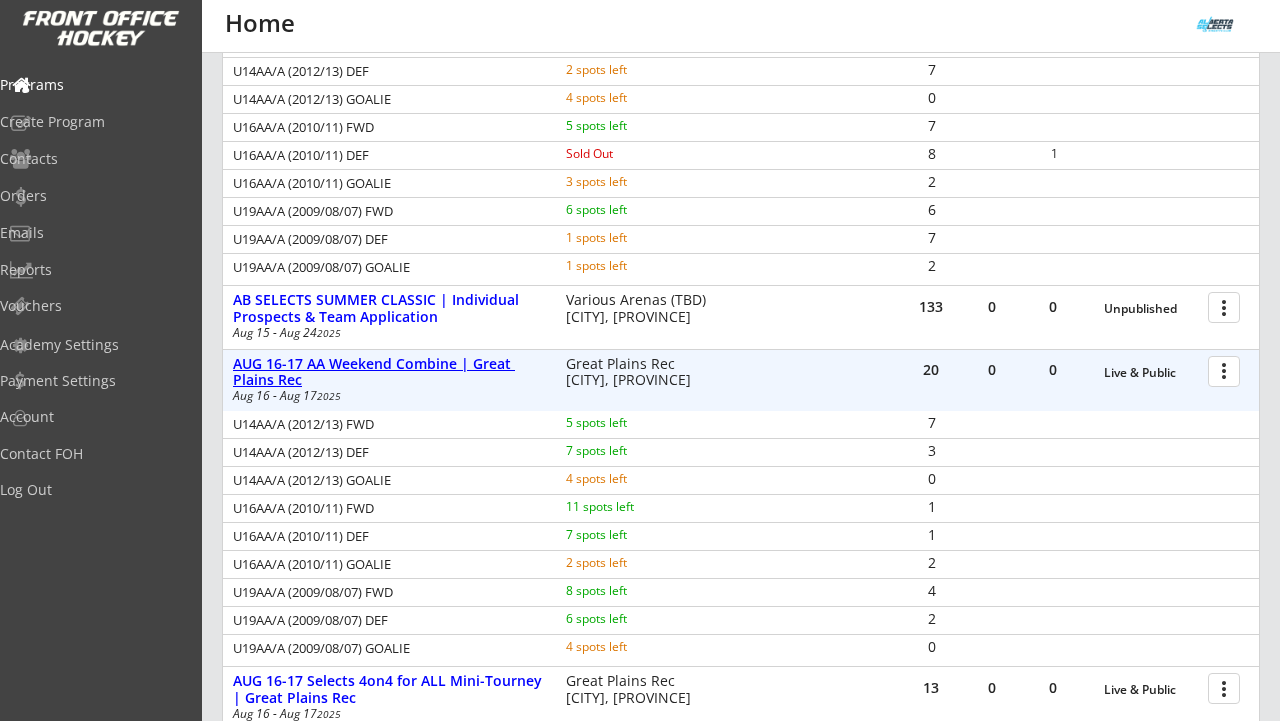 click on "AUG 16-17 AA Weekend Combine | Great Plains Rec" at bounding box center (389, 373) 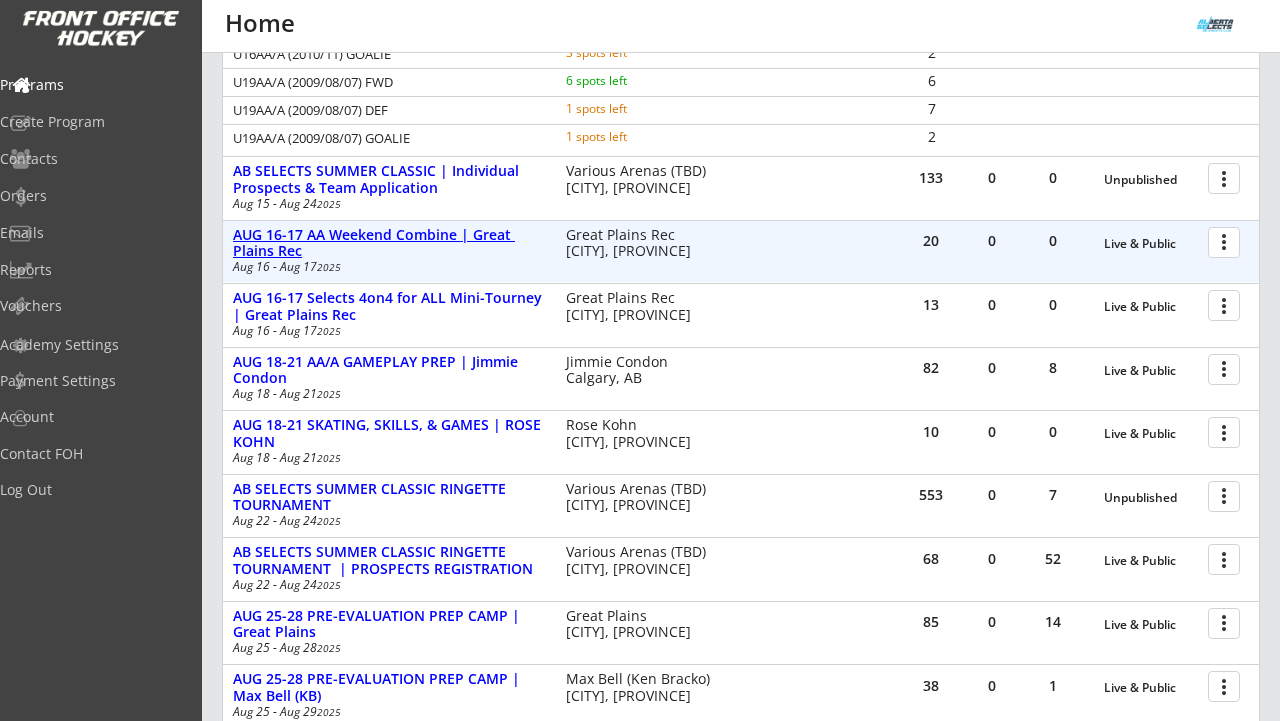 scroll, scrollTop: 885, scrollLeft: 0, axis: vertical 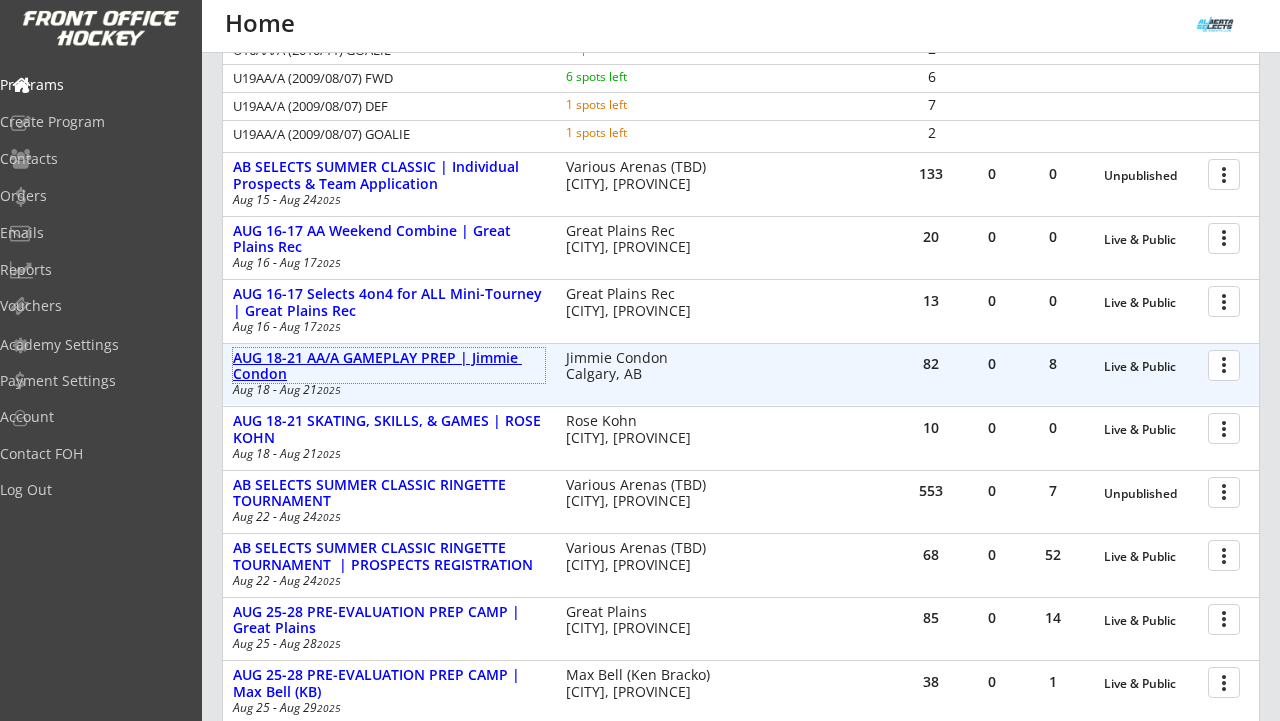 click on "AUG 18-21 AA/A GAMEPLAY PREP | Jimmie Condon" at bounding box center (389, 367) 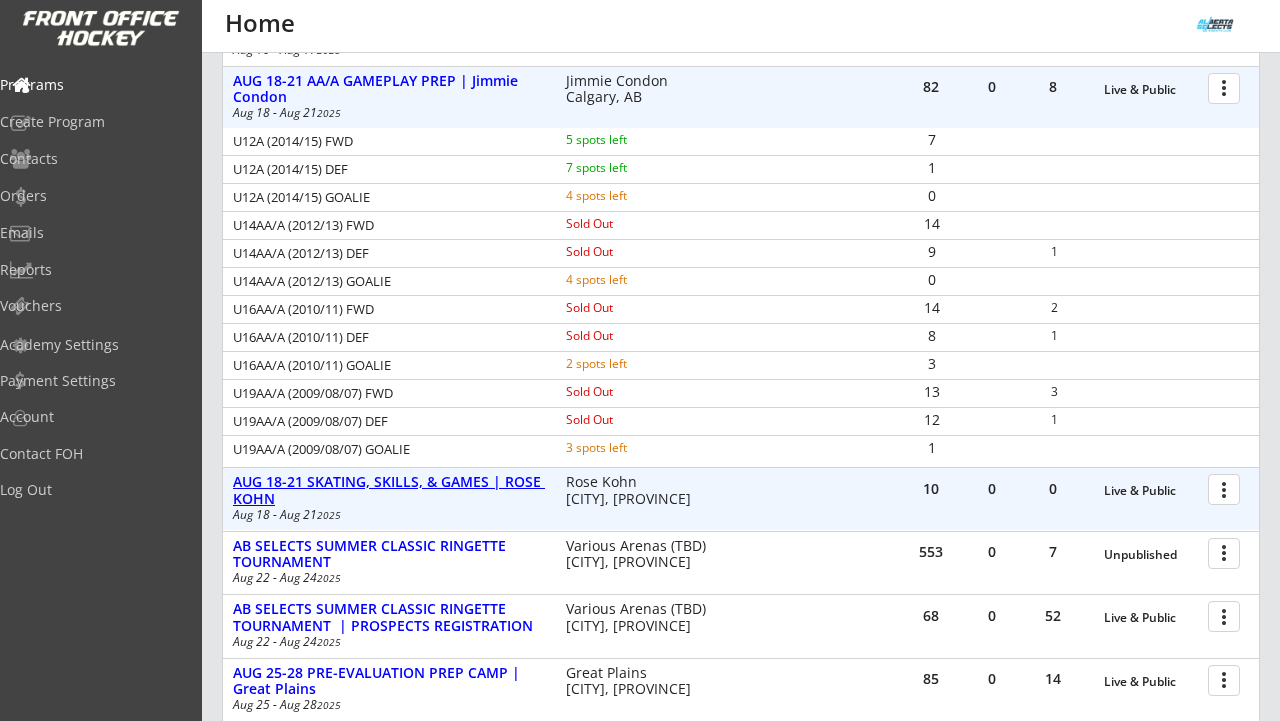 scroll, scrollTop: 1167, scrollLeft: 0, axis: vertical 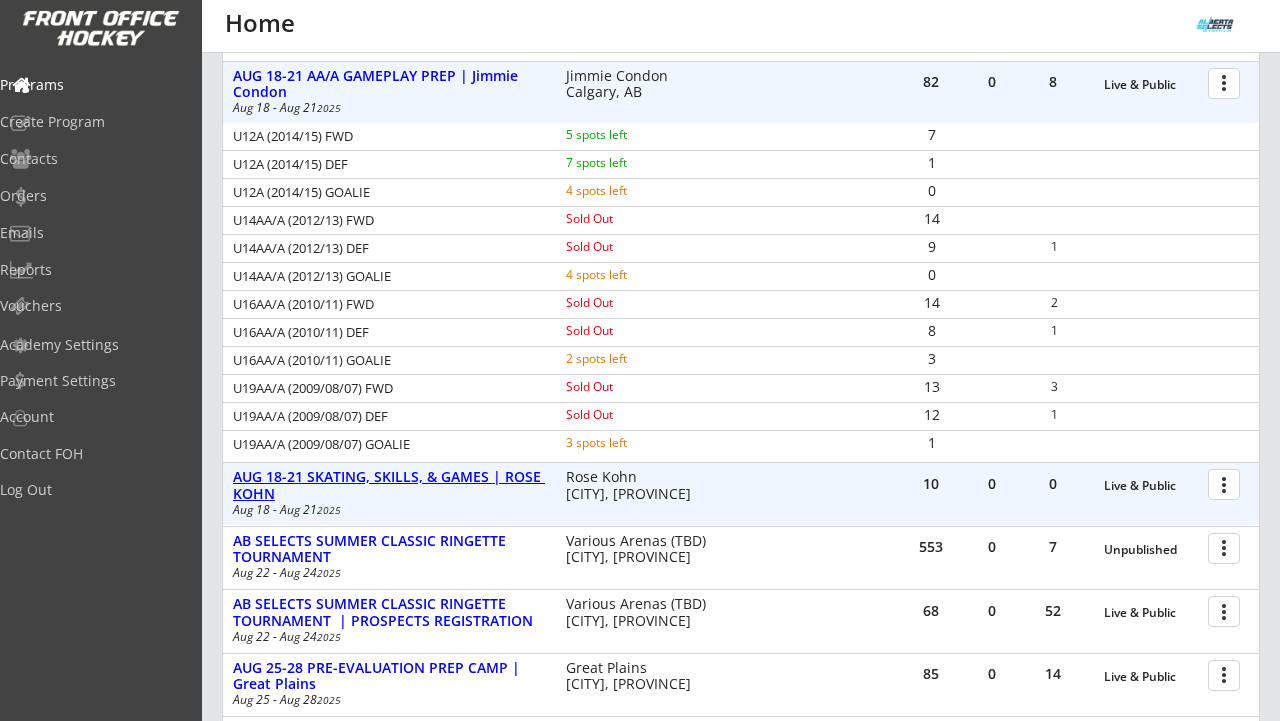 click on "AUG 18-21 SKATING, SKILLS, & GAMES | ROSE KOHN" at bounding box center [389, 486] 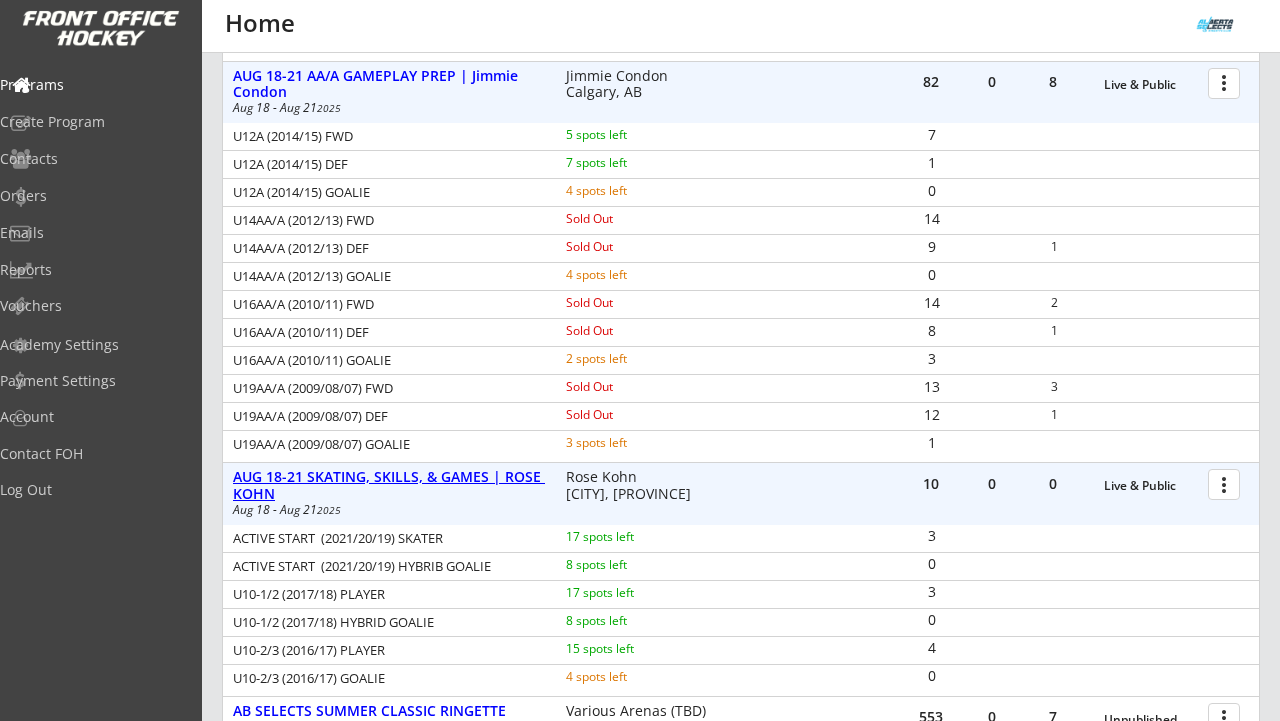 click on "AUG 18-21 SKATING, SKILLS, & GAMES | ROSE KOHN" at bounding box center [389, 486] 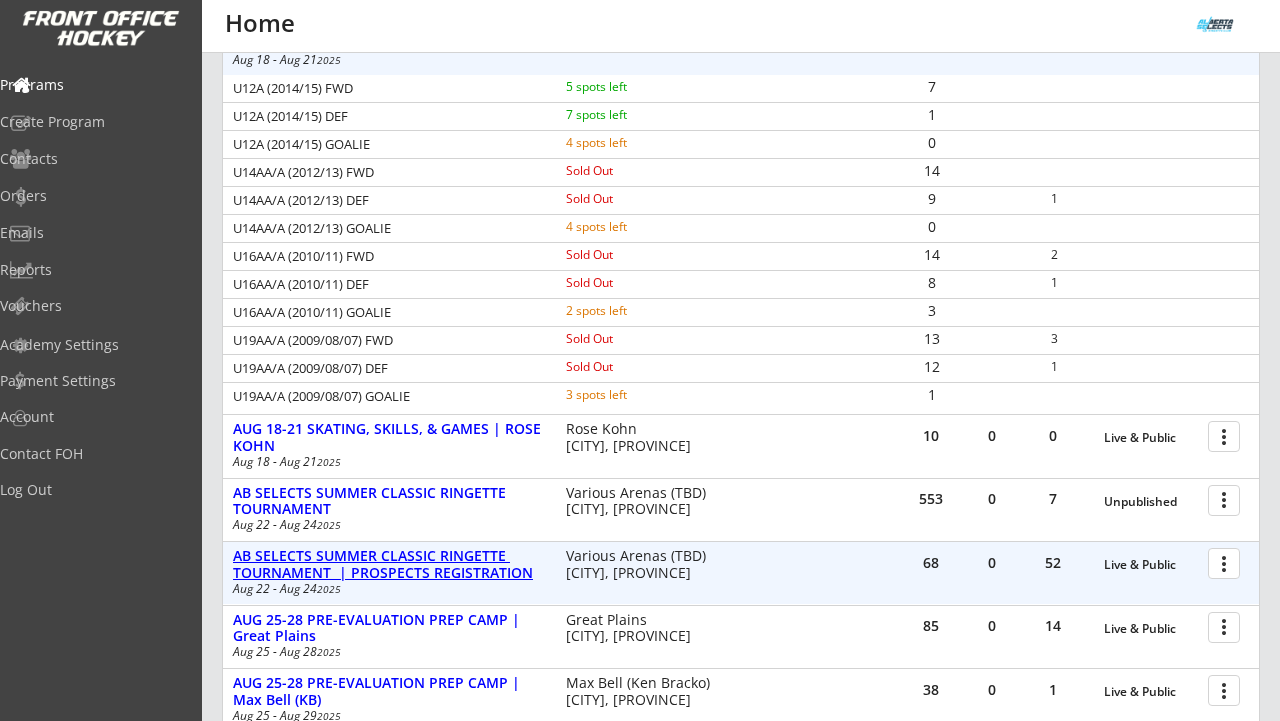 scroll, scrollTop: 1216, scrollLeft: 0, axis: vertical 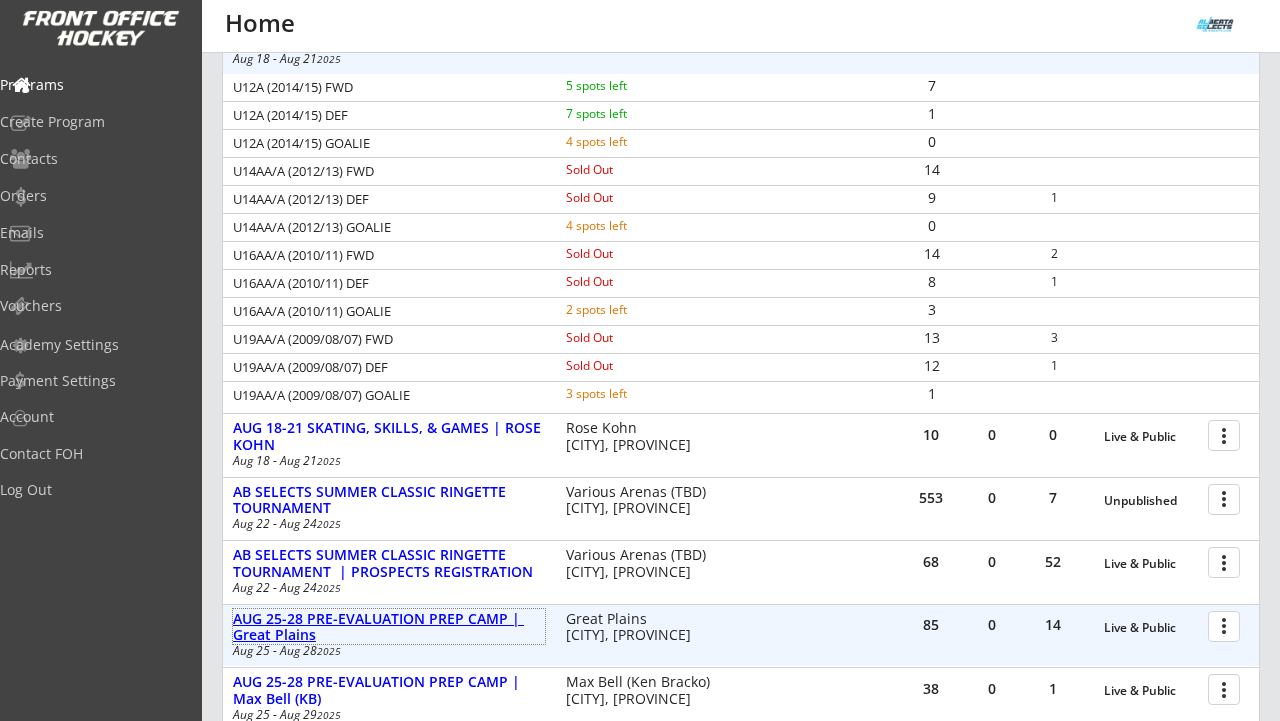 click on "AUG 25-28 PRE-EVALUATION PREP CAMP | Great Plains" at bounding box center [389, 628] 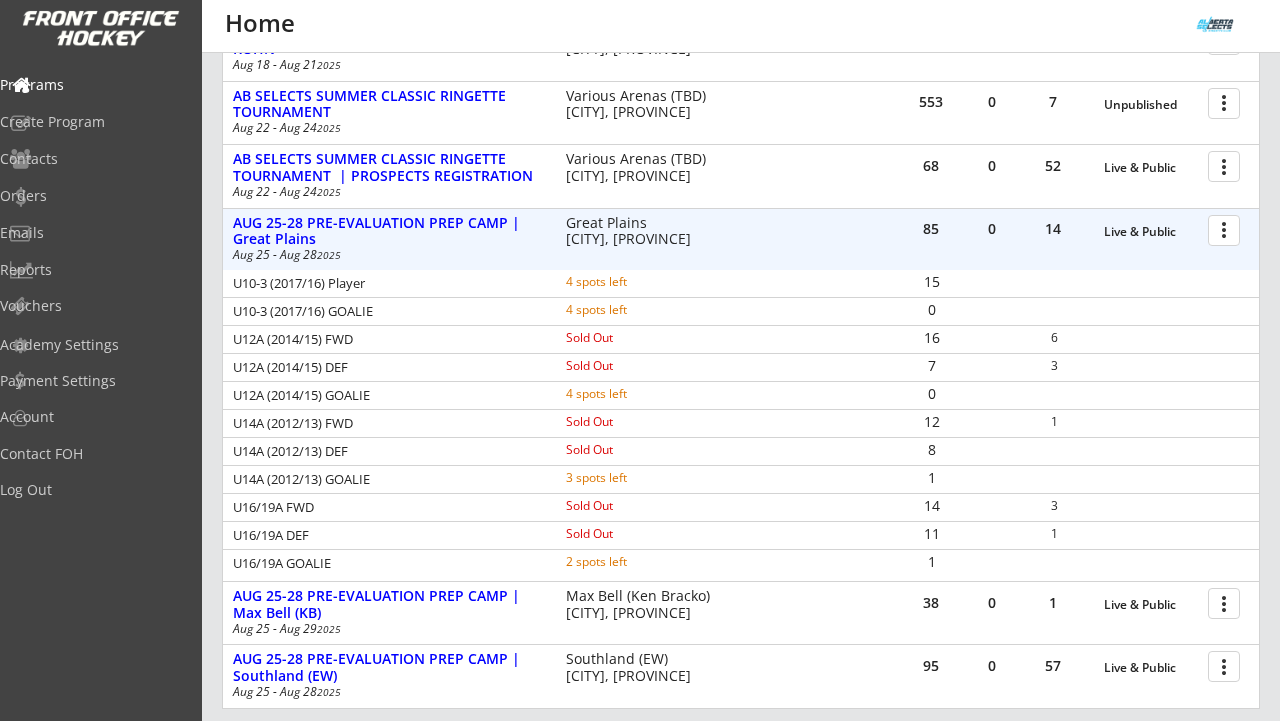 scroll, scrollTop: 1617, scrollLeft: 0, axis: vertical 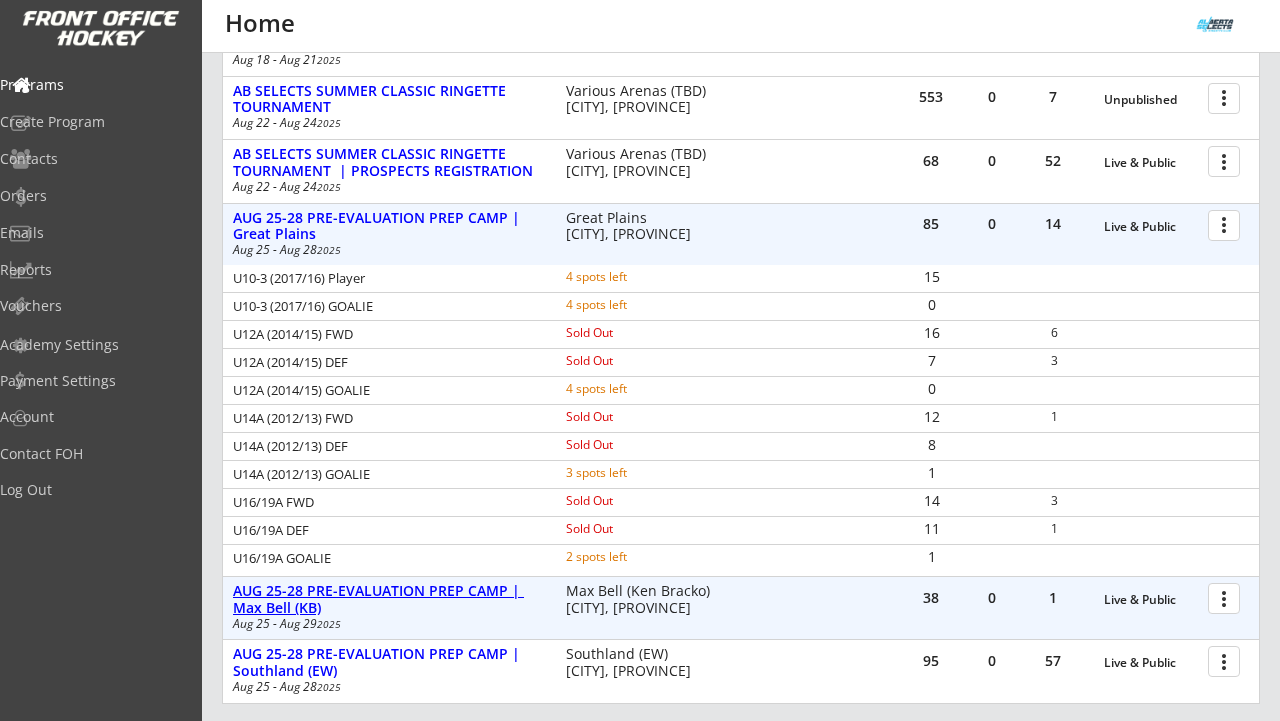 click on "AUG 25-28 PRE-EVALUATION PREP CAMP | Max Bell (KB)" at bounding box center [389, 600] 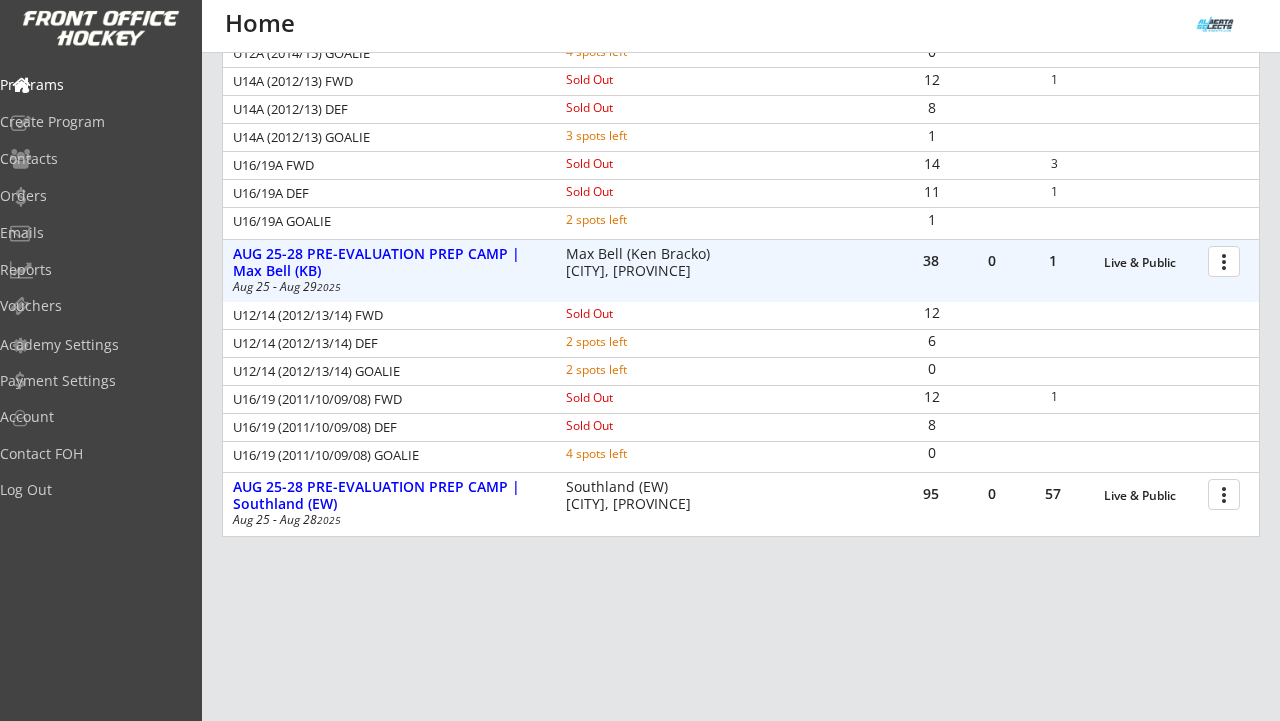 scroll, scrollTop: 1978, scrollLeft: 0, axis: vertical 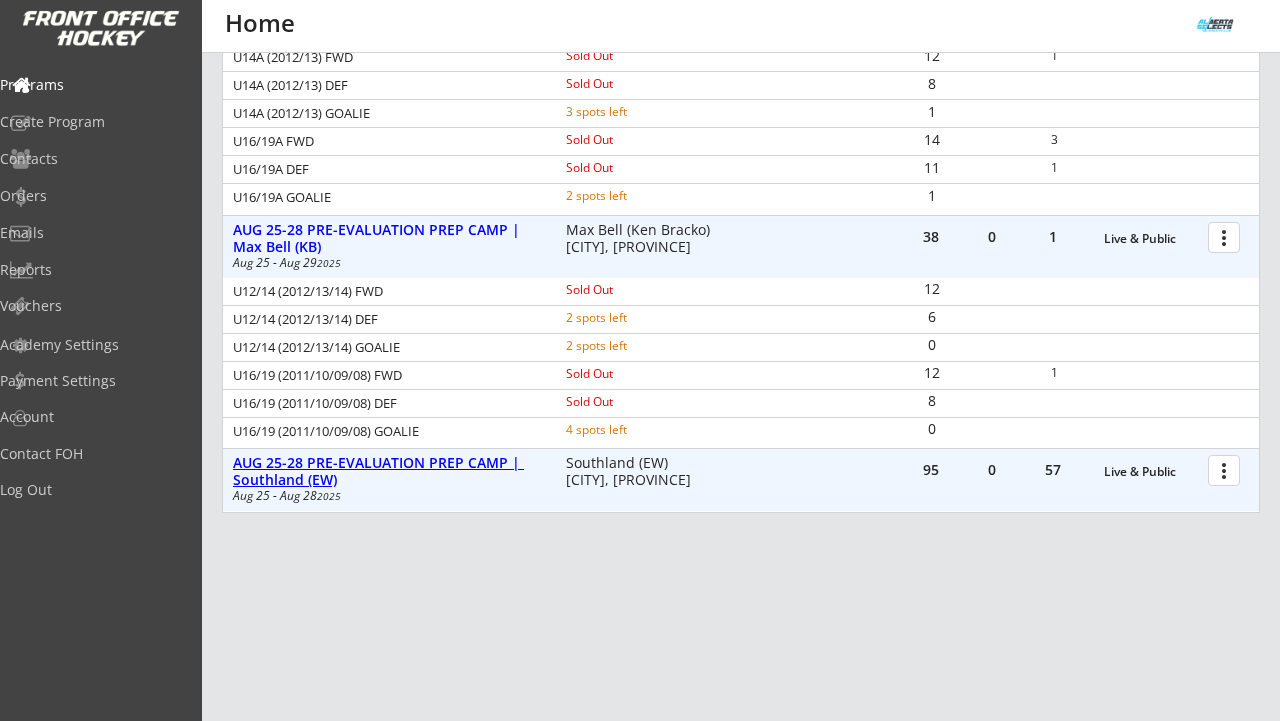 click on "AUG 25-28 PRE-EVALUATION PREP CAMP | Southland (EW)" at bounding box center [389, 472] 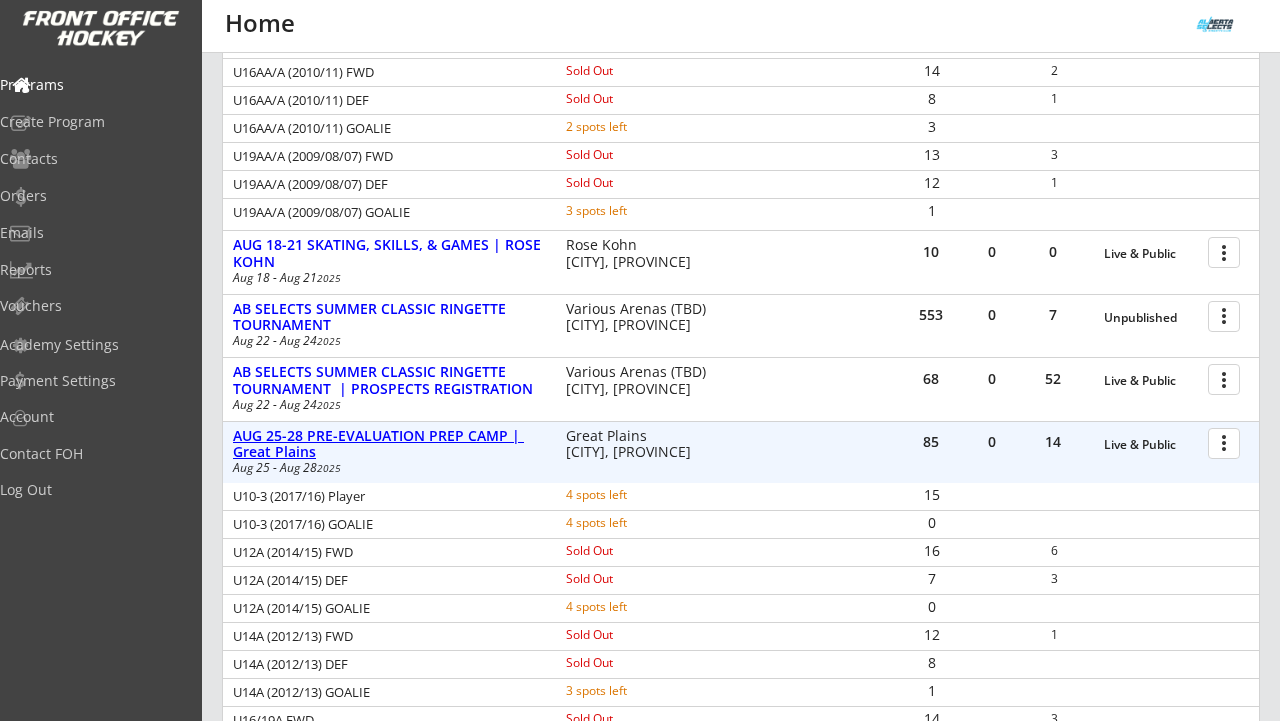 scroll, scrollTop: 1398, scrollLeft: 0, axis: vertical 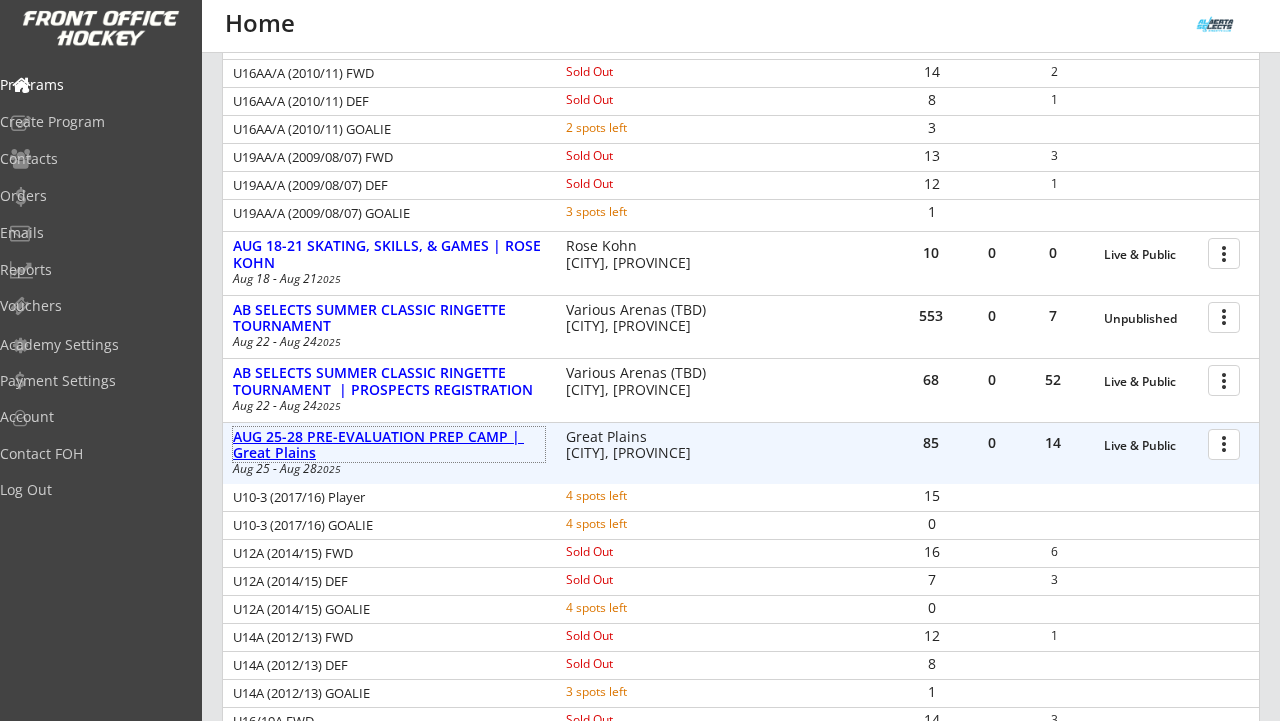 click on "AUG 25-28 PRE-EVALUATION PREP CAMP | Great Plains" at bounding box center (389, 446) 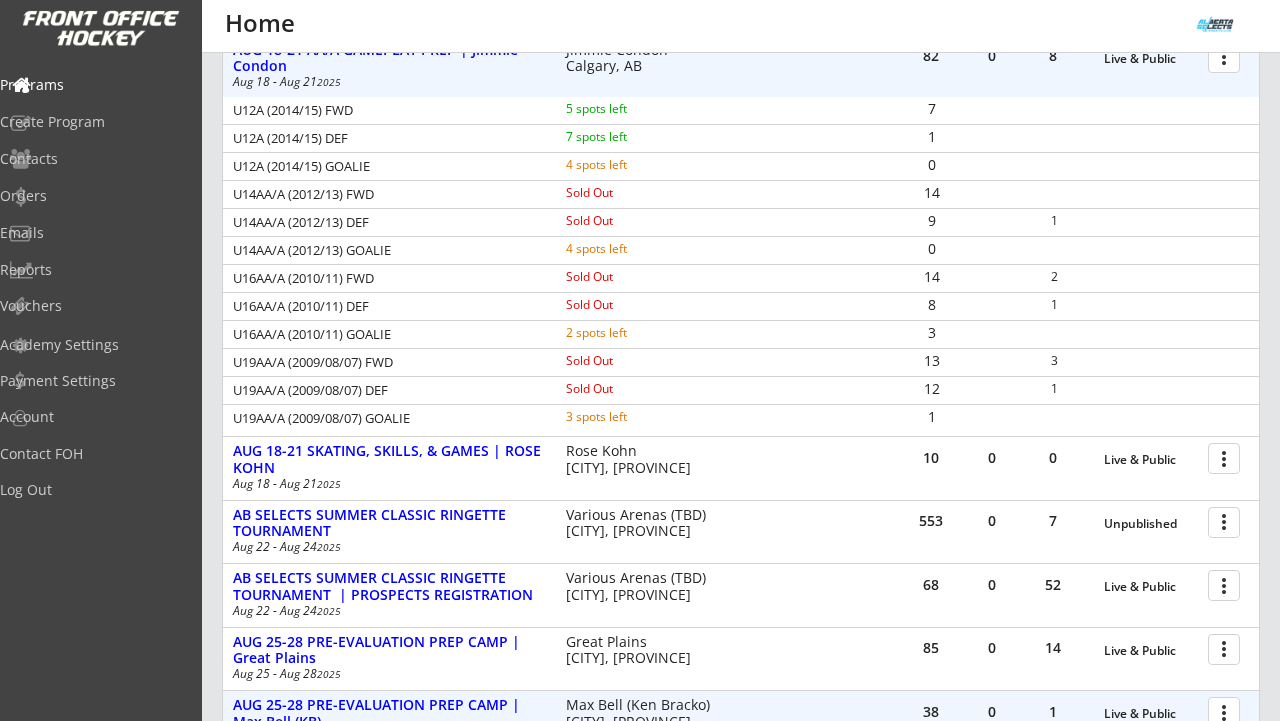 scroll, scrollTop: 1198, scrollLeft: 0, axis: vertical 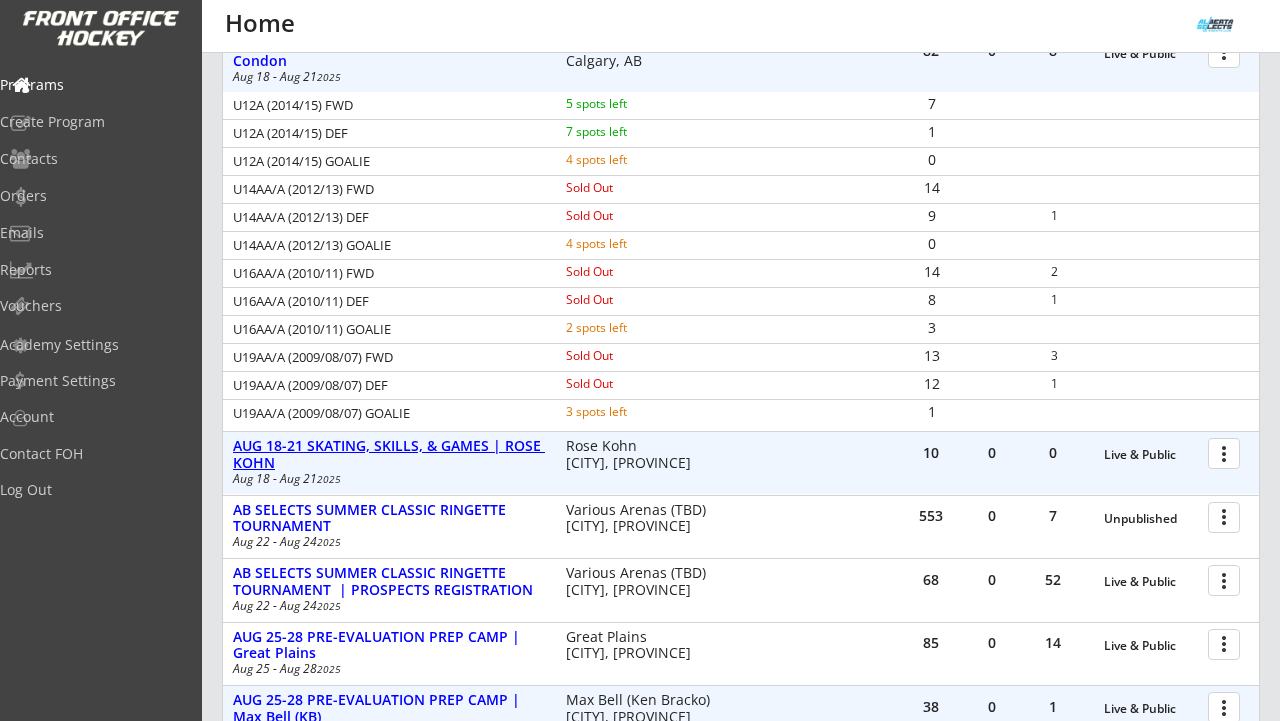 click on "AUG 18-21 SKATING, SKILLS, & GAMES | ROSE KOHN" at bounding box center [389, 455] 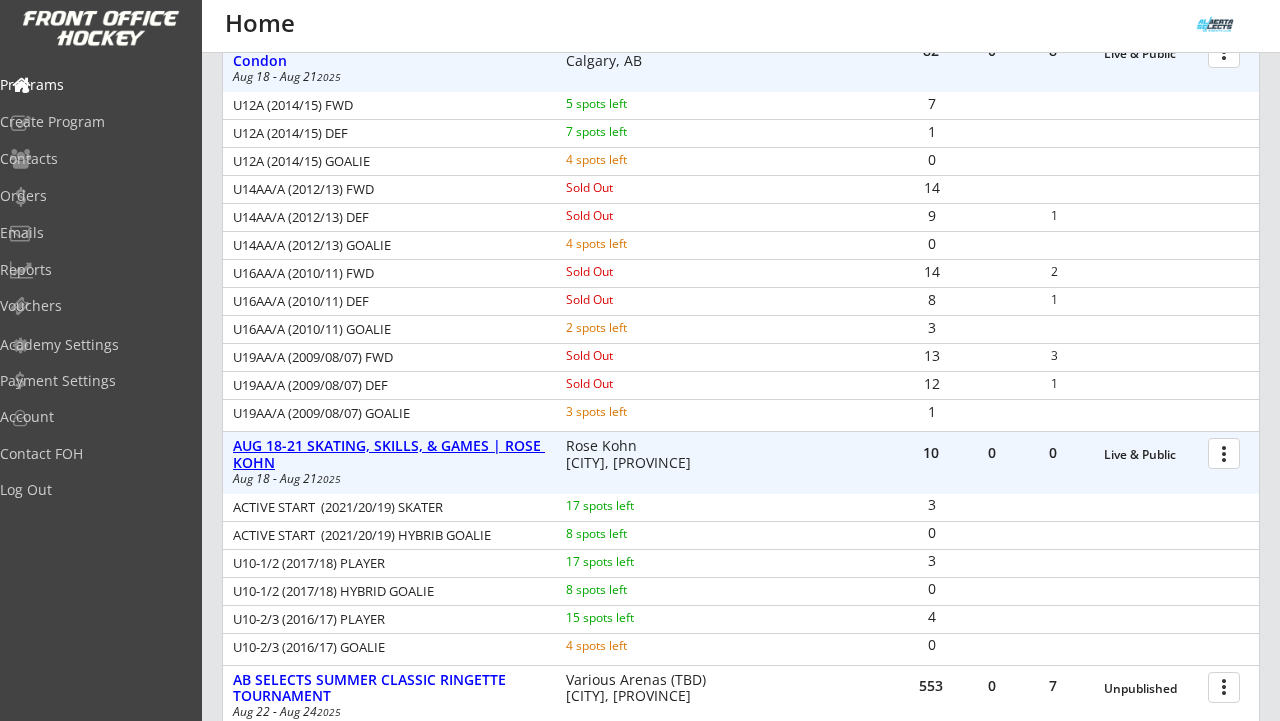 click on "AUG 18-21 SKATING, SKILLS, & GAMES | ROSE KOHN" at bounding box center (389, 455) 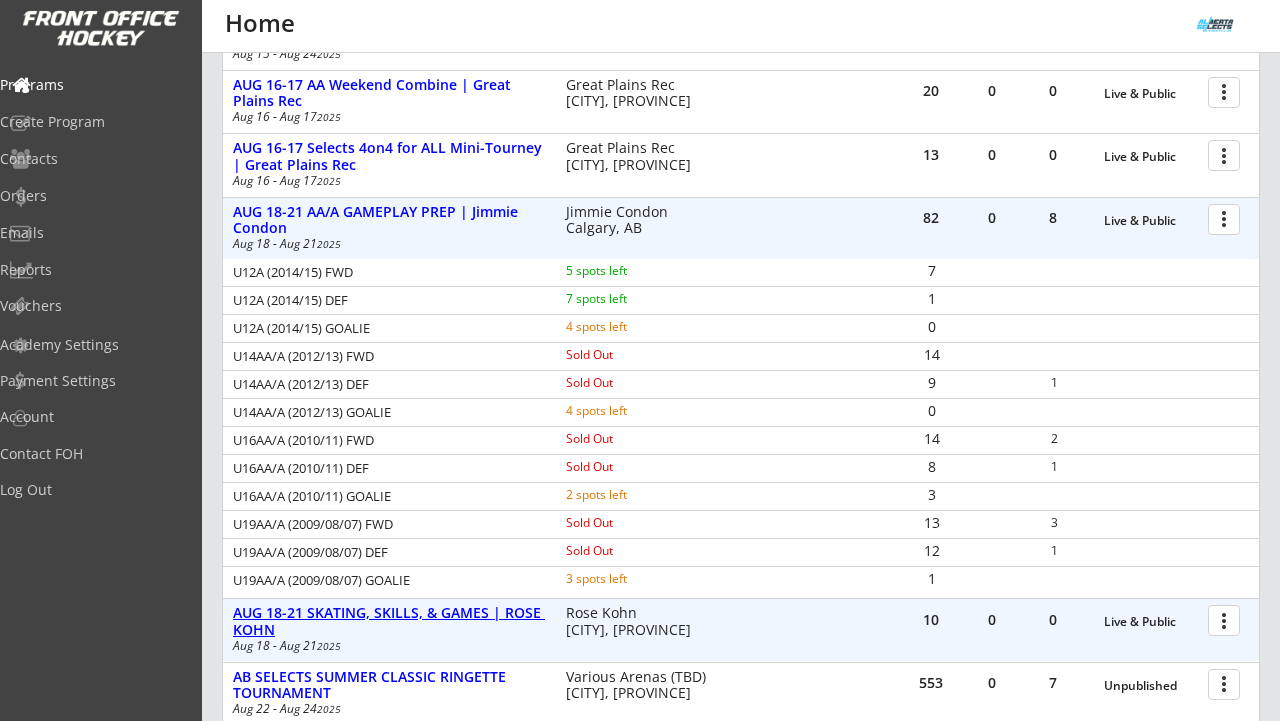 scroll, scrollTop: 977, scrollLeft: 0, axis: vertical 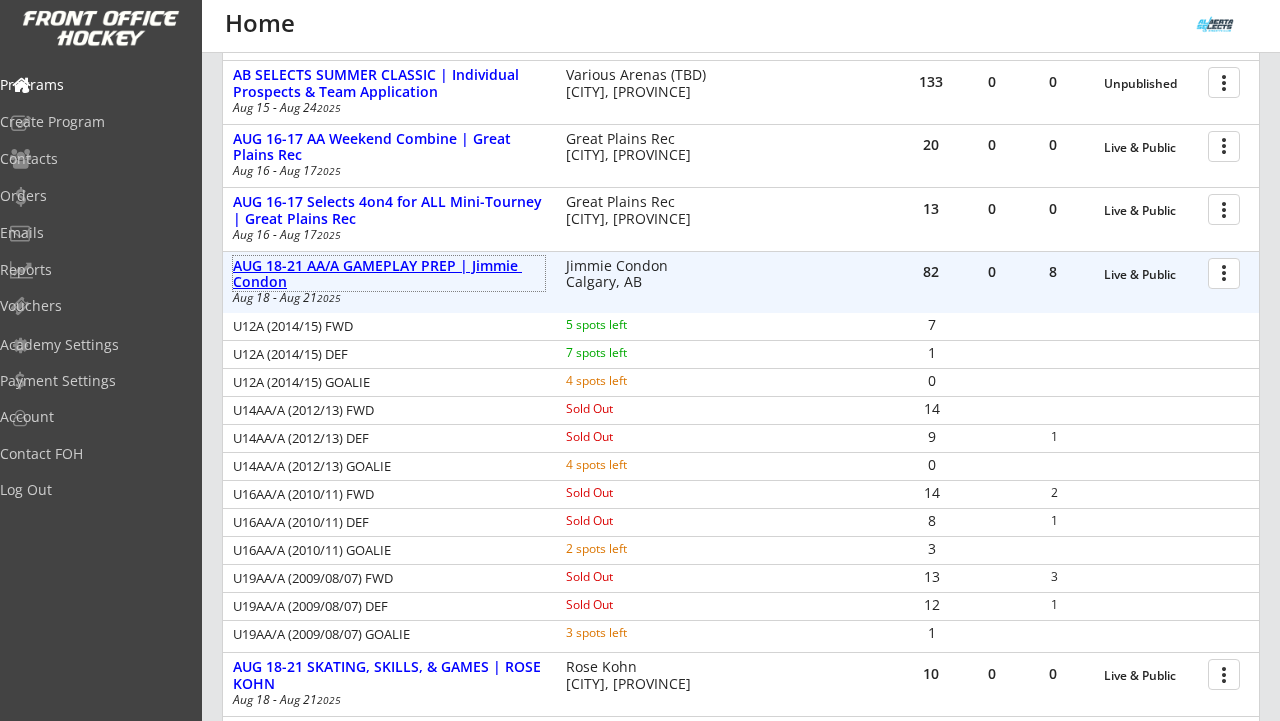 click on "AUG 18-21 AA/A GAMEPLAY PREP | Jimmie Condon" at bounding box center [389, 275] 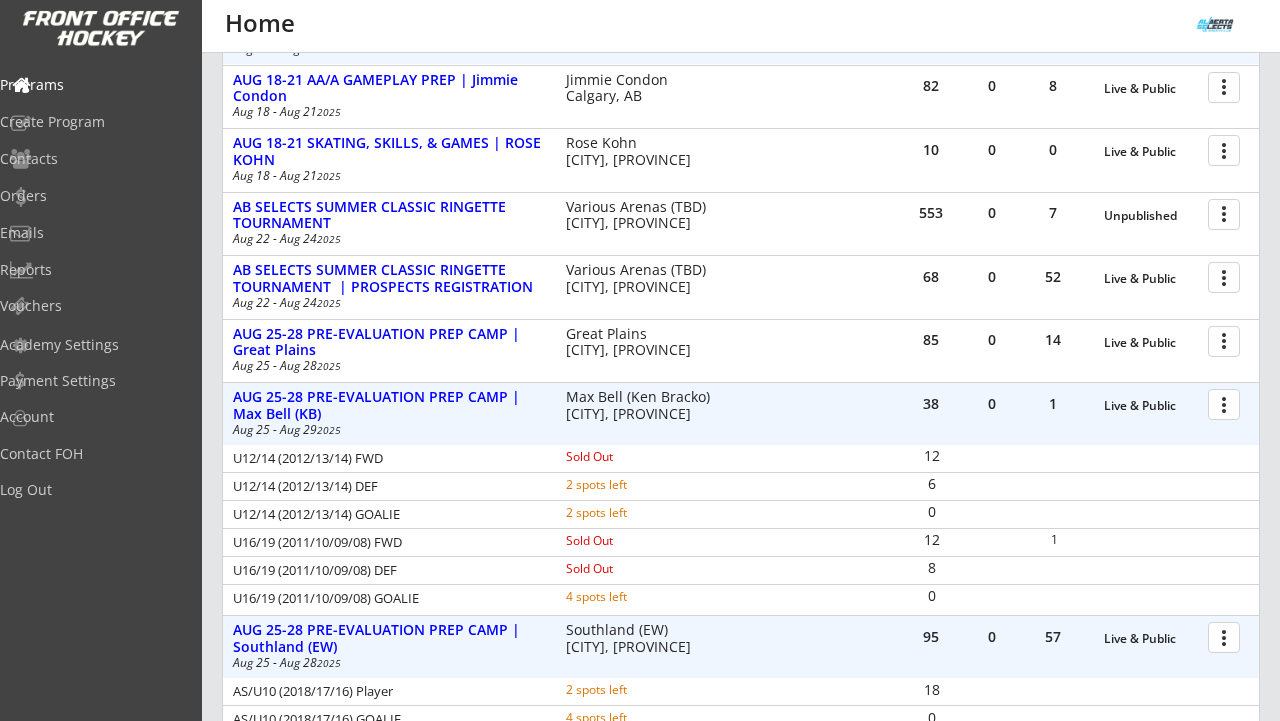 scroll, scrollTop: 1233, scrollLeft: 0, axis: vertical 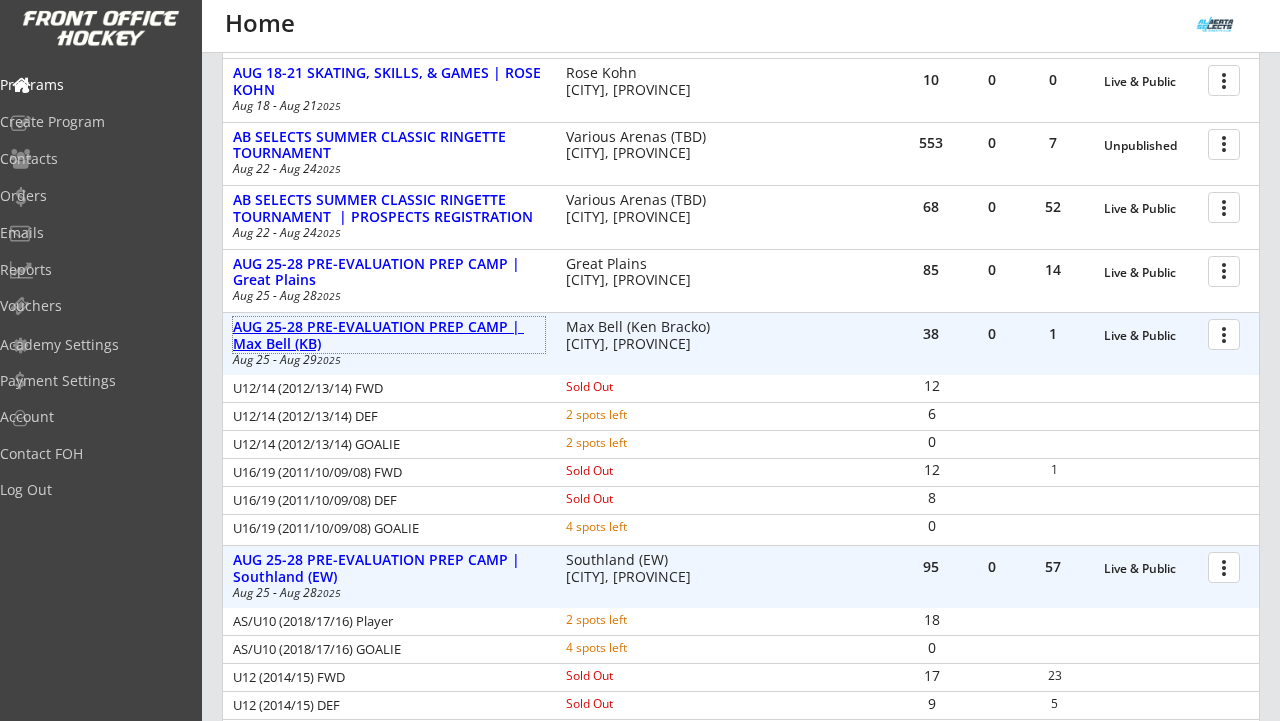 click on "AUG 25-28 PRE-EVALUATION PREP CAMP | Max Bell (KB)" at bounding box center [389, 336] 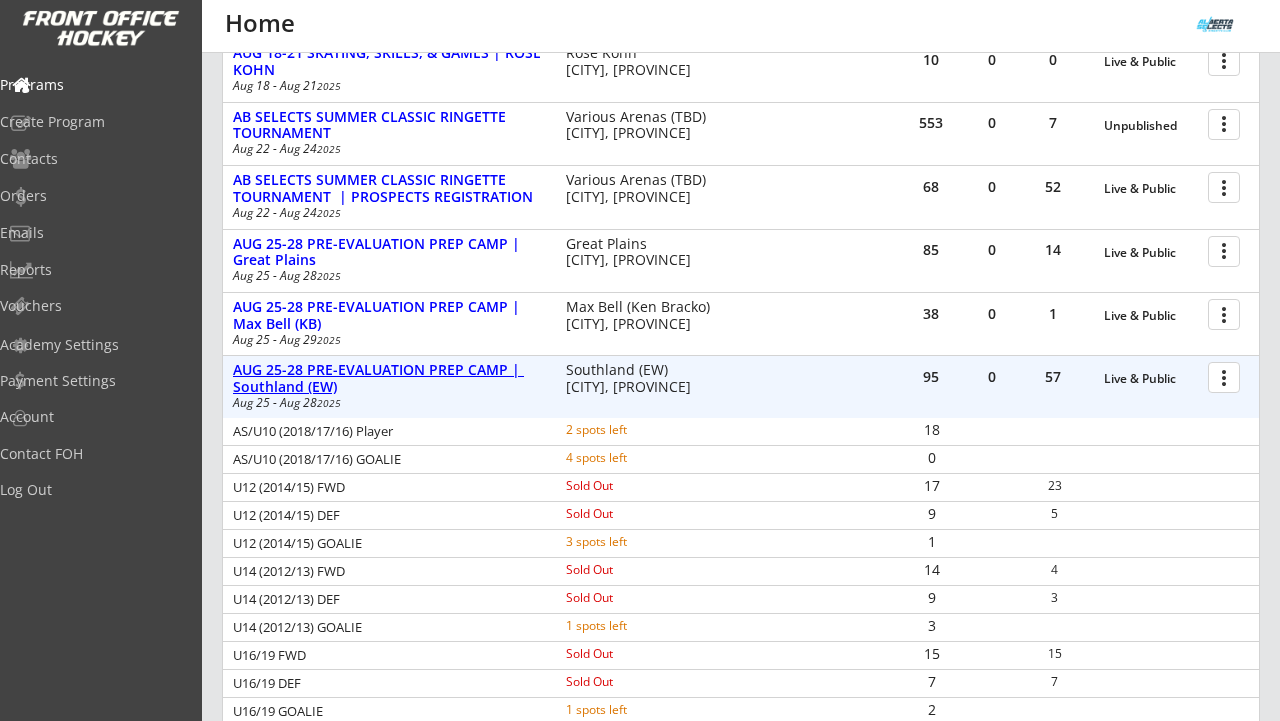 click on "AUG 25-28 PRE-EVALUATION PREP CAMP | Southland (EW)" at bounding box center (389, 379) 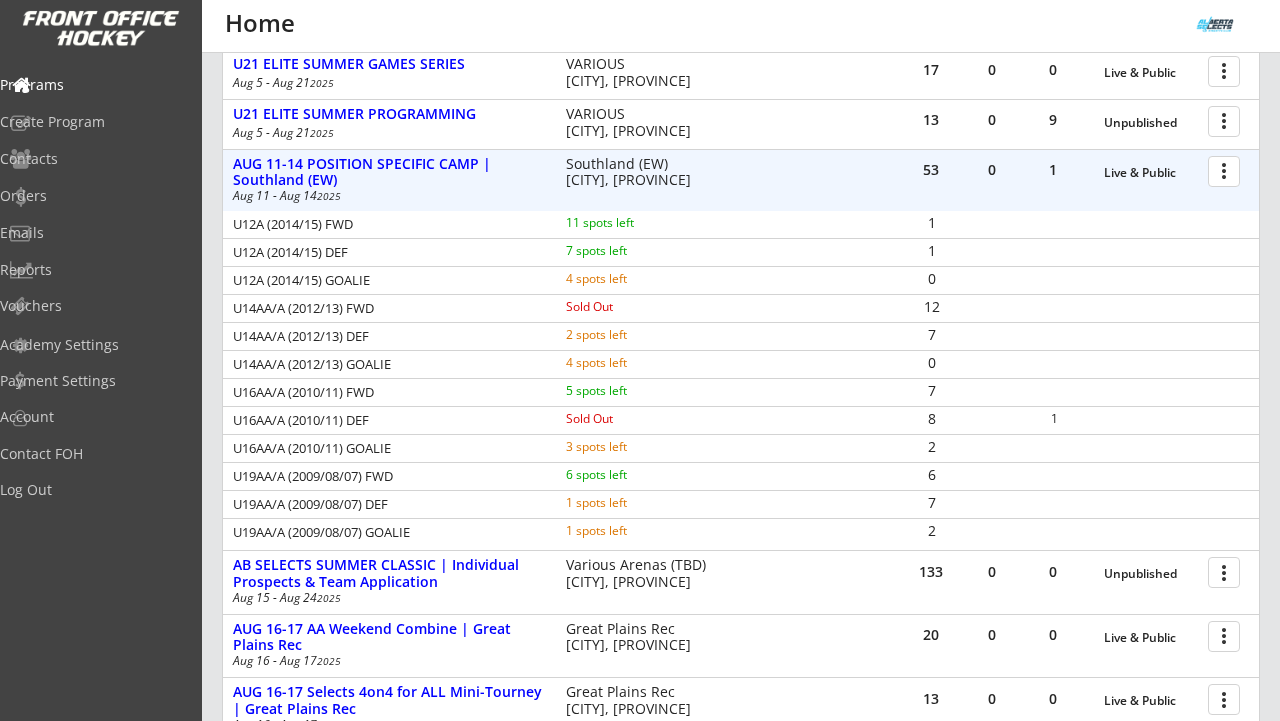 scroll, scrollTop: 476, scrollLeft: 0, axis: vertical 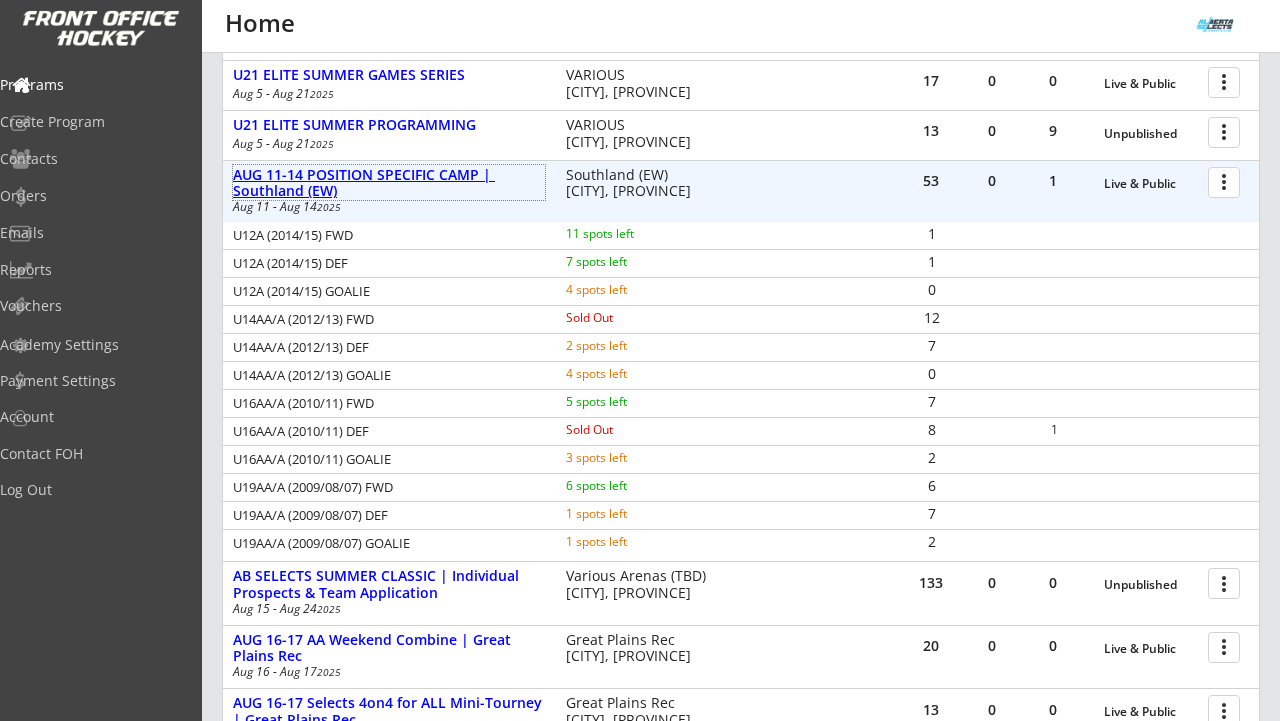 click on "AUG 11-14 POSITION SPECIFIC CAMP | Southland (EW)" at bounding box center (389, 184) 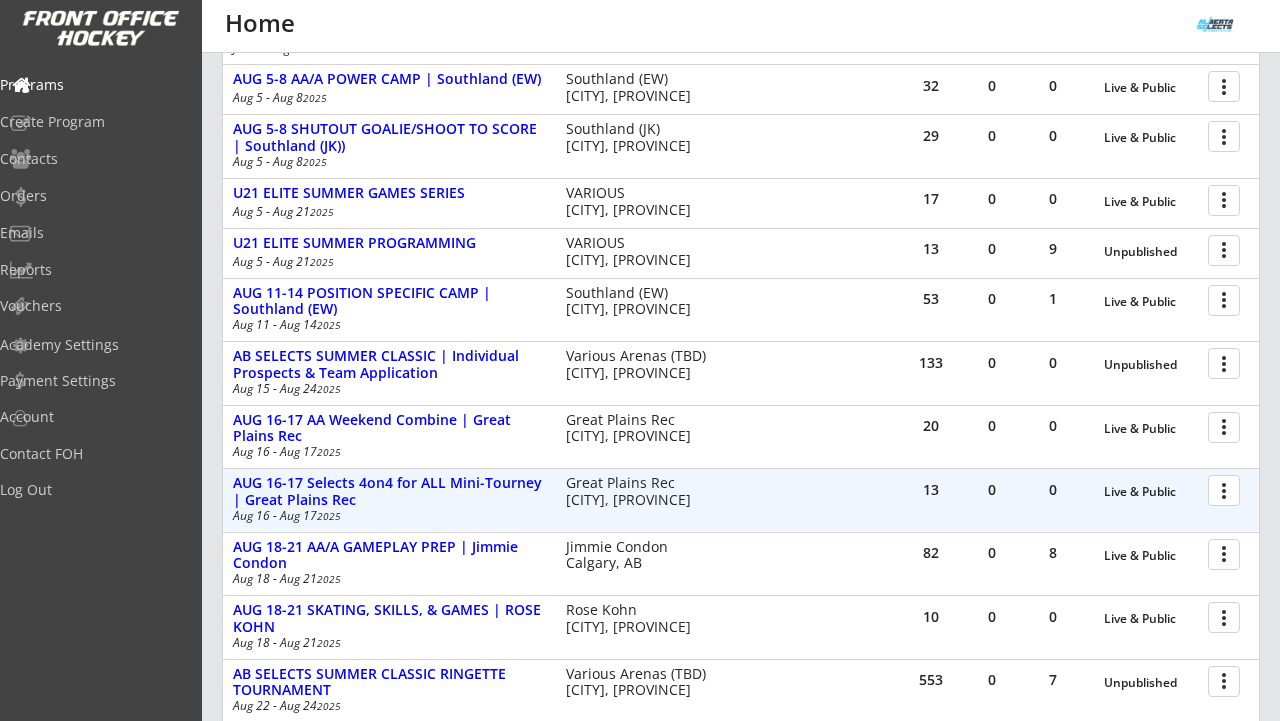 scroll, scrollTop: 174, scrollLeft: 0, axis: vertical 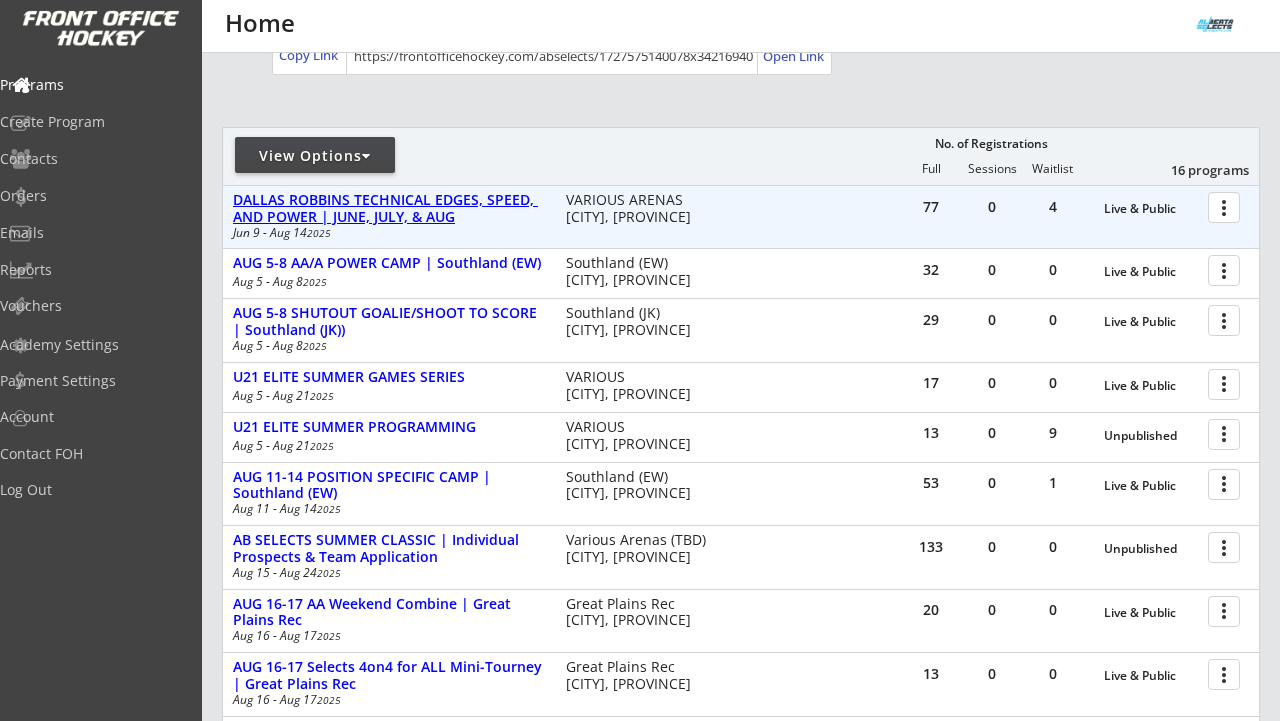 click on "DALLAS ROBBINS TECHNICAL EDGES, SPEED, AND POWER | JUNE, JULY, & AUG" at bounding box center (389, 209) 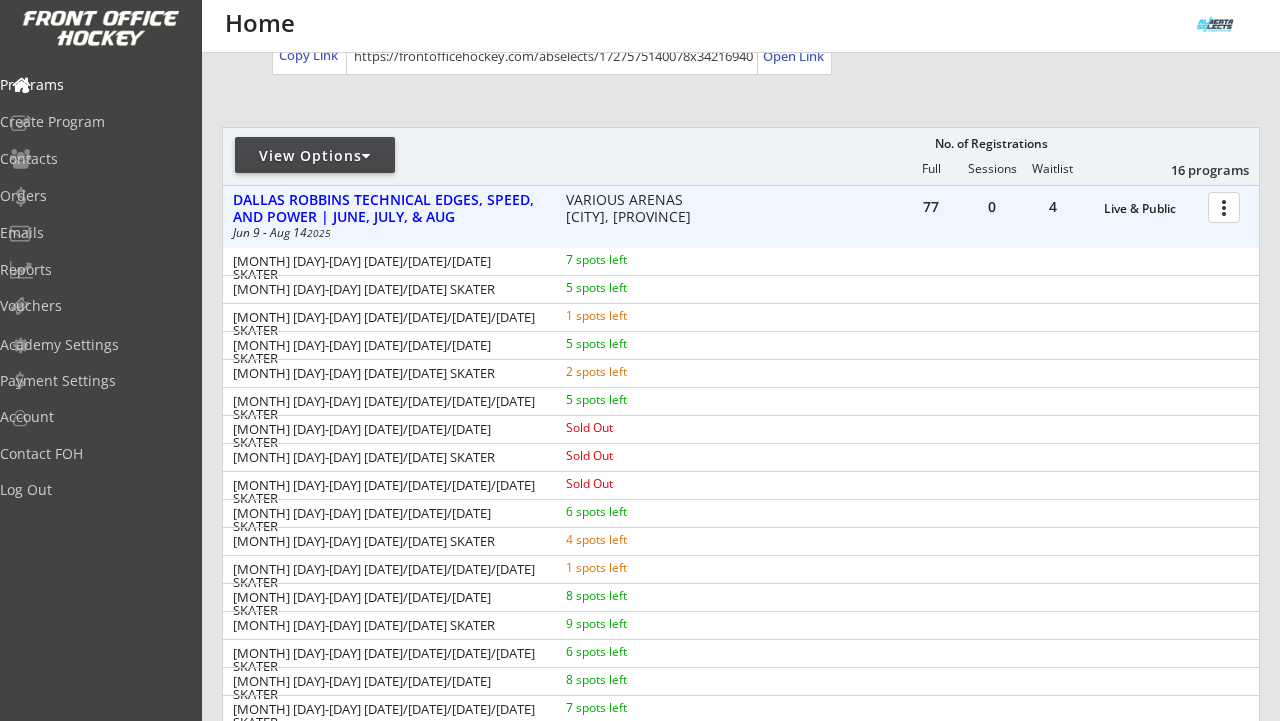 scroll, scrollTop: 352, scrollLeft: 0, axis: vertical 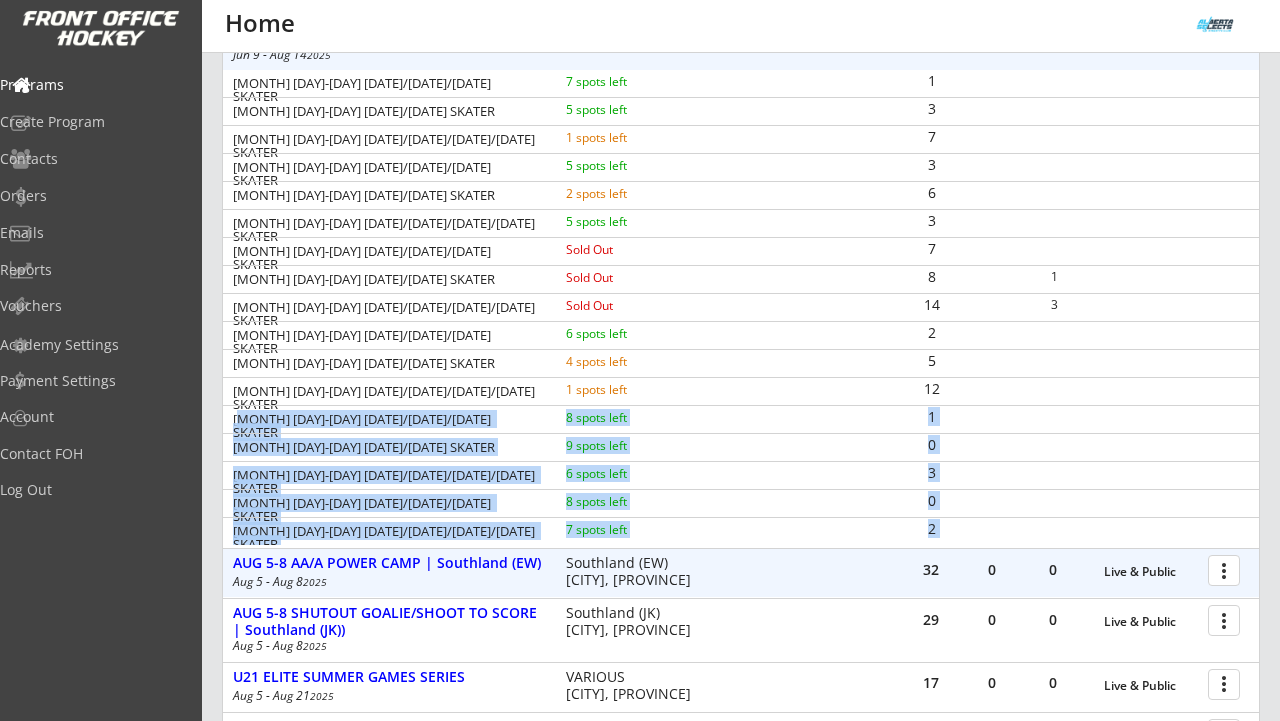 drag, startPoint x: 238, startPoint y: 420, endPoint x: 923, endPoint y: 549, distance: 697.0409 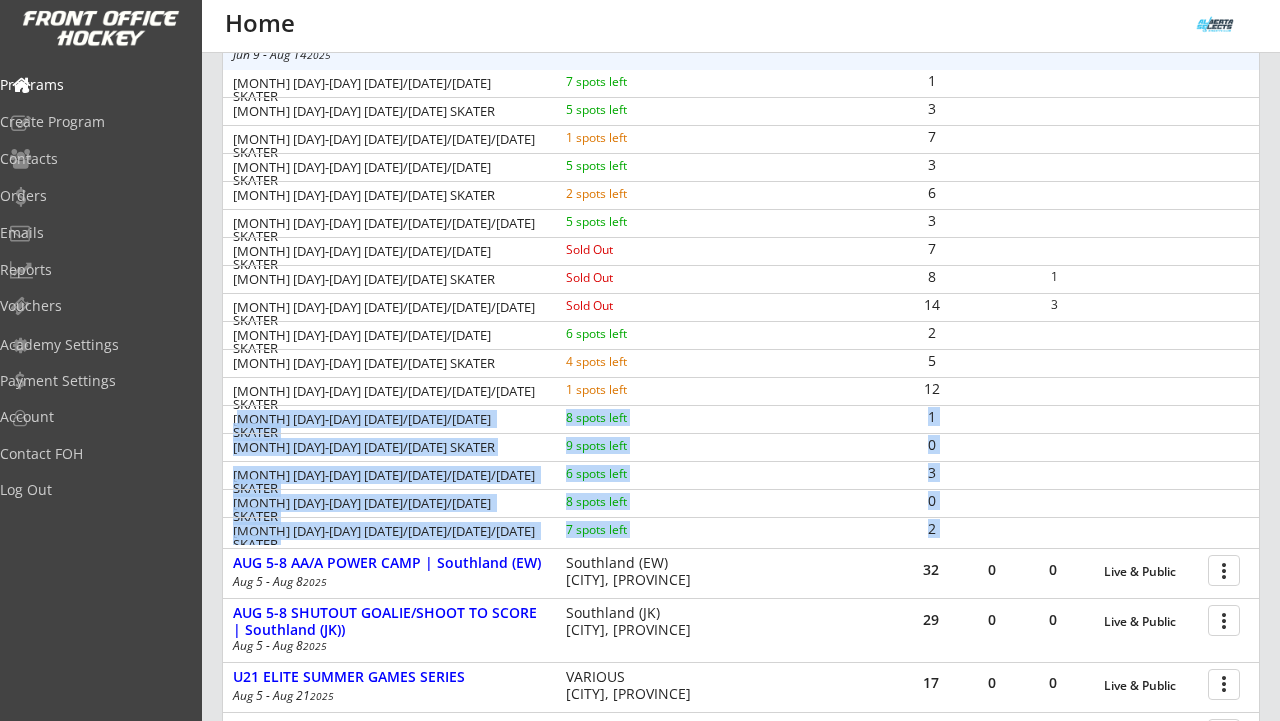 scroll, scrollTop: 347, scrollLeft: 0, axis: vertical 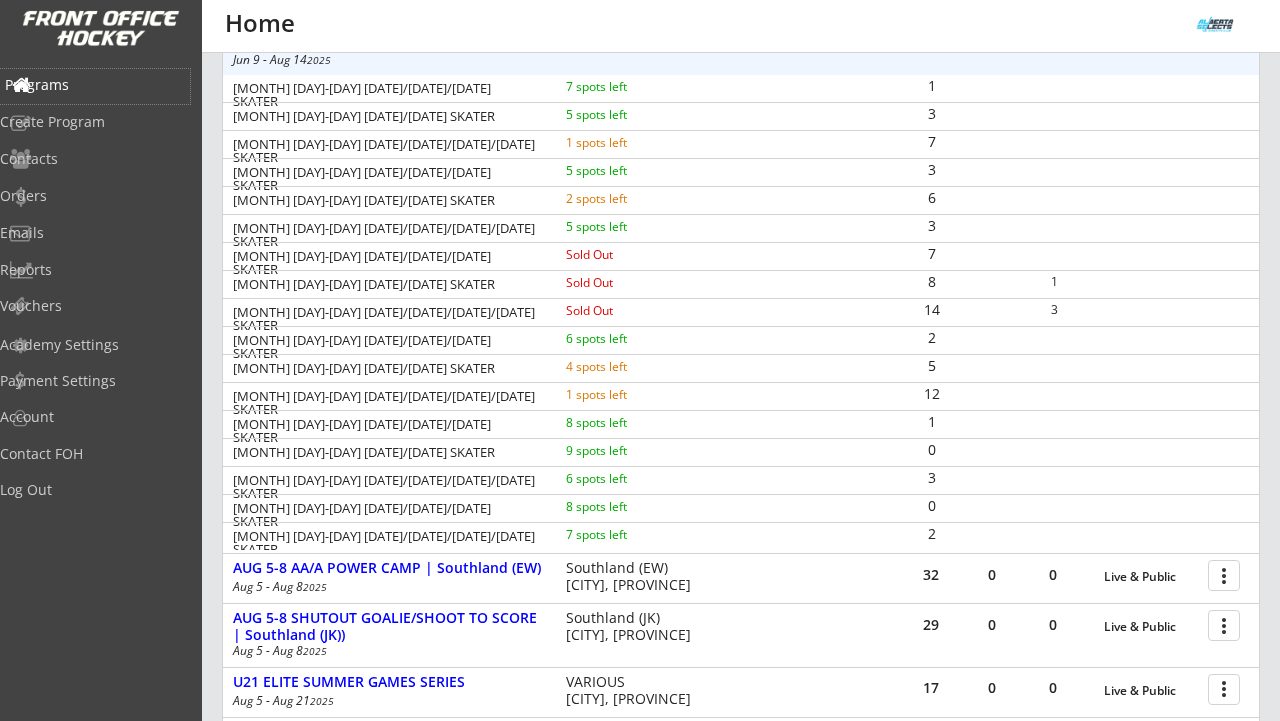 click on "Programs" at bounding box center (95, 85) 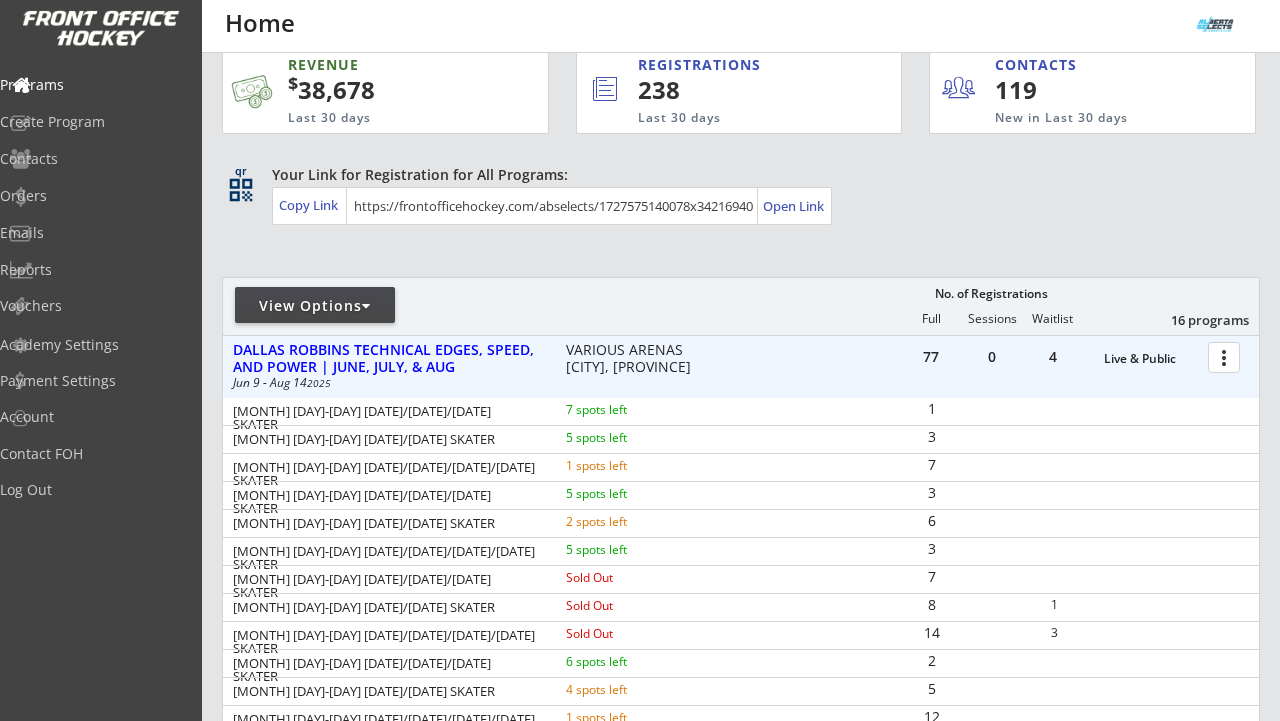 scroll, scrollTop: 0, scrollLeft: 0, axis: both 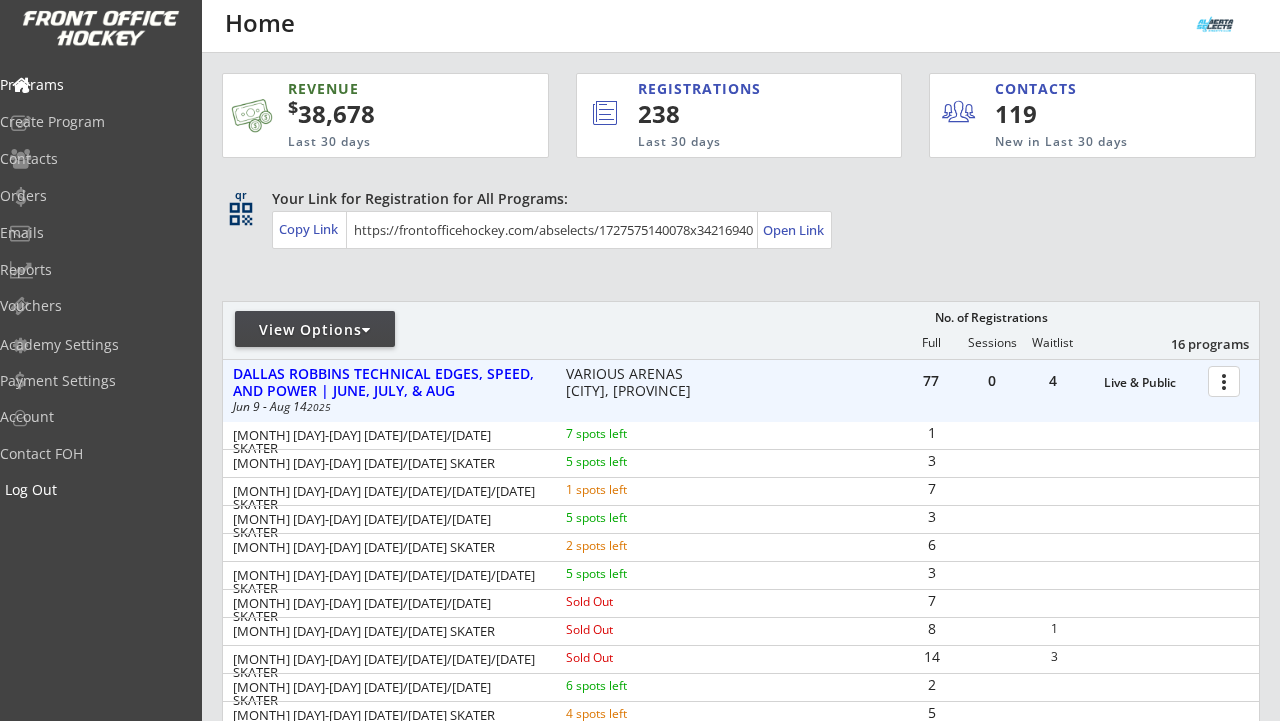 click on "Log Out" at bounding box center (95, 490) 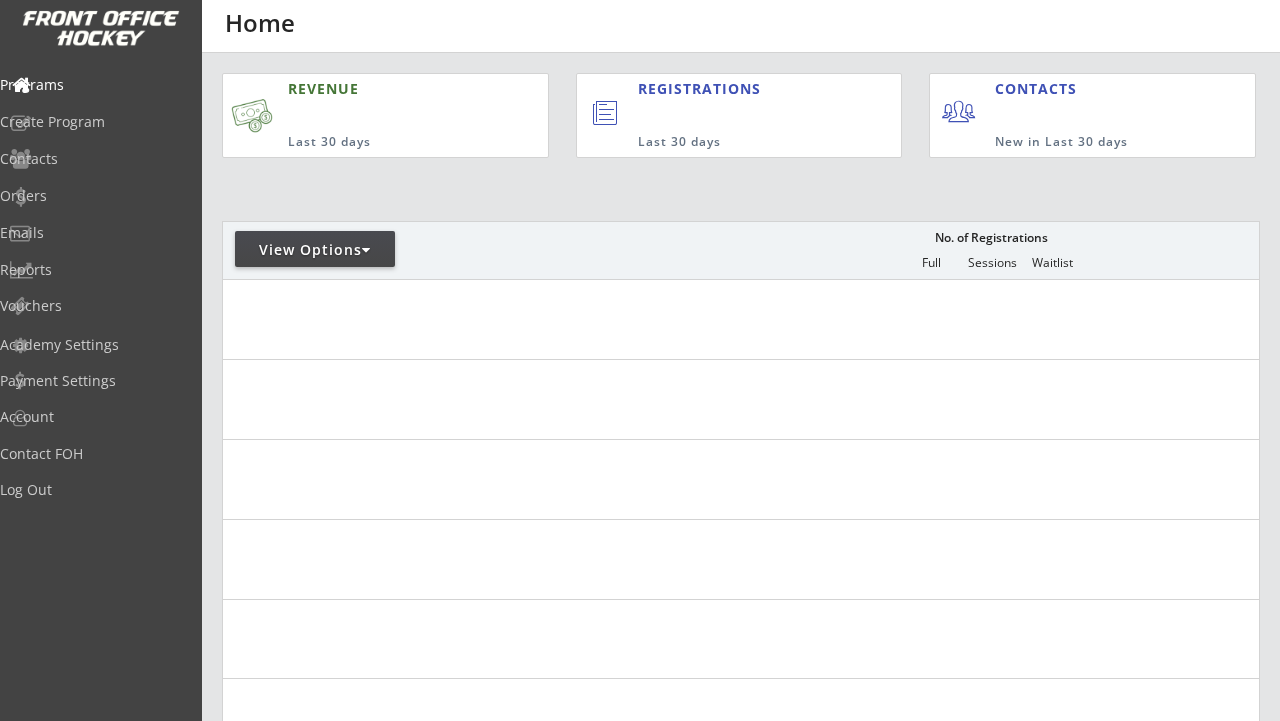 scroll, scrollTop: 0, scrollLeft: 0, axis: both 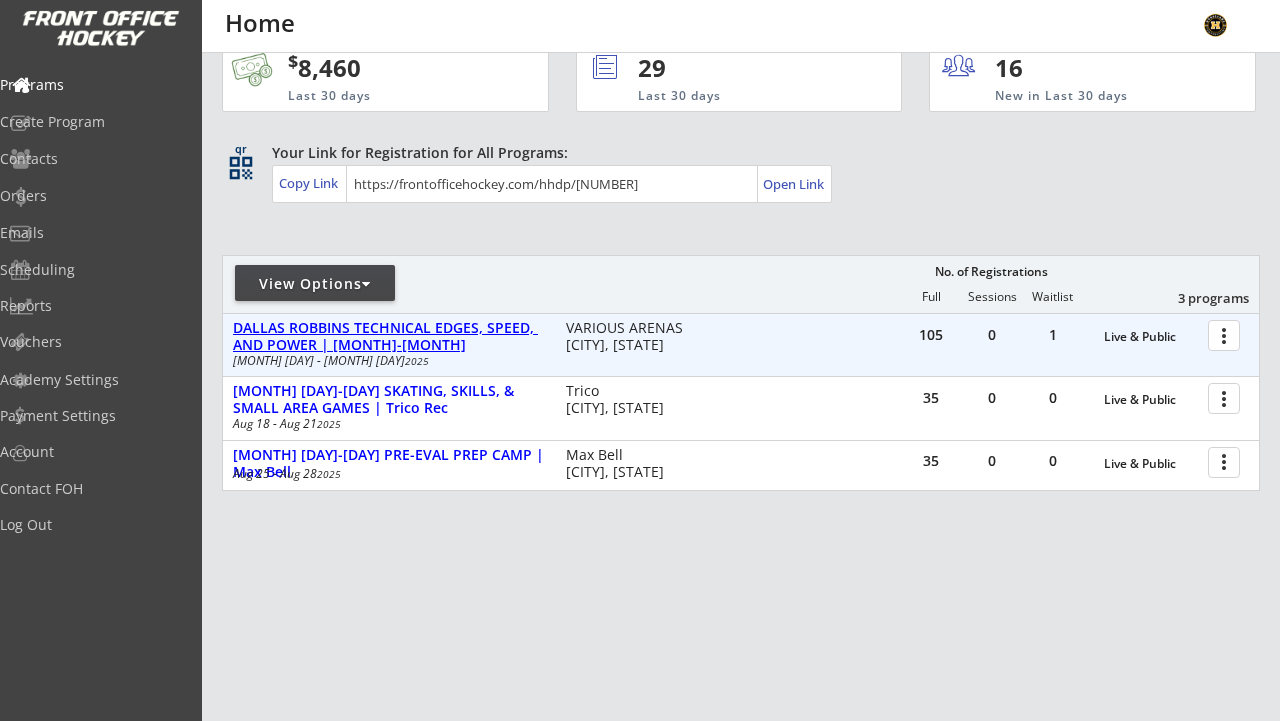 click on "DALLAS ROBBINS TECHNICAL EDGES, SPEED, AND POWER | [MONTH]-[MONTH]" at bounding box center [389, 337] 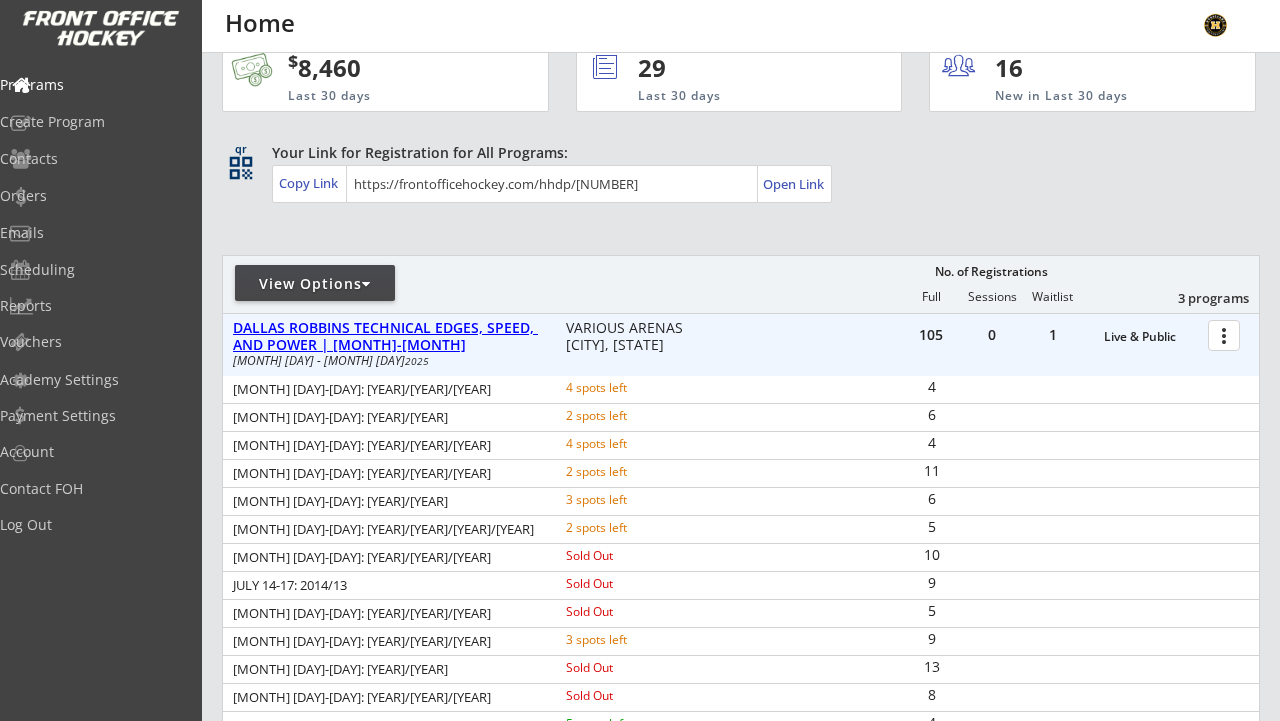 click on "DALLAS ROBBINS TECHNICAL EDGES, SPEED, AND POWER | [MONTH]-[MONTH]" at bounding box center [389, 337] 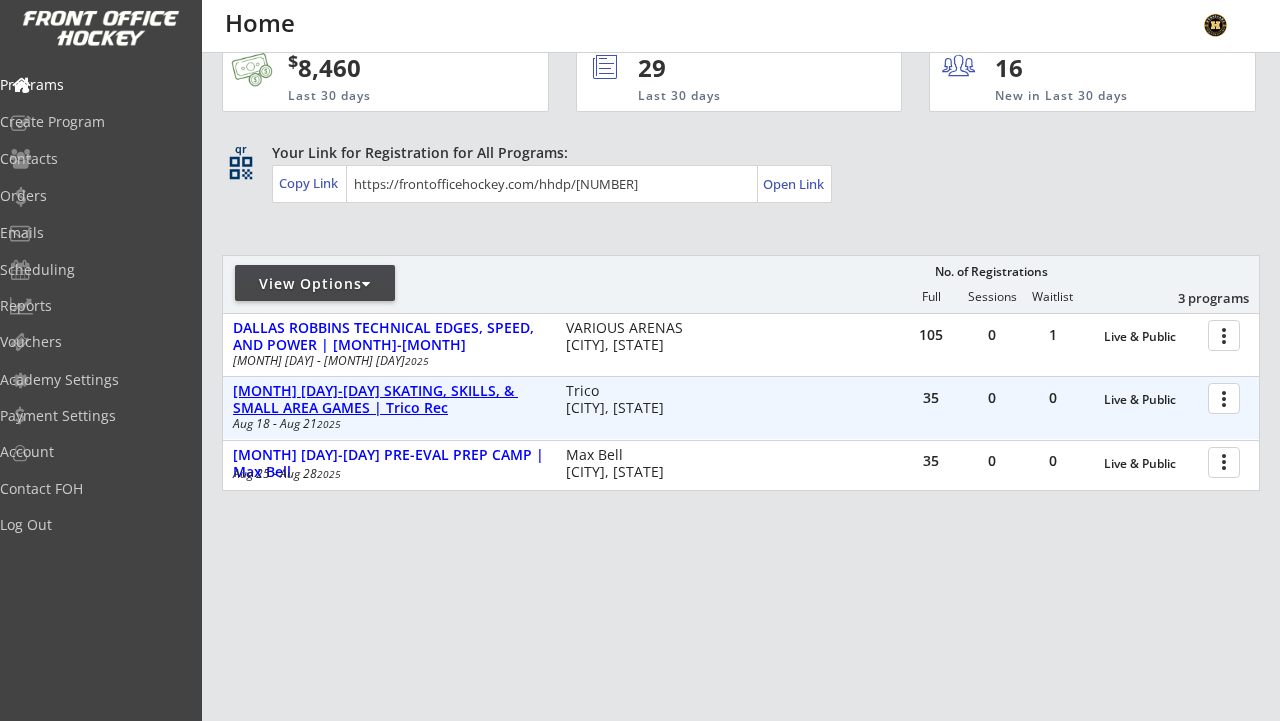 click on "[MONTH] [DAY]-[DAY] SKATING, SKILLS, & SMALL AREA GAMES | Trico Rec" at bounding box center (389, 400) 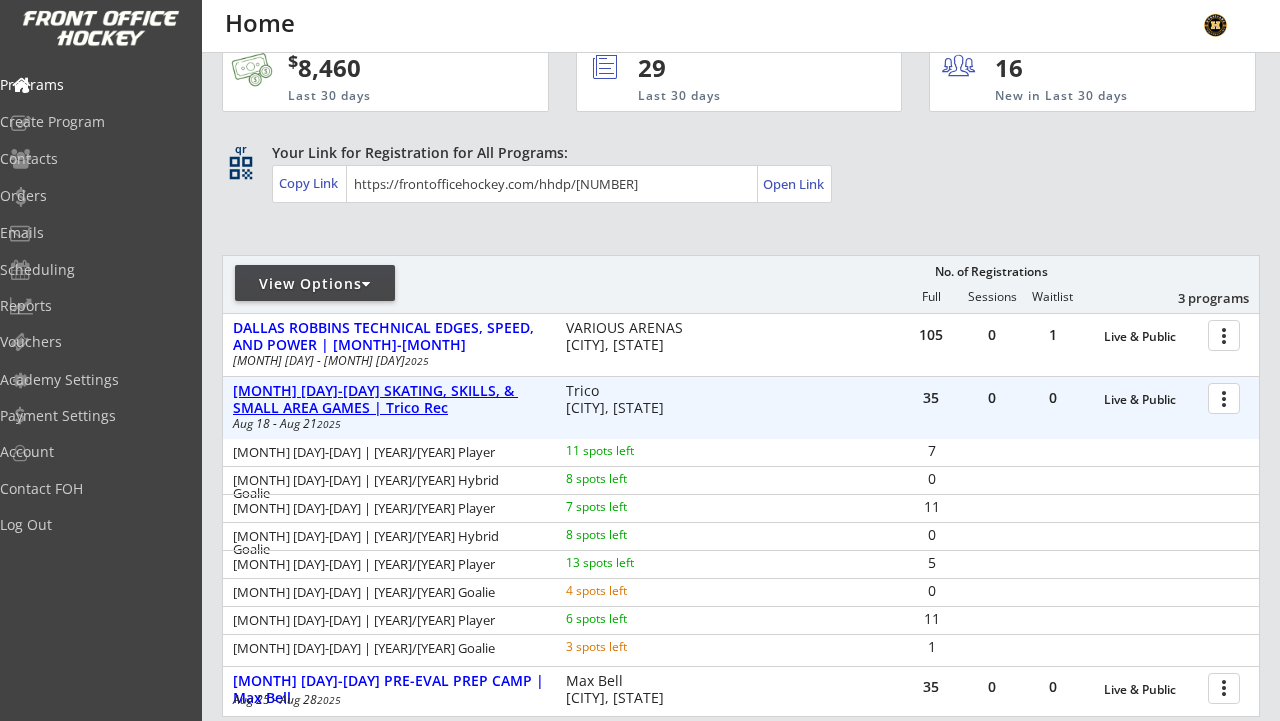 scroll, scrollTop: 65, scrollLeft: 0, axis: vertical 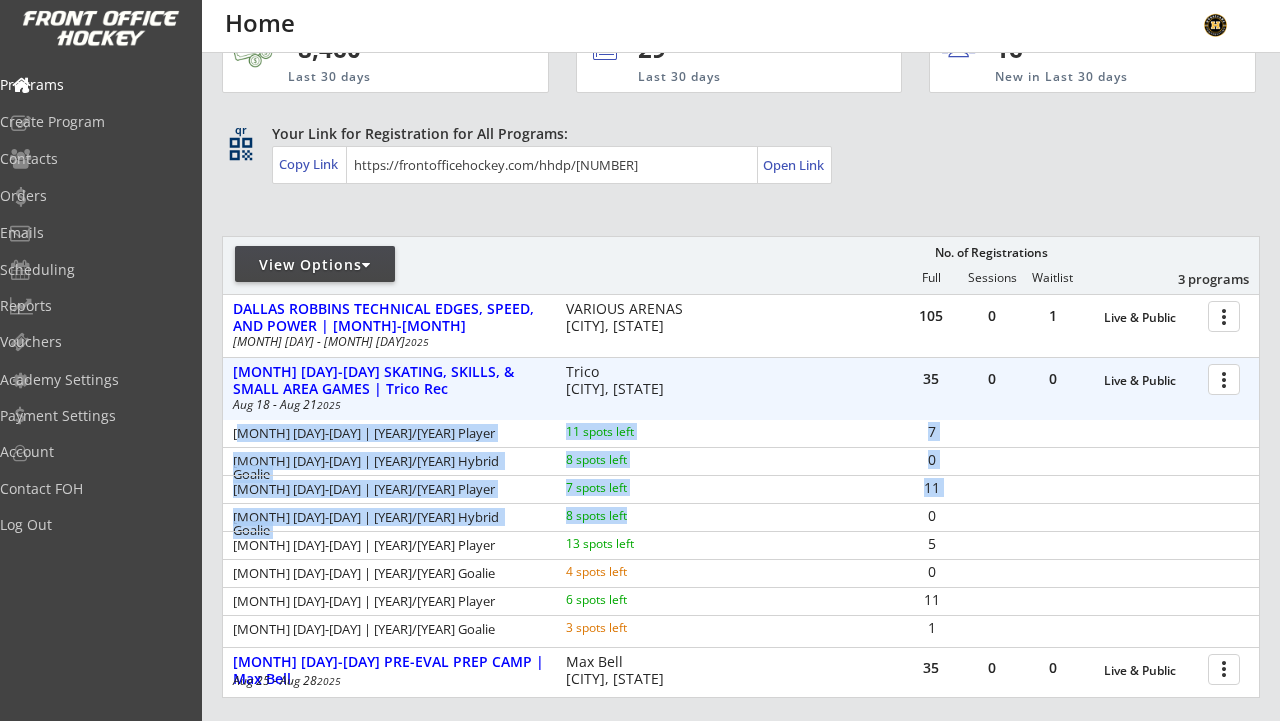 drag, startPoint x: 236, startPoint y: 434, endPoint x: 683, endPoint y: 512, distance: 453.75433 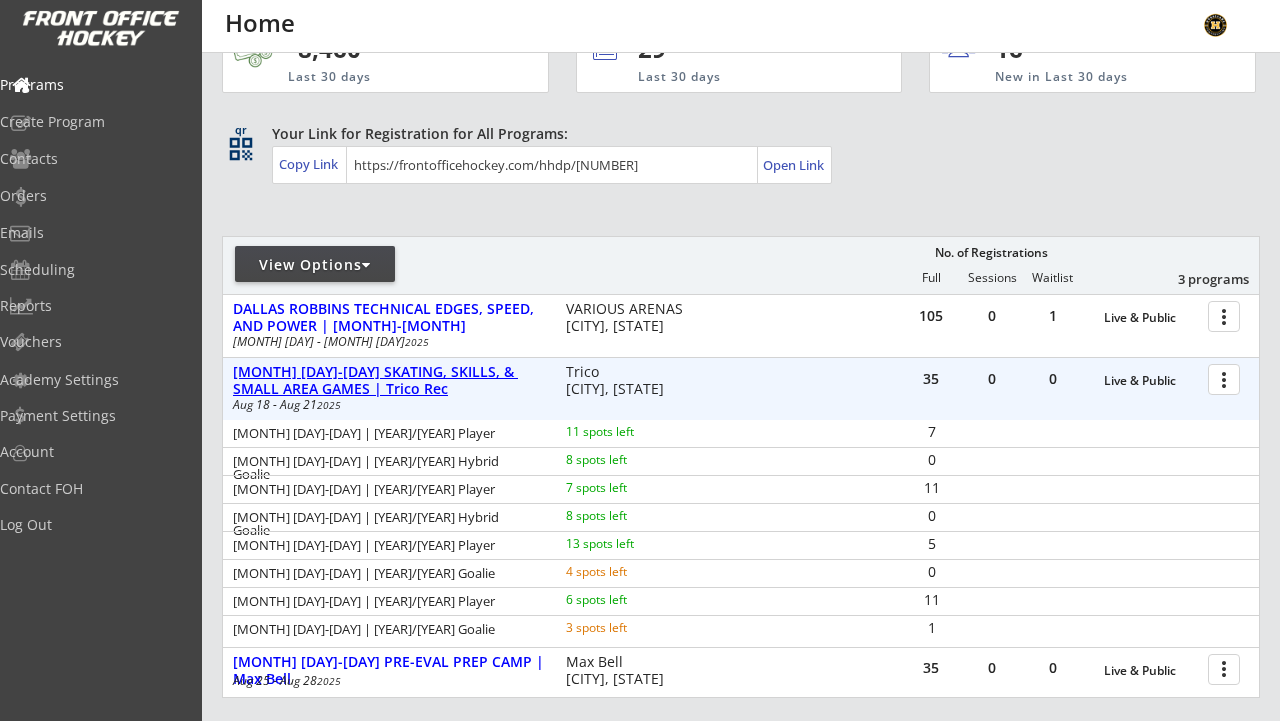 click on "Aug 18-21 SKATING, SKILLS, & SMALL AREA GAMES | Trico Rec" at bounding box center (389, 381) 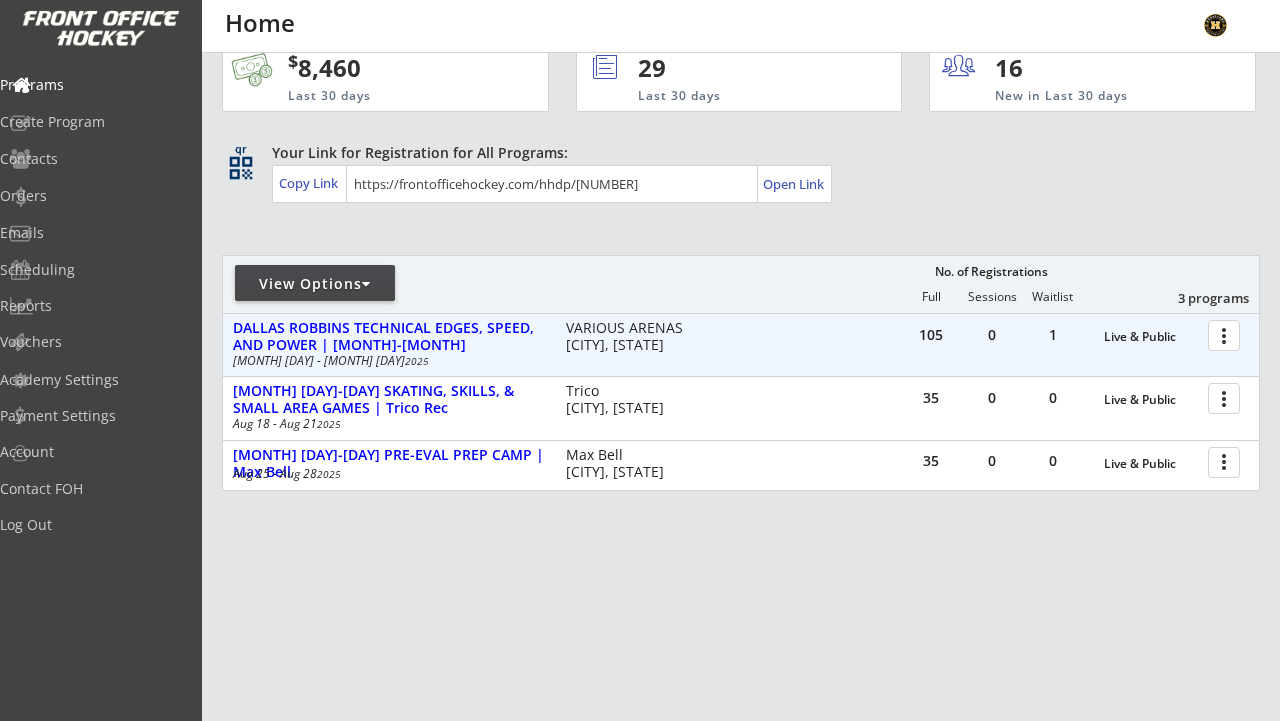 scroll, scrollTop: 46, scrollLeft: 0, axis: vertical 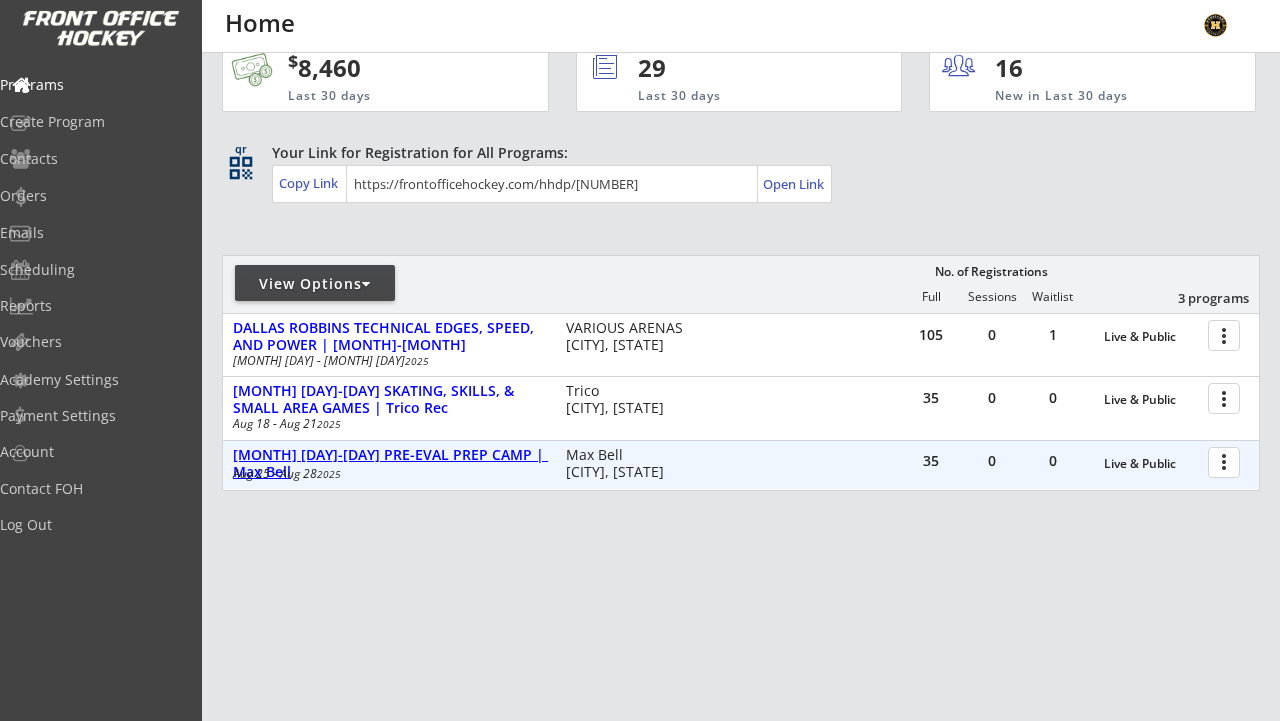 click on "Aug 25-29 PRE-EVAL PREP CAMP | Max Bell" at bounding box center [389, 464] 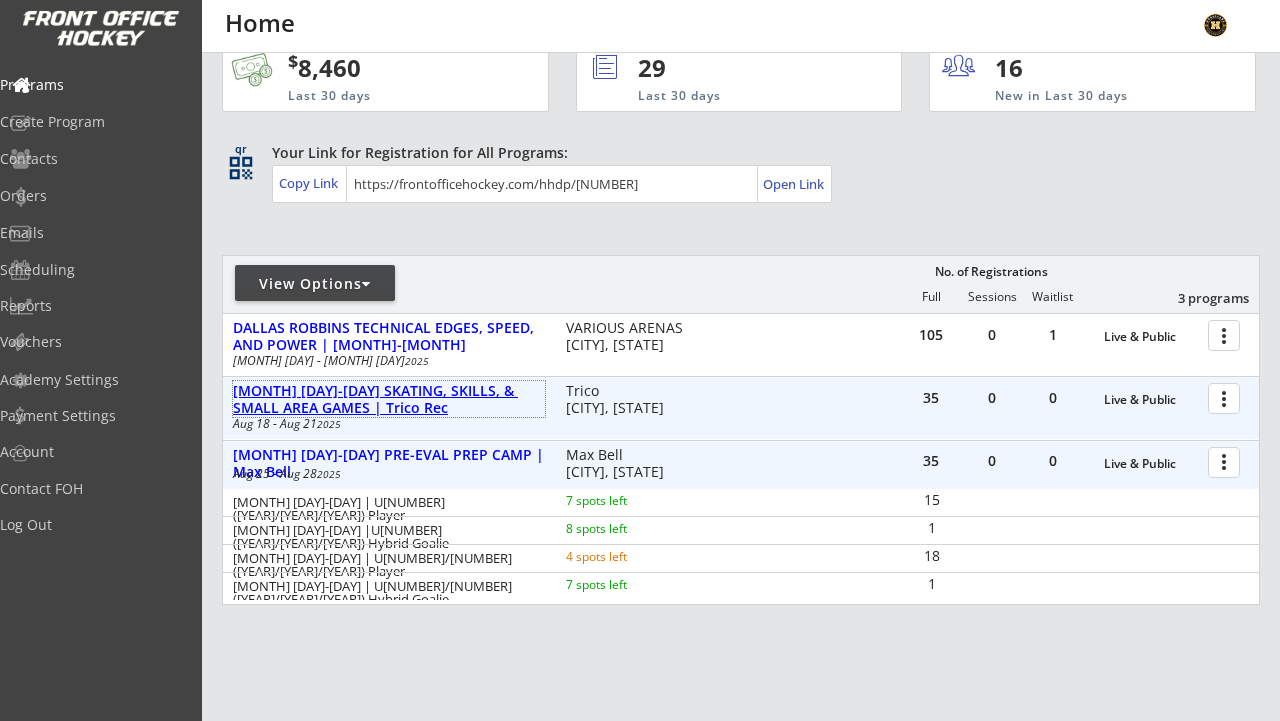 click on "Aug 18-21 SKATING, SKILLS, & SMALL AREA GAMES | Trico Rec" at bounding box center [389, 400] 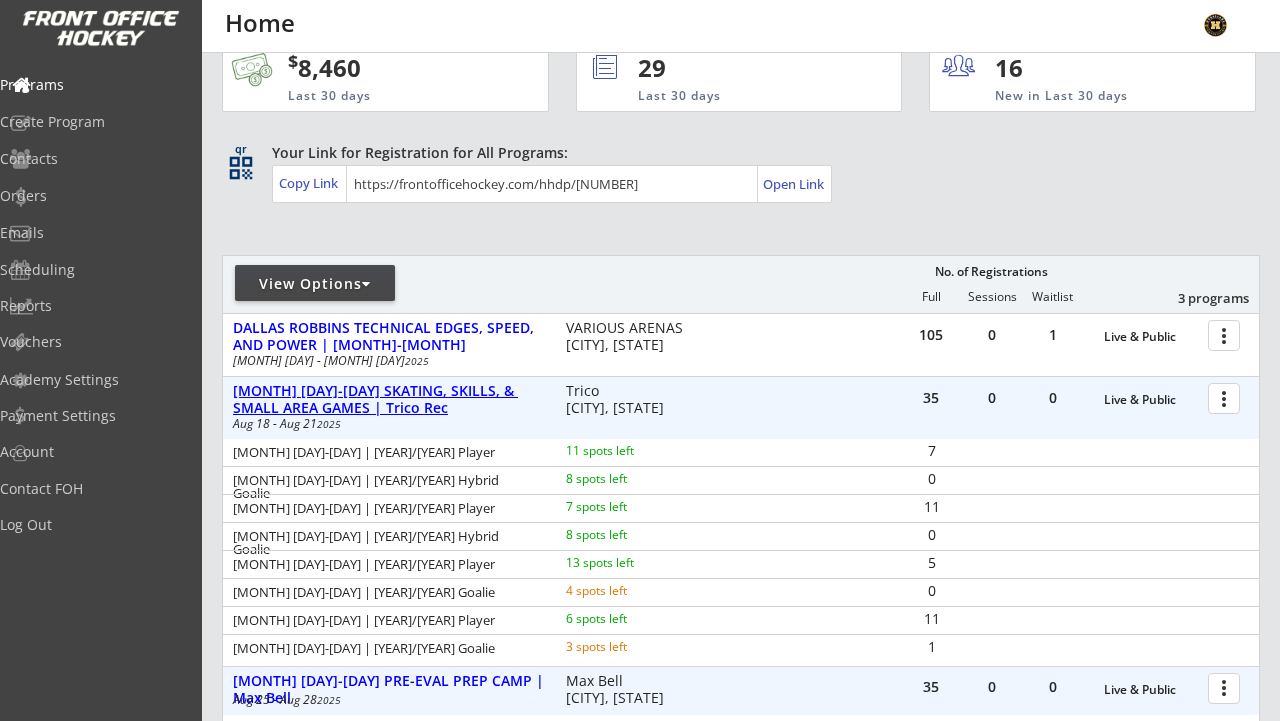 click on "Aug 18-21 SKATING, SKILLS, & SMALL AREA GAMES | Trico Rec" at bounding box center [389, 400] 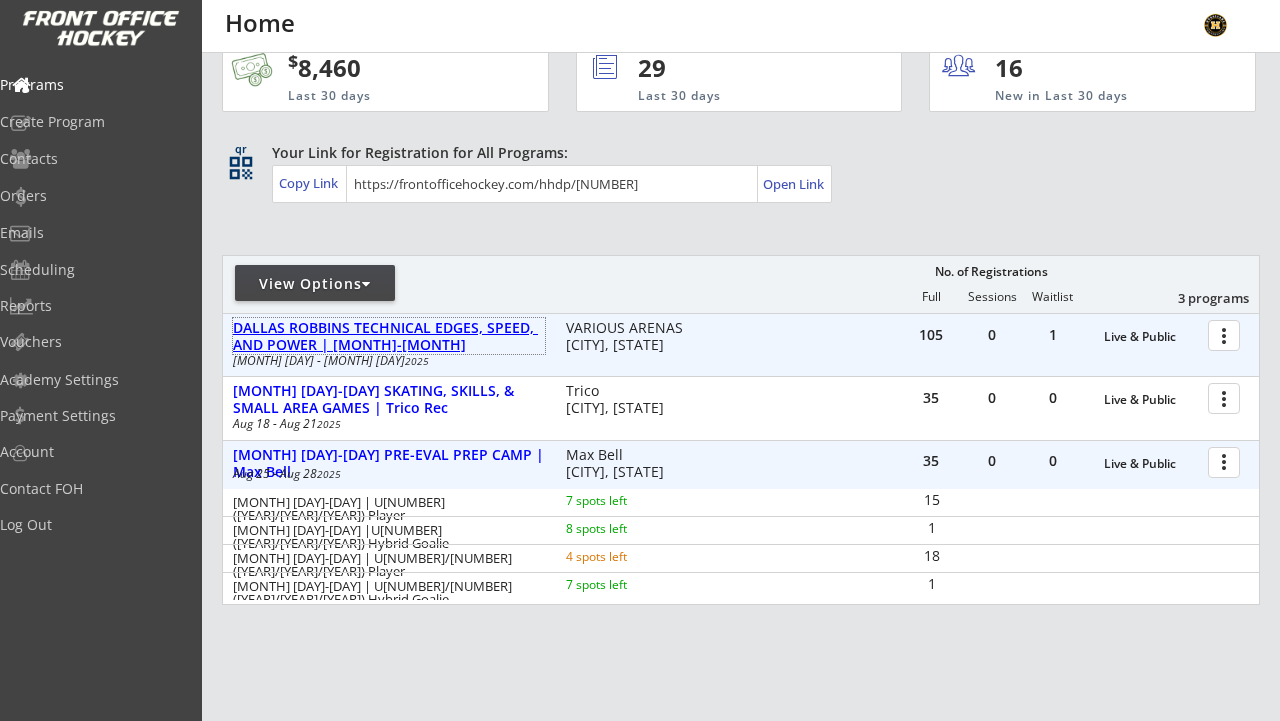 click on "DALLAS ROBBINS TECHNICAL EDGES, SPEED, AND POWER | JUNE-AUG" at bounding box center [389, 337] 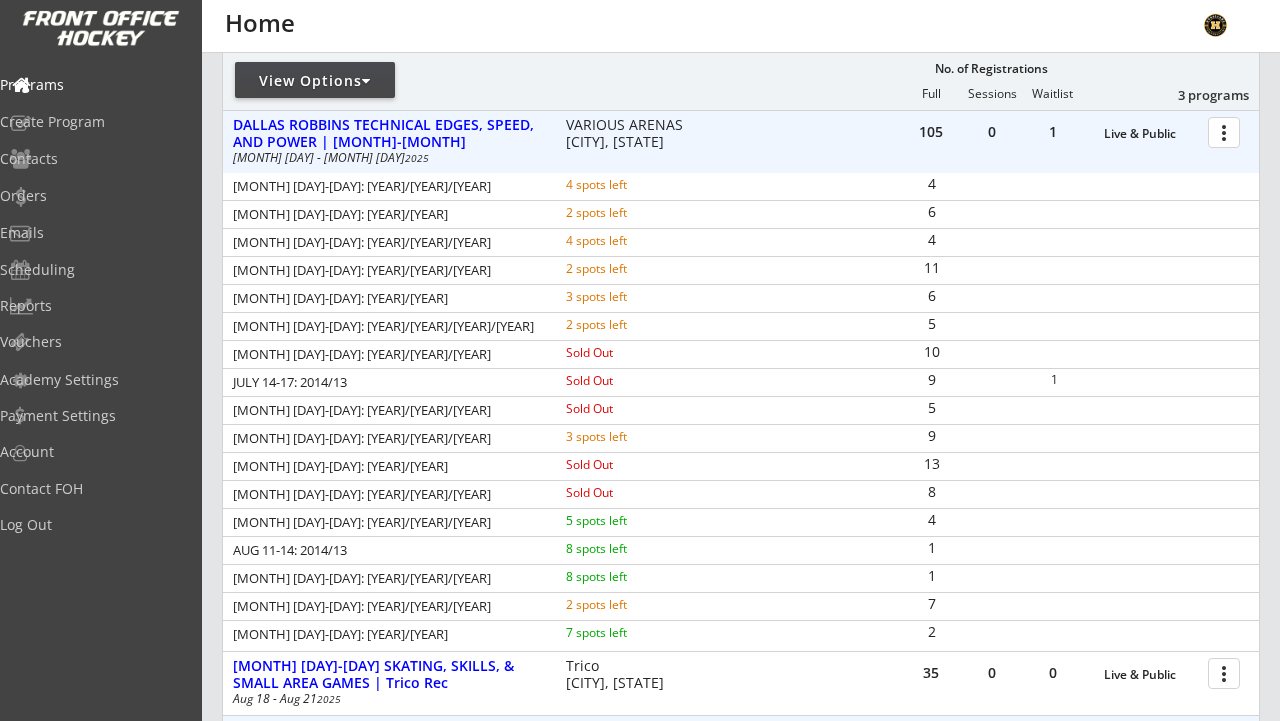 scroll, scrollTop: 282, scrollLeft: 0, axis: vertical 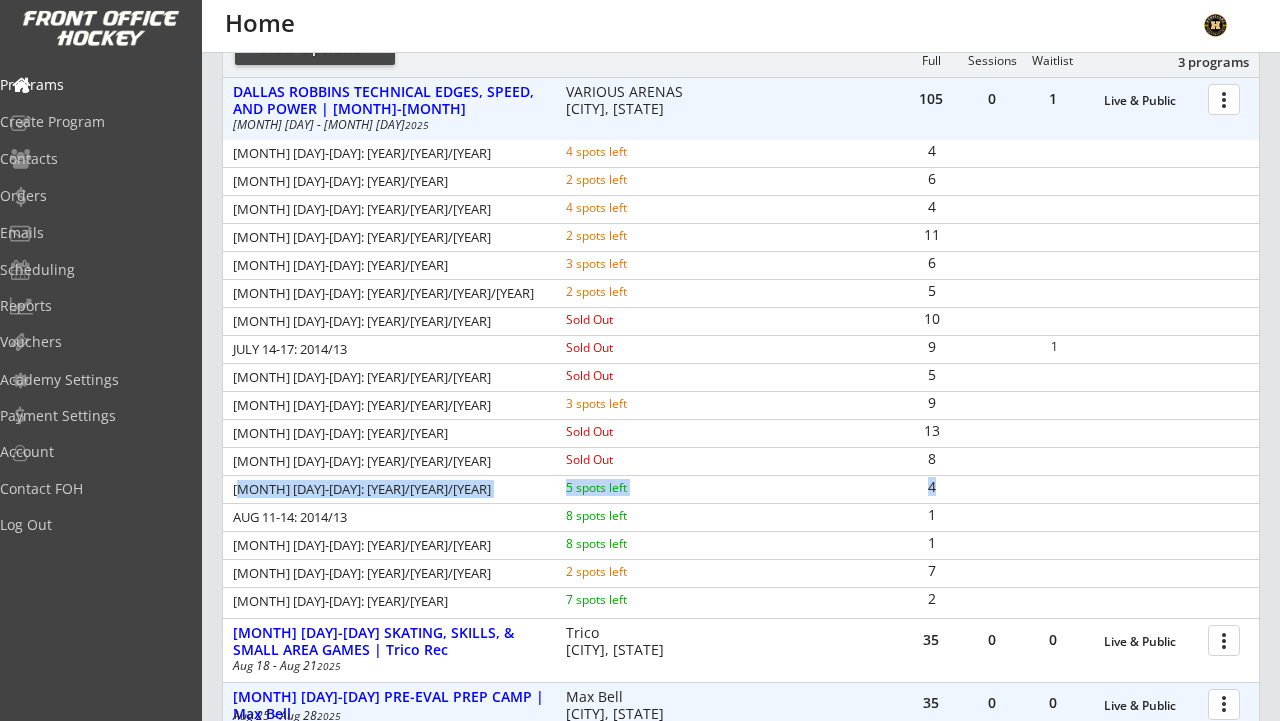 drag, startPoint x: 238, startPoint y: 491, endPoint x: 952, endPoint y: 488, distance: 714.0063 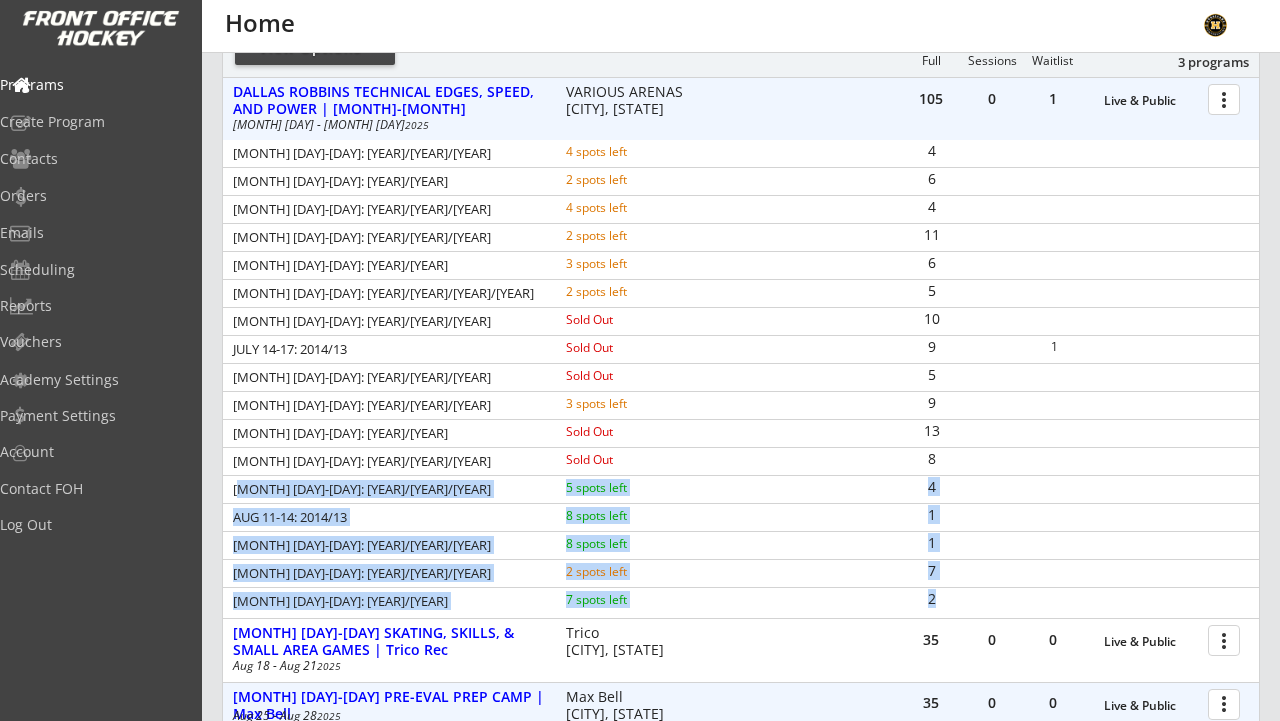 drag, startPoint x: 240, startPoint y: 489, endPoint x: 932, endPoint y: 601, distance: 701.005 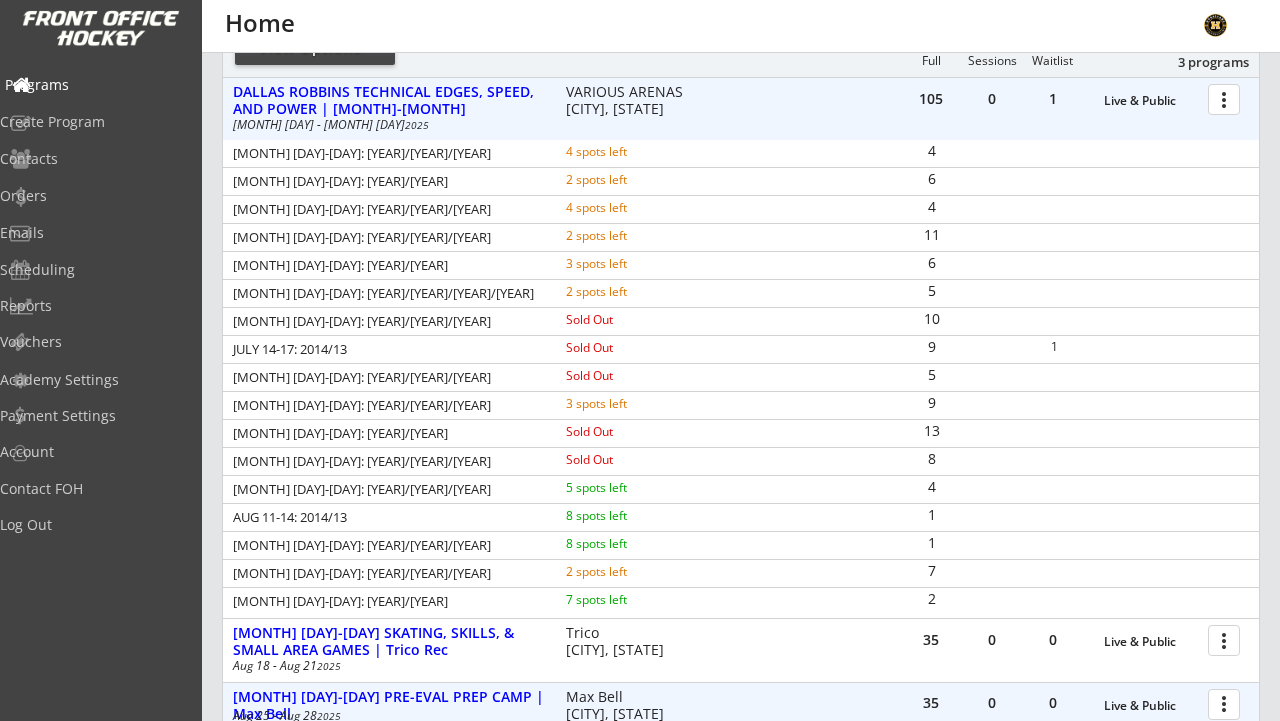click on "Programs" at bounding box center (95, 85) 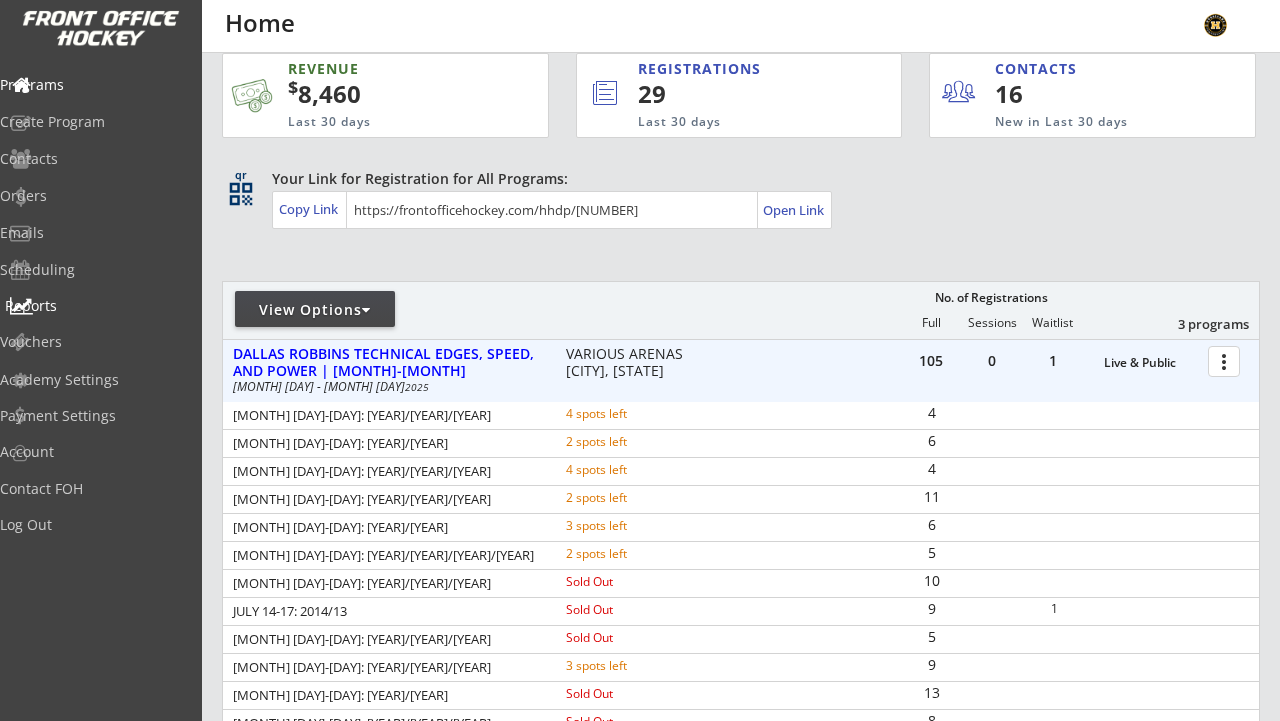 scroll, scrollTop: 0, scrollLeft: 0, axis: both 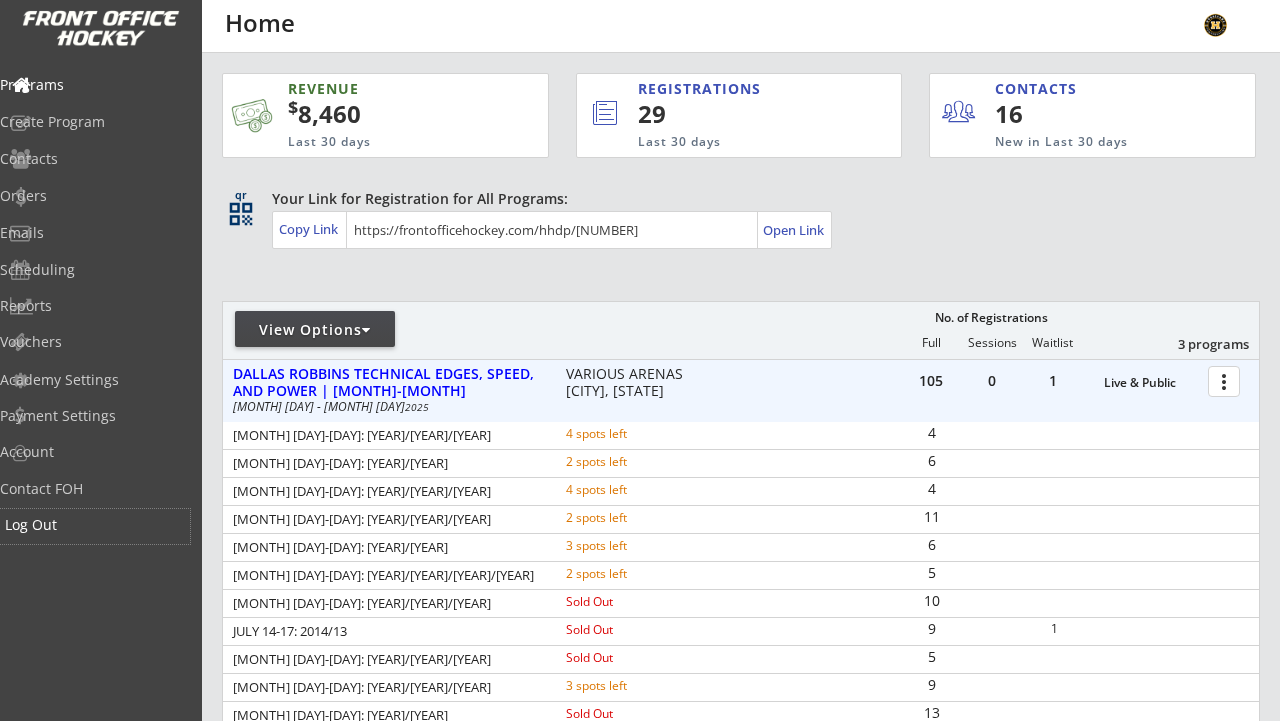 click on "Log Out" at bounding box center [95, 525] 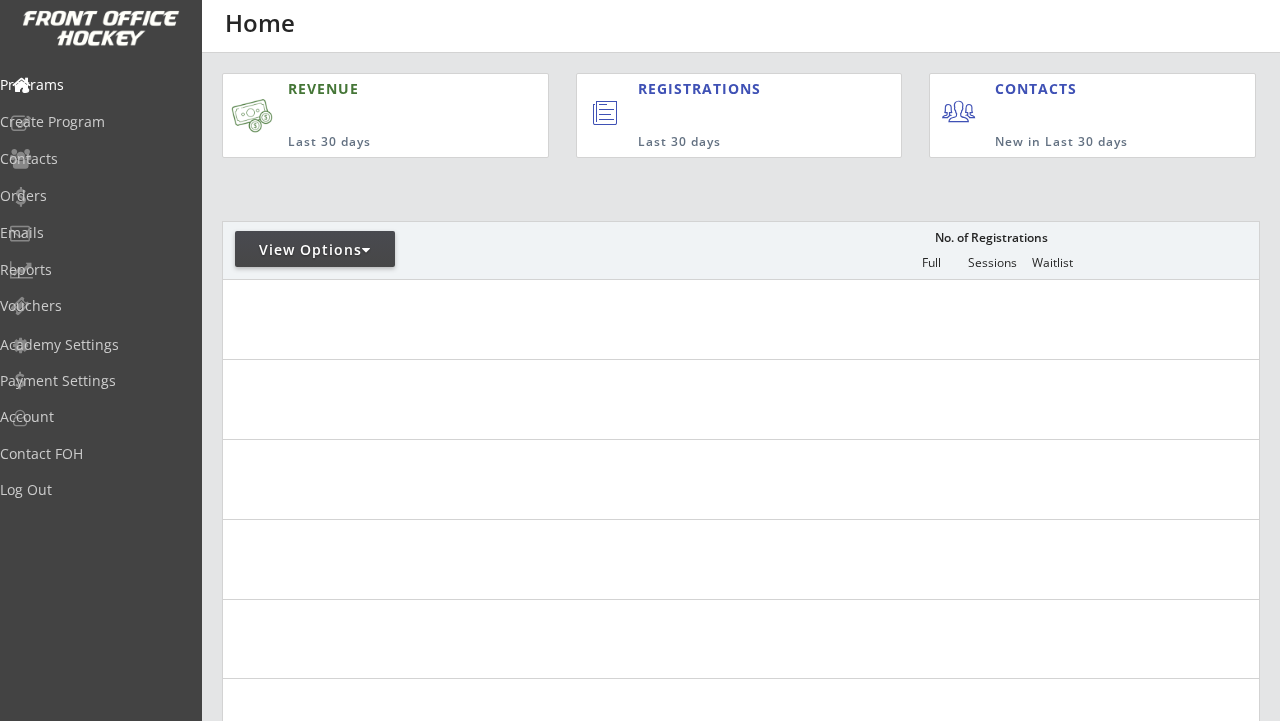 scroll, scrollTop: 0, scrollLeft: 0, axis: both 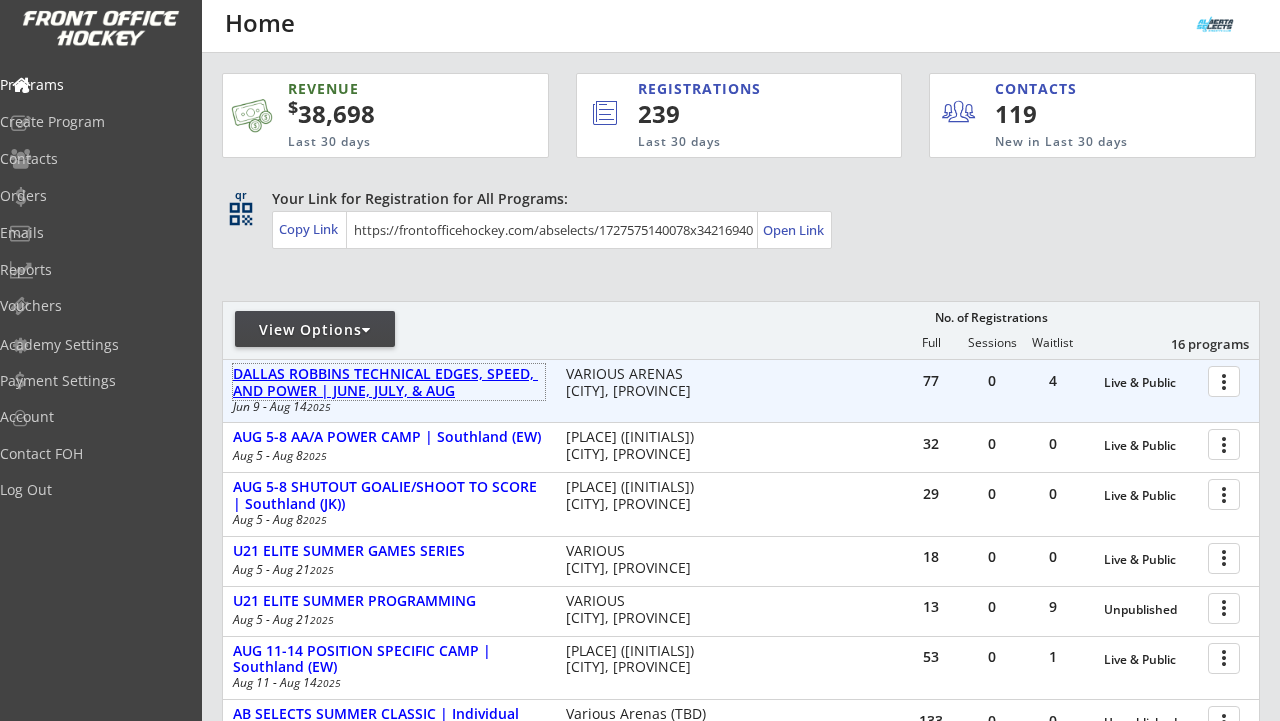 click on "DALLAS ROBBINS TECHNICAL EDGES, SPEED, AND POWER | JUNE, JULY, & AUG" at bounding box center [389, 383] 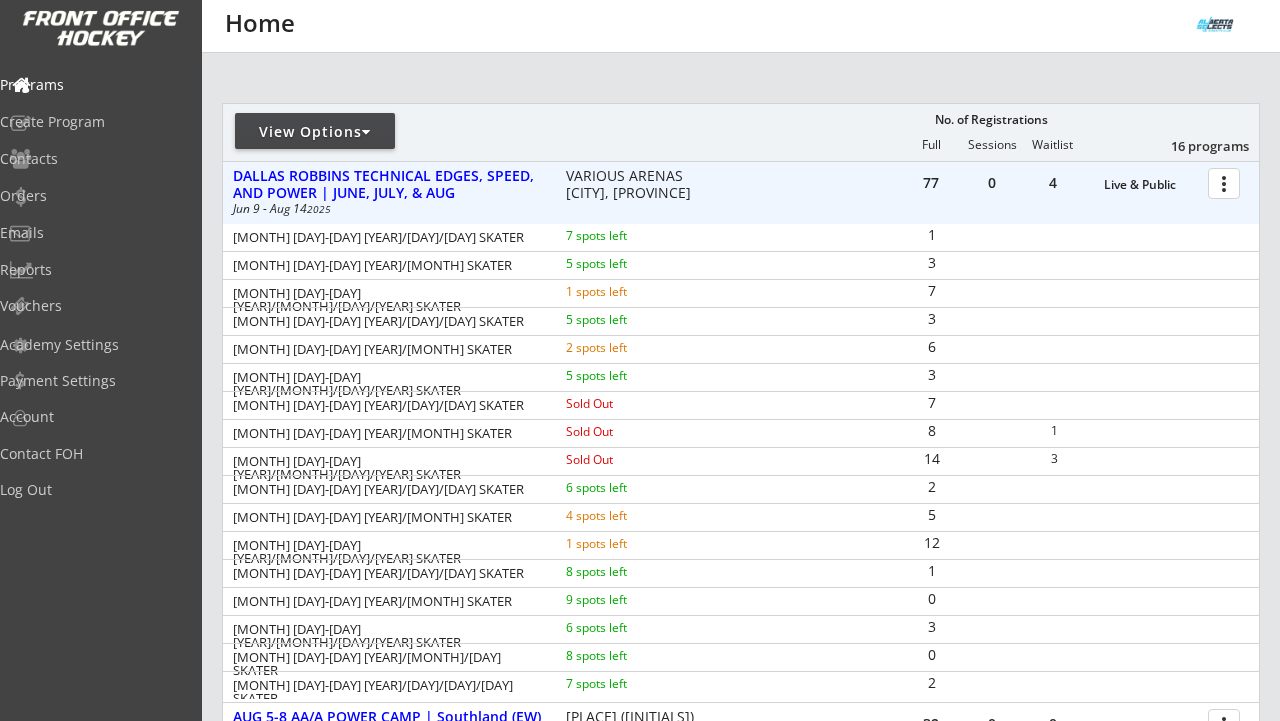 scroll, scrollTop: 245, scrollLeft: 0, axis: vertical 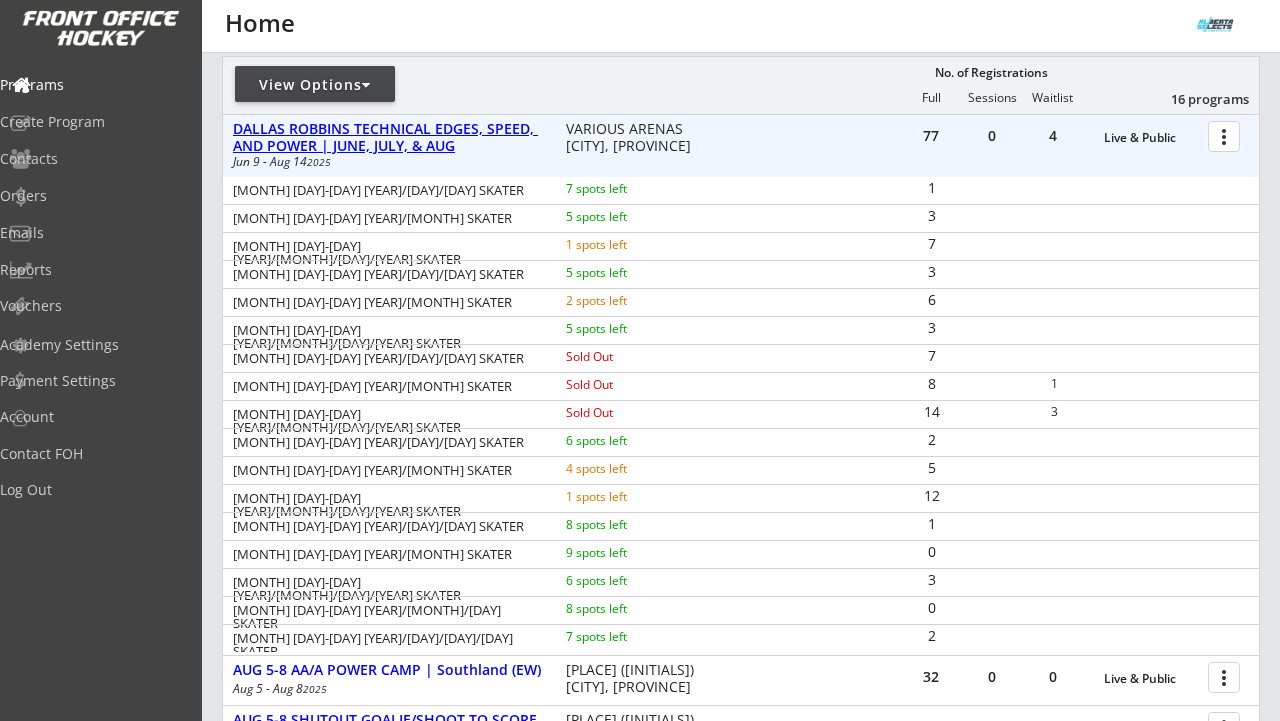click on "DALLAS ROBBINS TECHNICAL EDGES, SPEED, AND POWER | JUNE, JULY, & AUG" at bounding box center [389, 138] 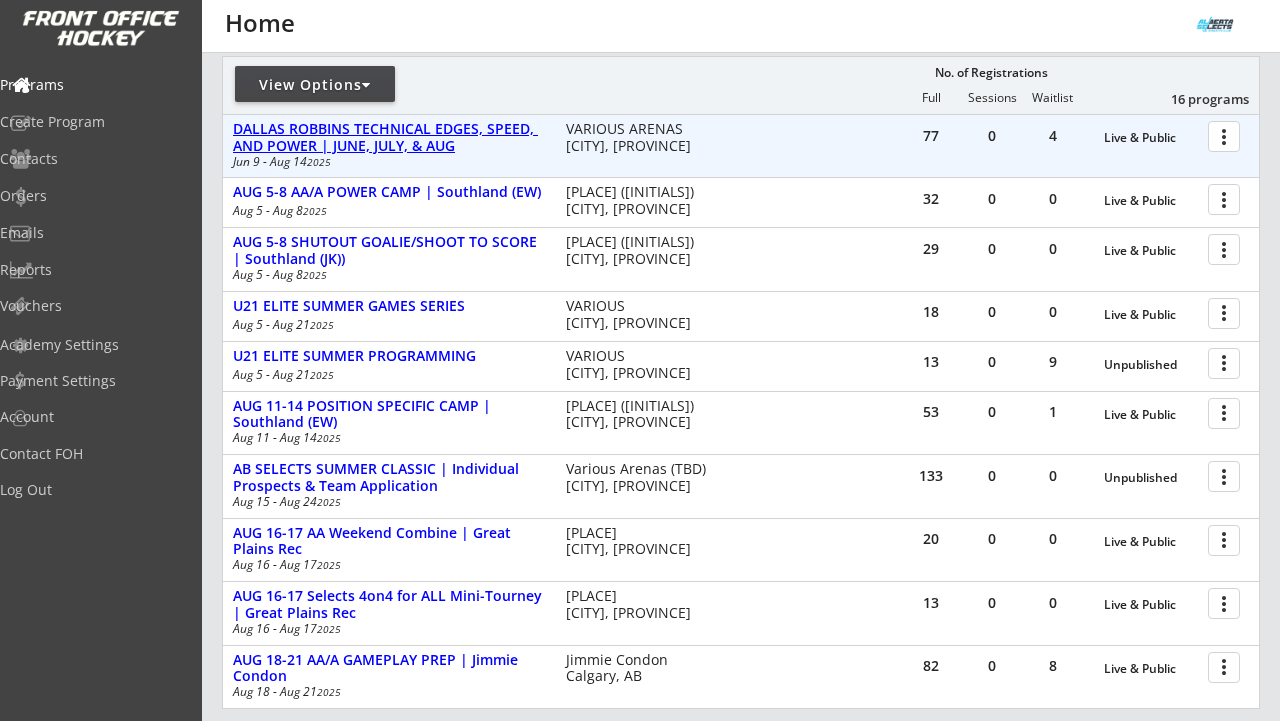 click on "DALLAS ROBBINS TECHNICAL EDGES, SPEED, AND POWER | JUNE, JULY, & AUG" at bounding box center (389, 138) 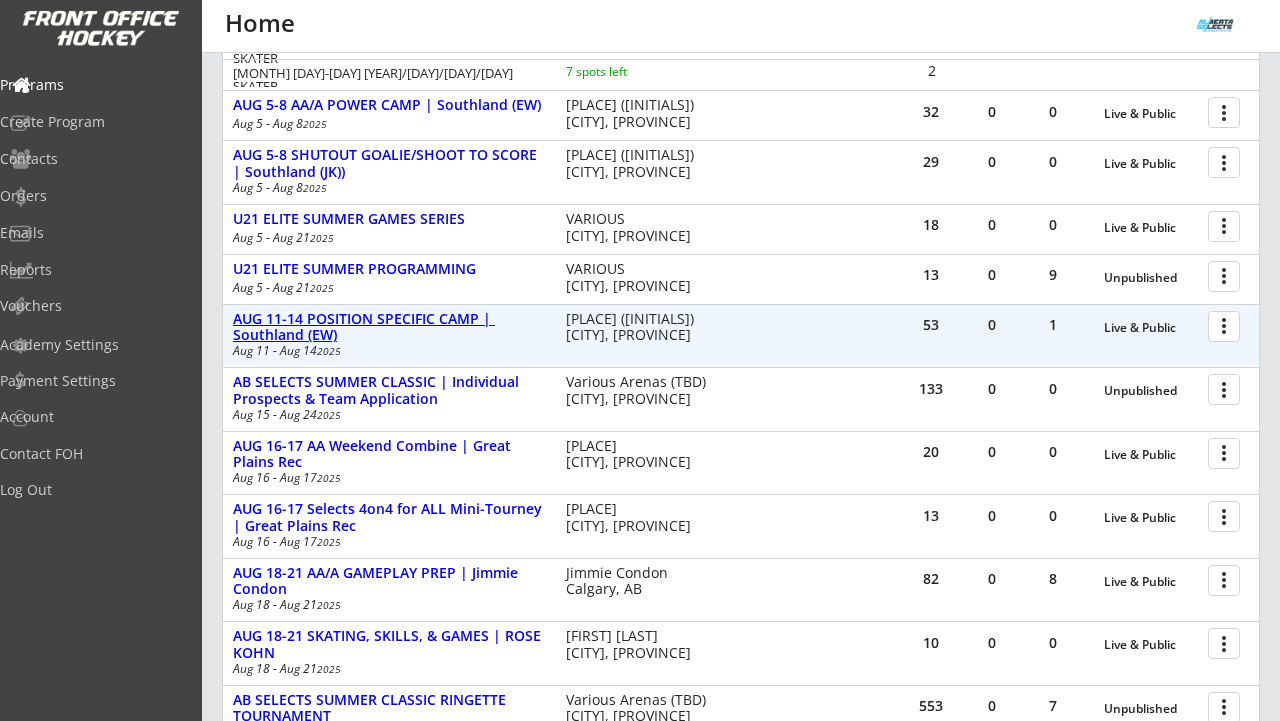scroll, scrollTop: 818, scrollLeft: 0, axis: vertical 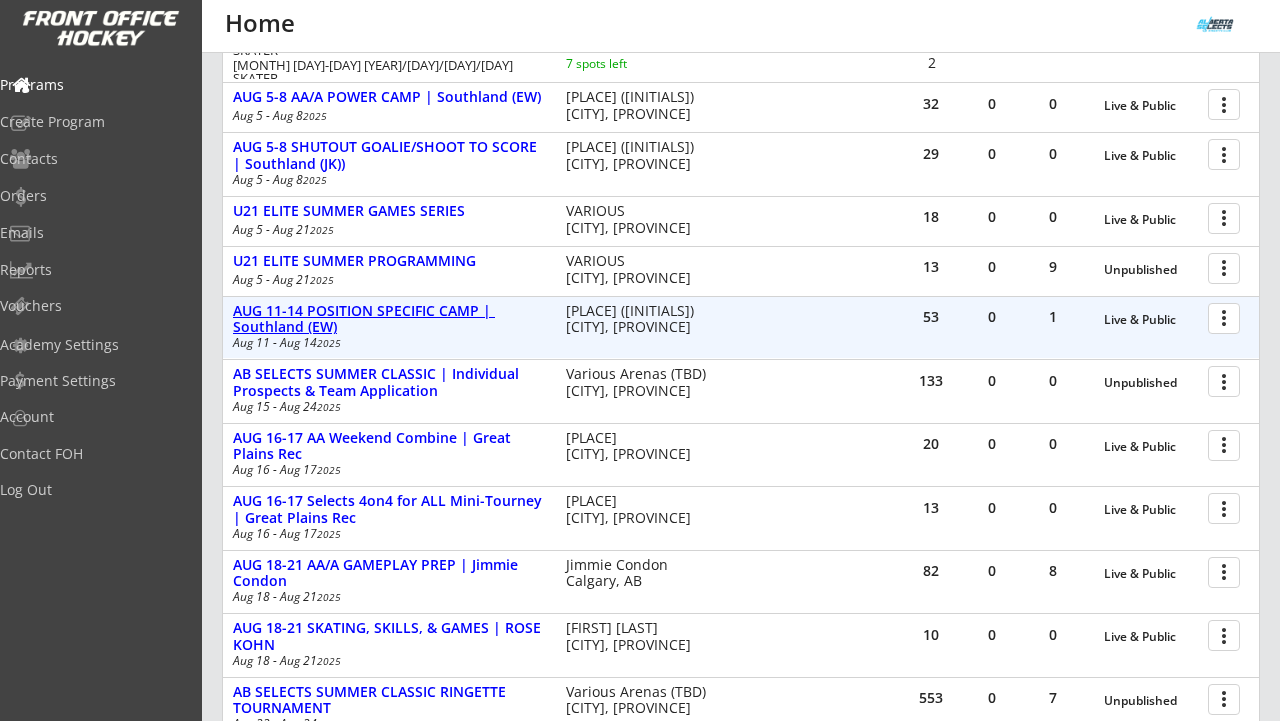 click on "AUG 11-14 POSITION SPECIFIC CAMP | Southland (EW)" at bounding box center [389, 320] 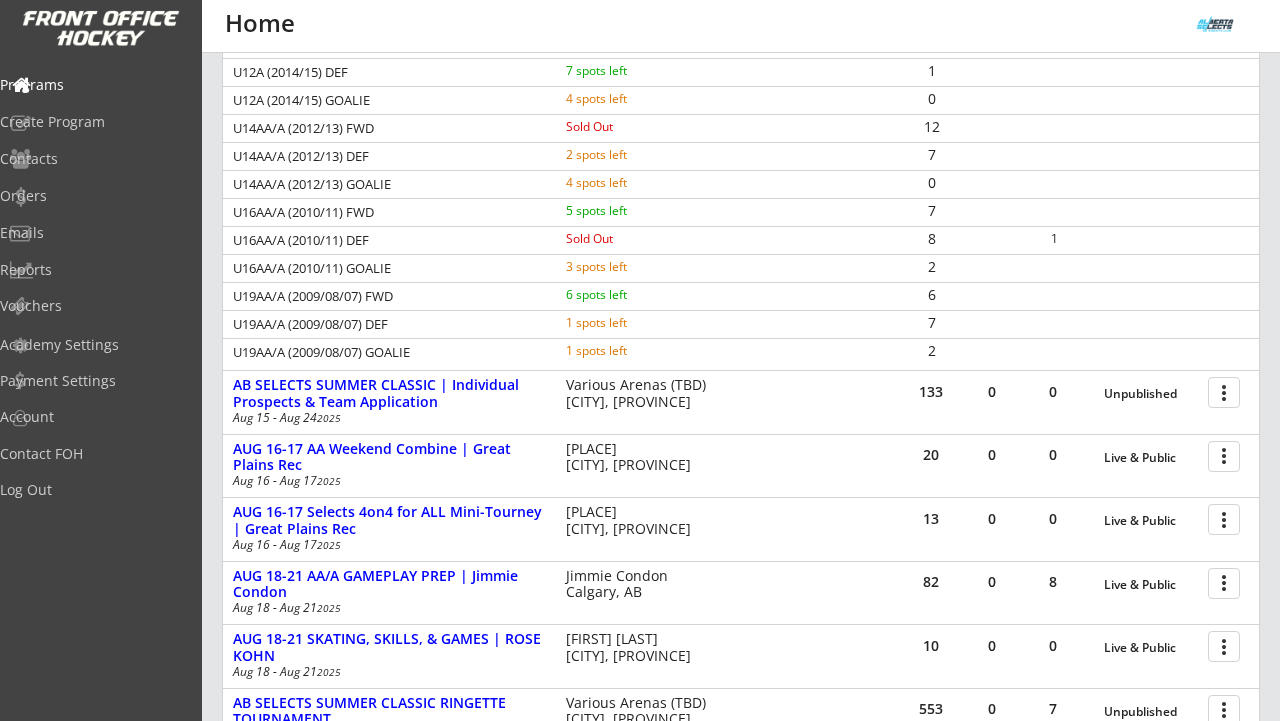 scroll, scrollTop: 1157, scrollLeft: 0, axis: vertical 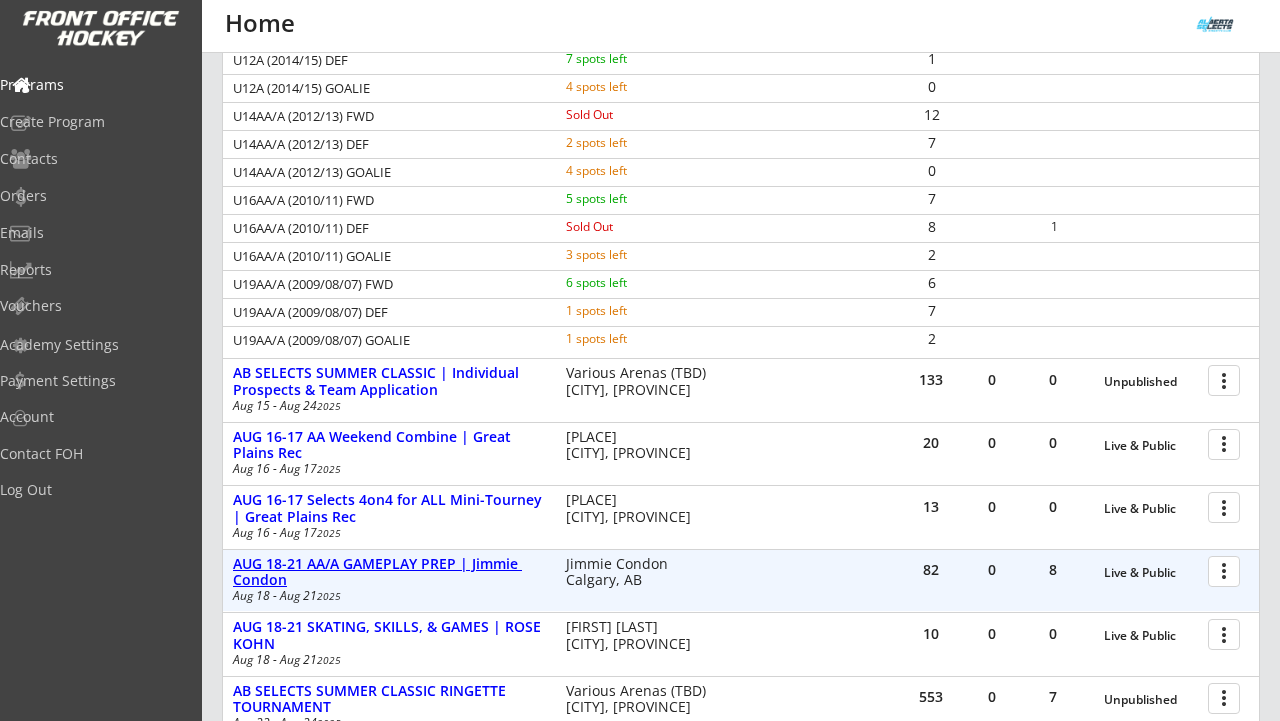click on "AUG 18-21 AA/A GAMEPLAY PREP | Jimmie Condon" at bounding box center (389, 573) 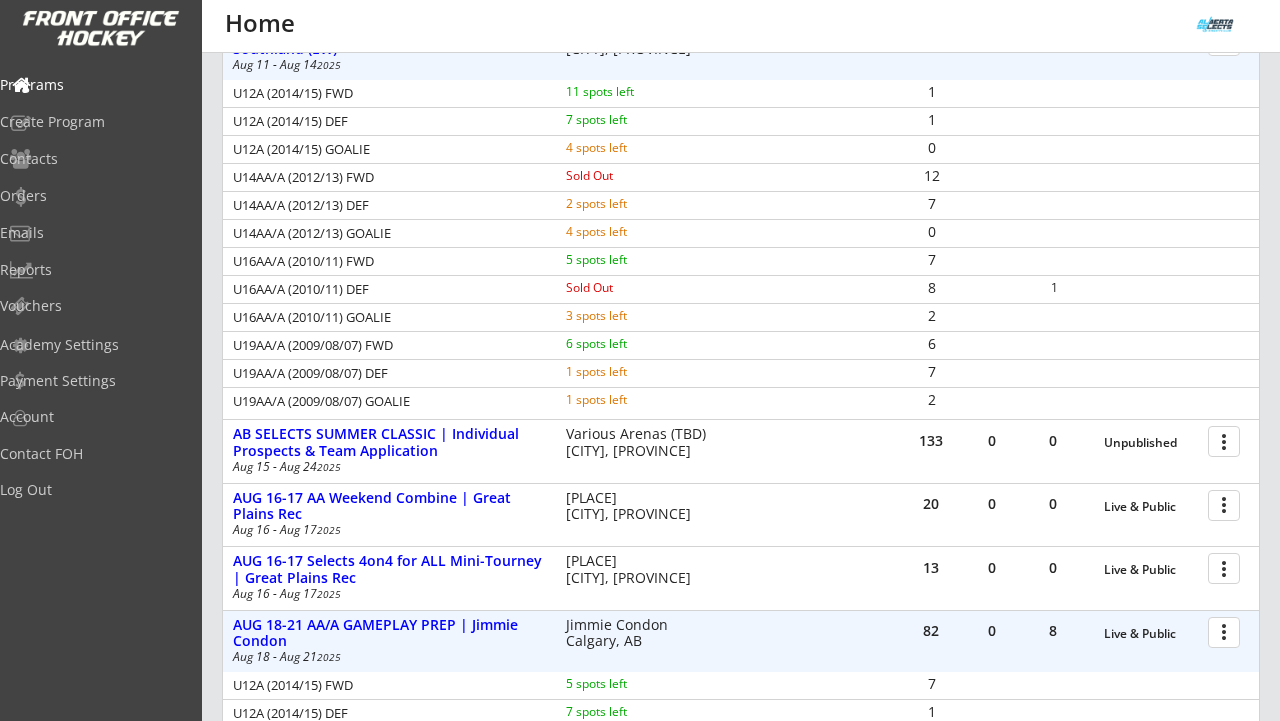 scroll, scrollTop: 927, scrollLeft: 0, axis: vertical 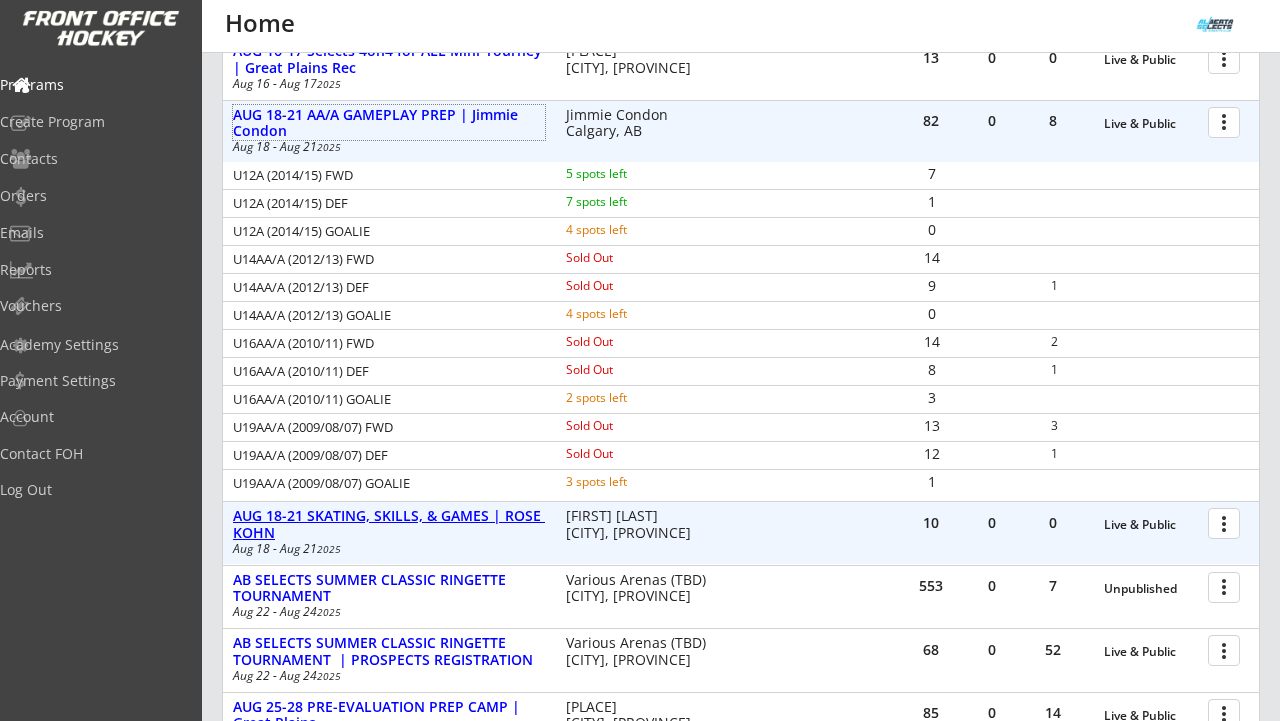 click on "AUG 18-21 SKATING, SKILLS, & GAMES | ROSE KOHN" at bounding box center (389, 525) 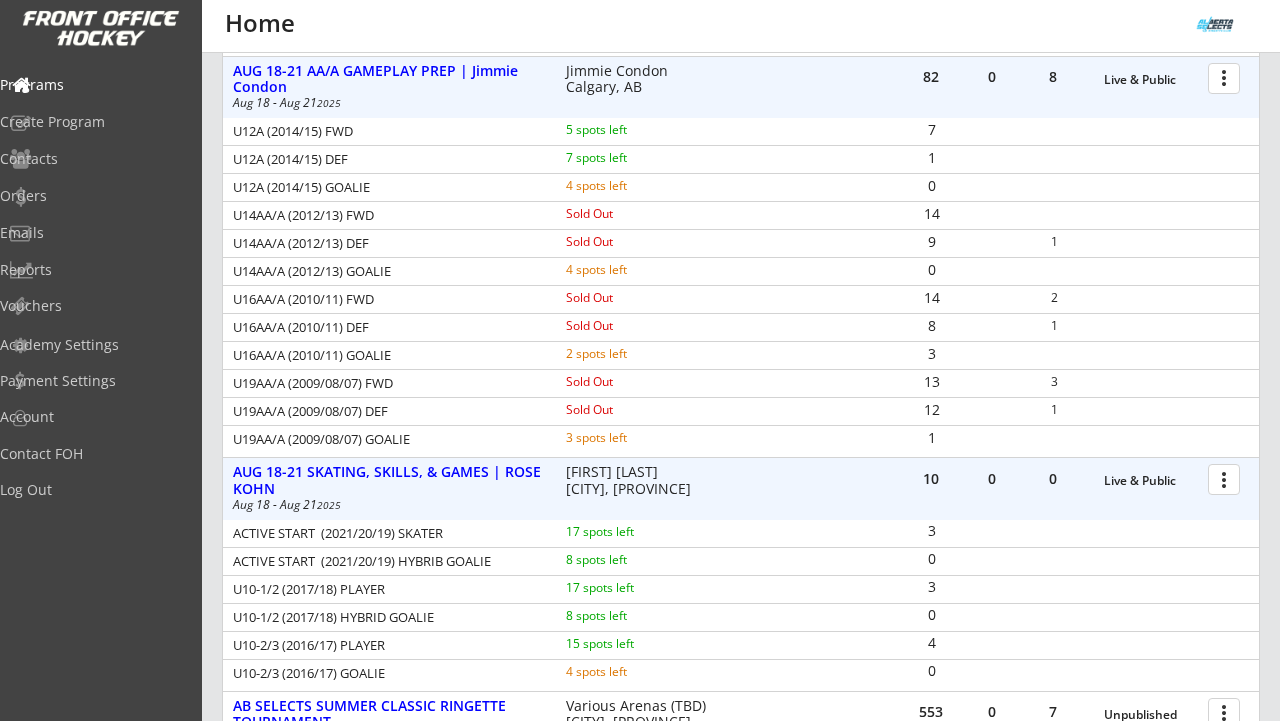 scroll, scrollTop: 1654, scrollLeft: 0, axis: vertical 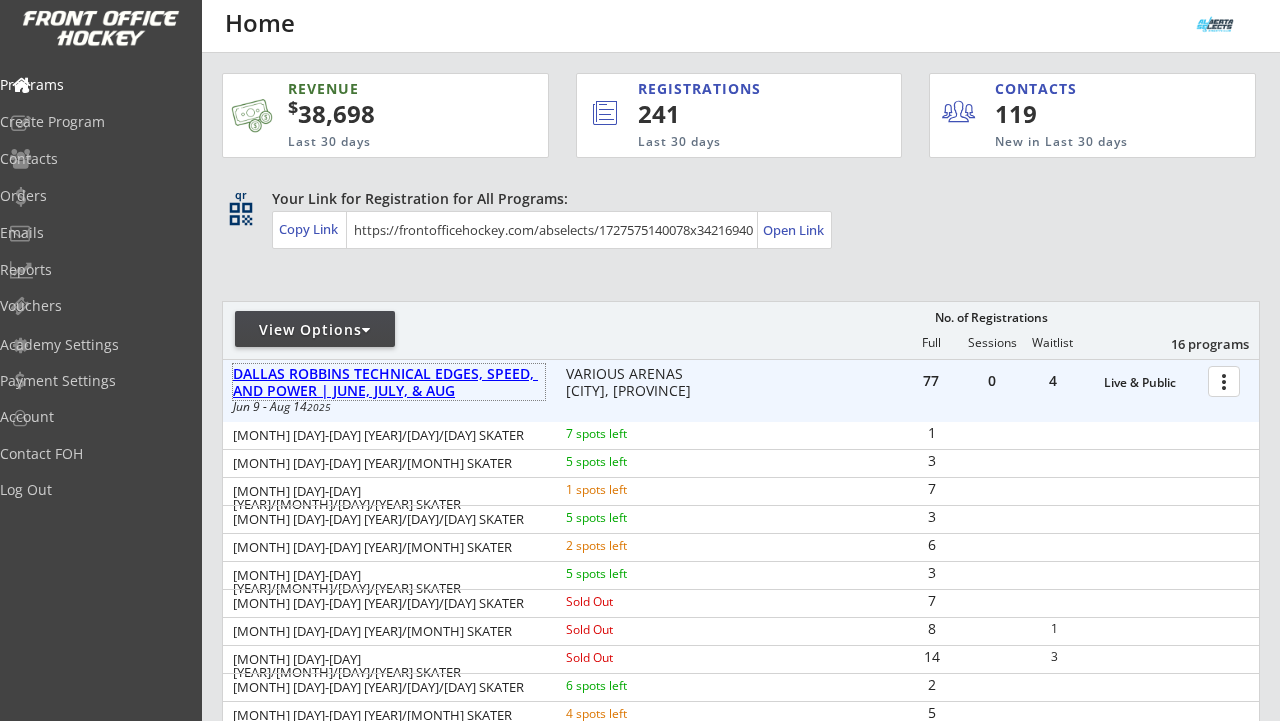 click on "DALLAS ROBBINS TECHNICAL EDGES, SPEED, AND POWER | JUNE, JULY, & AUG" at bounding box center (389, 383) 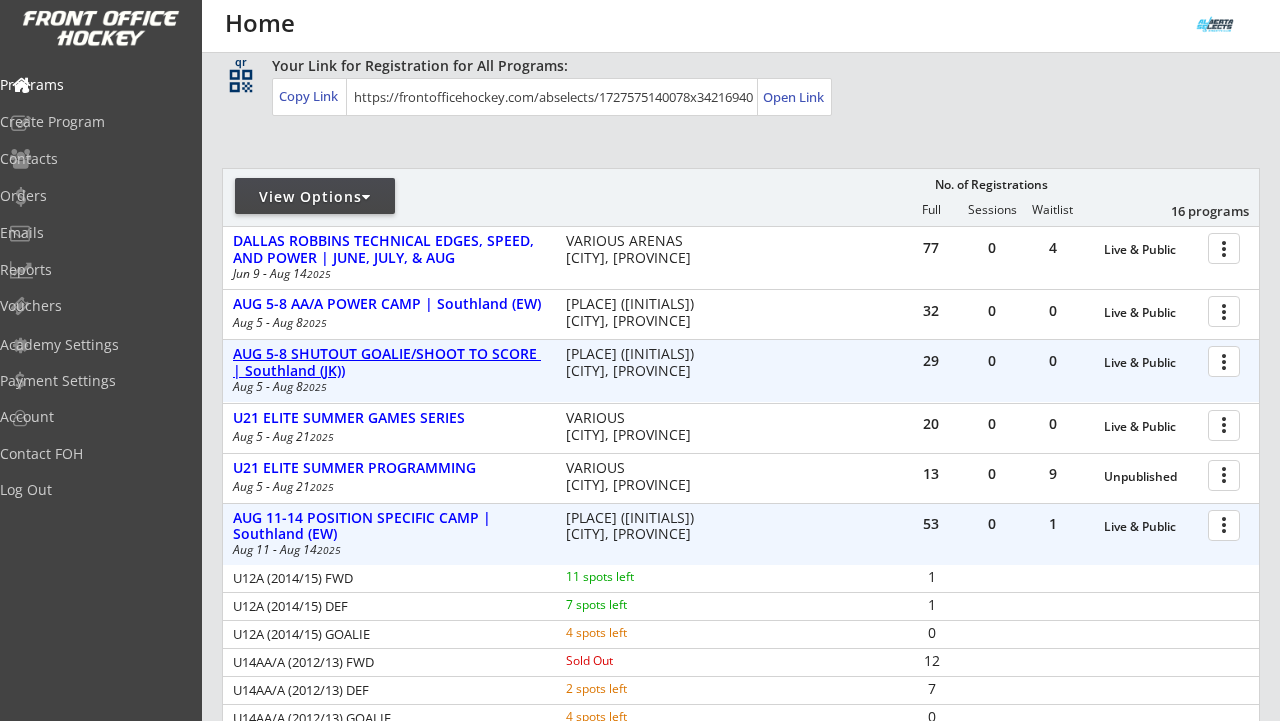 scroll, scrollTop: 137, scrollLeft: 0, axis: vertical 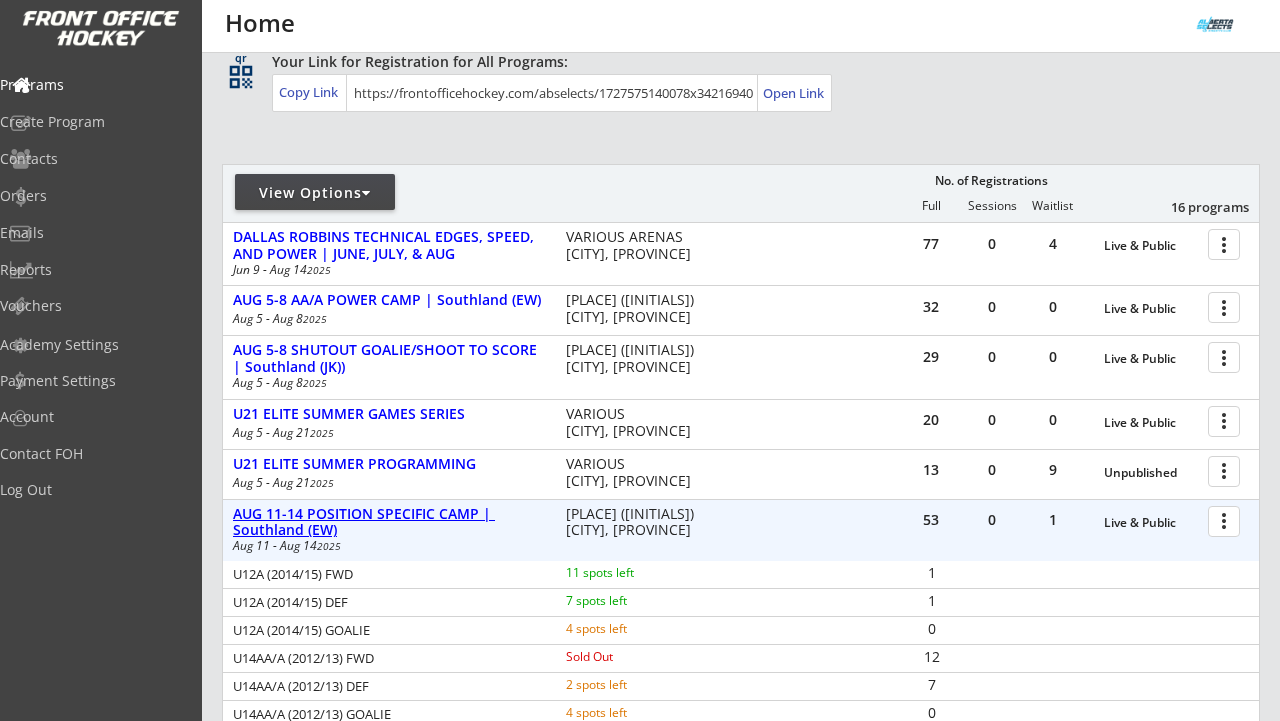 click on "AUG 11-14 POSITION SPECIFIC CAMP | Southland (EW)" at bounding box center [389, 523] 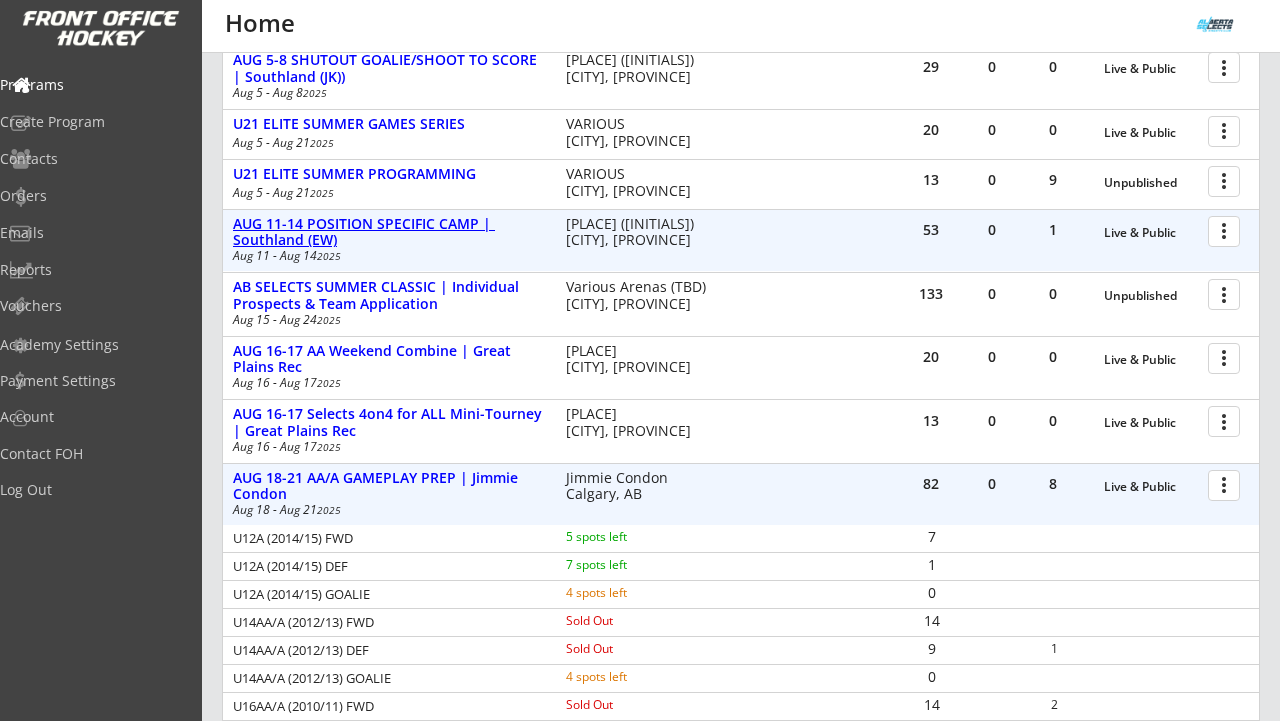 scroll, scrollTop: 444, scrollLeft: 0, axis: vertical 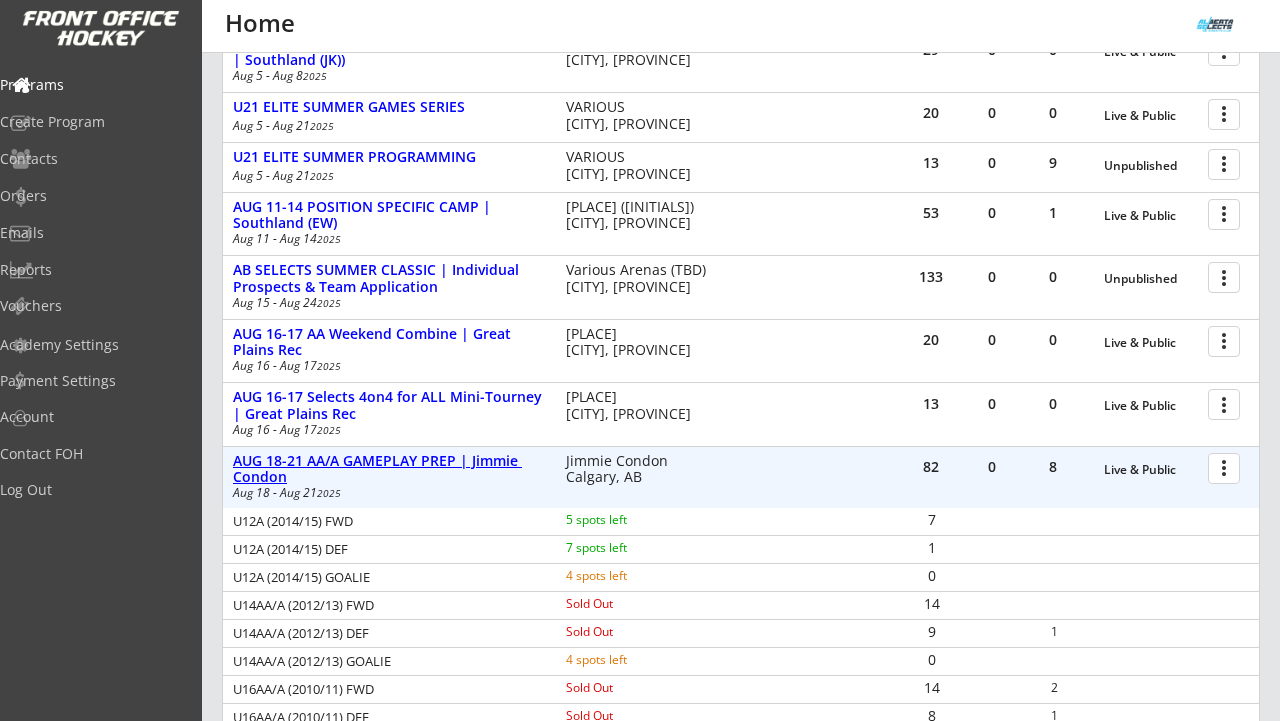 click on "AUG 18-21 AA/A GAMEPLAY PREP | Jimmie Condon" at bounding box center [389, 470] 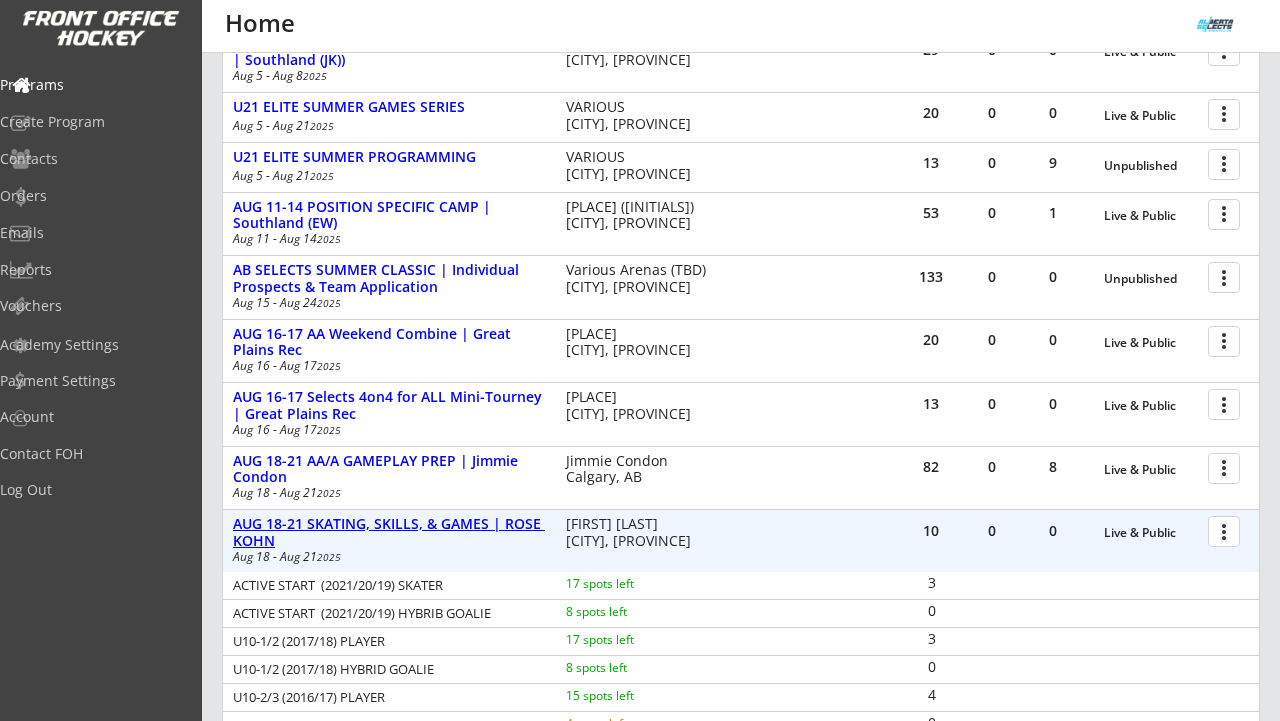 click on "AUG 18-21 SKATING, SKILLS, & GAMES | ROSE KOHN" at bounding box center (389, 533) 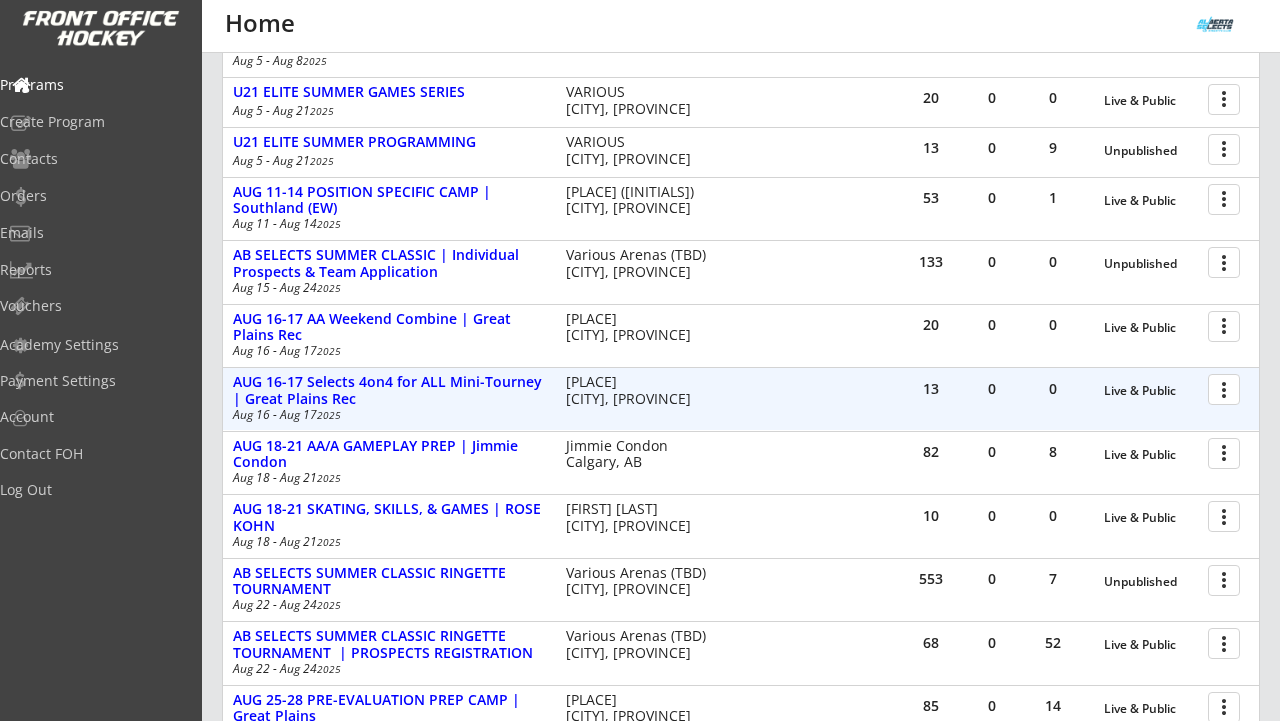 scroll, scrollTop: 471, scrollLeft: 0, axis: vertical 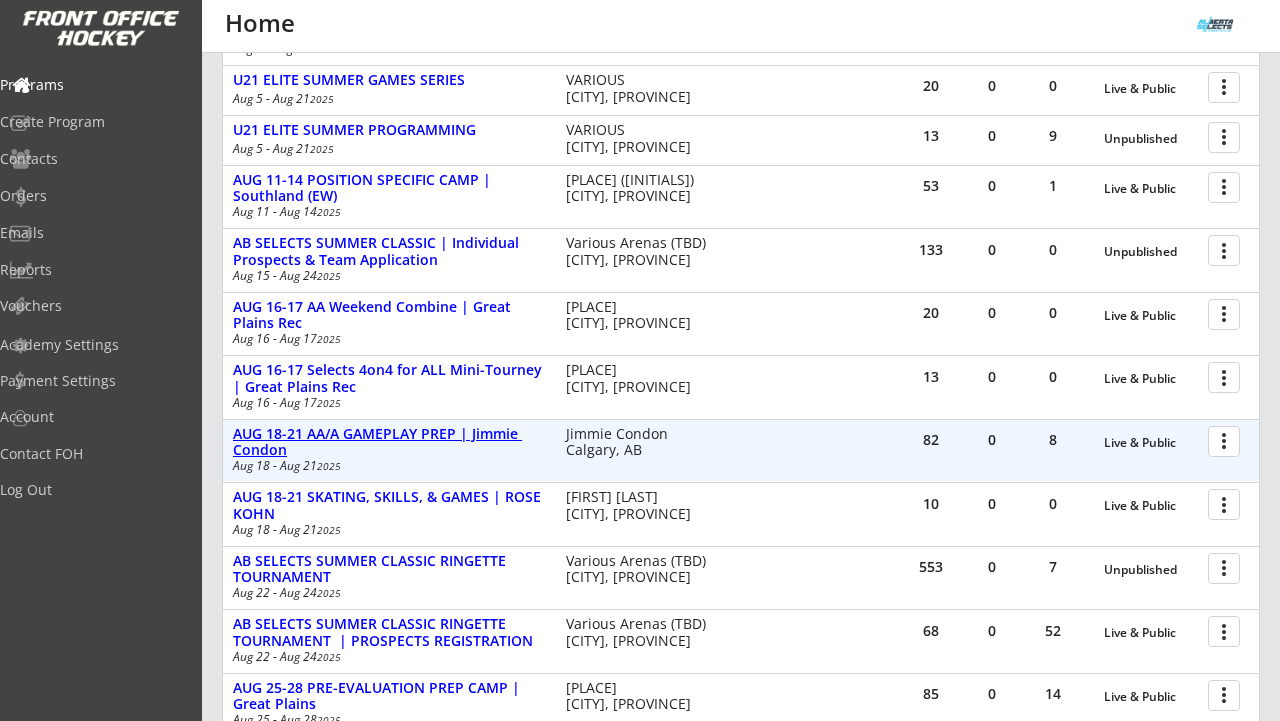 click on "AUG 18-21 AA/A GAMEPLAY PREP | Jimmie Condon" at bounding box center (389, 443) 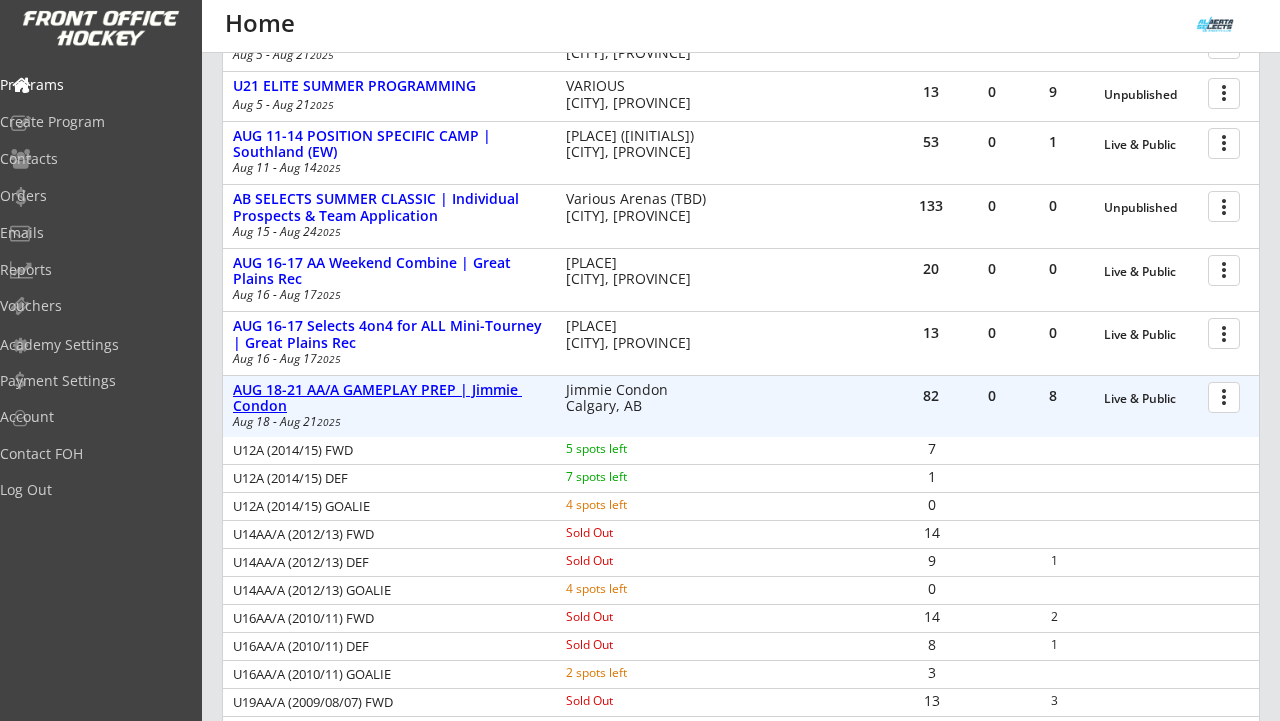 scroll, scrollTop: 518, scrollLeft: 0, axis: vertical 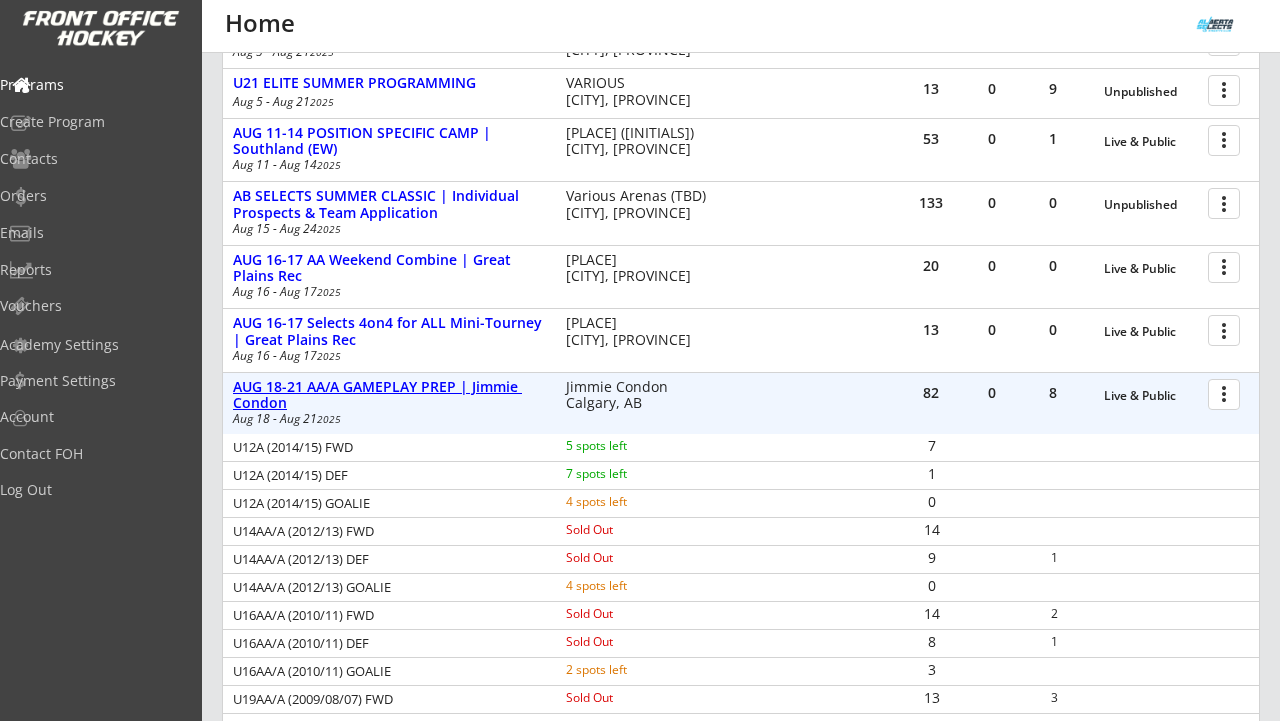 click on "AUG 18-21 AA/A GAMEPLAY PREP | Jimmie Condon" at bounding box center (389, 396) 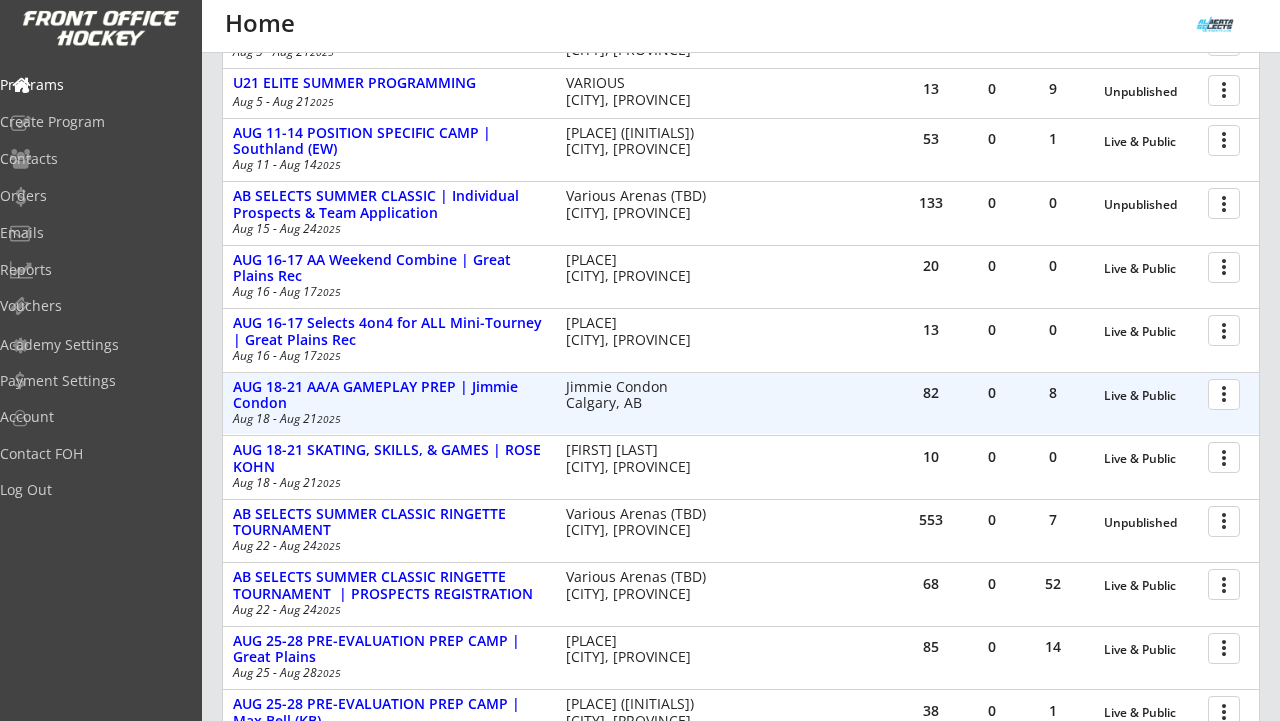 click on "AUG 18-21 AA/A GAMEPLAY PREP | Jimmie Condon" at bounding box center [389, 396] 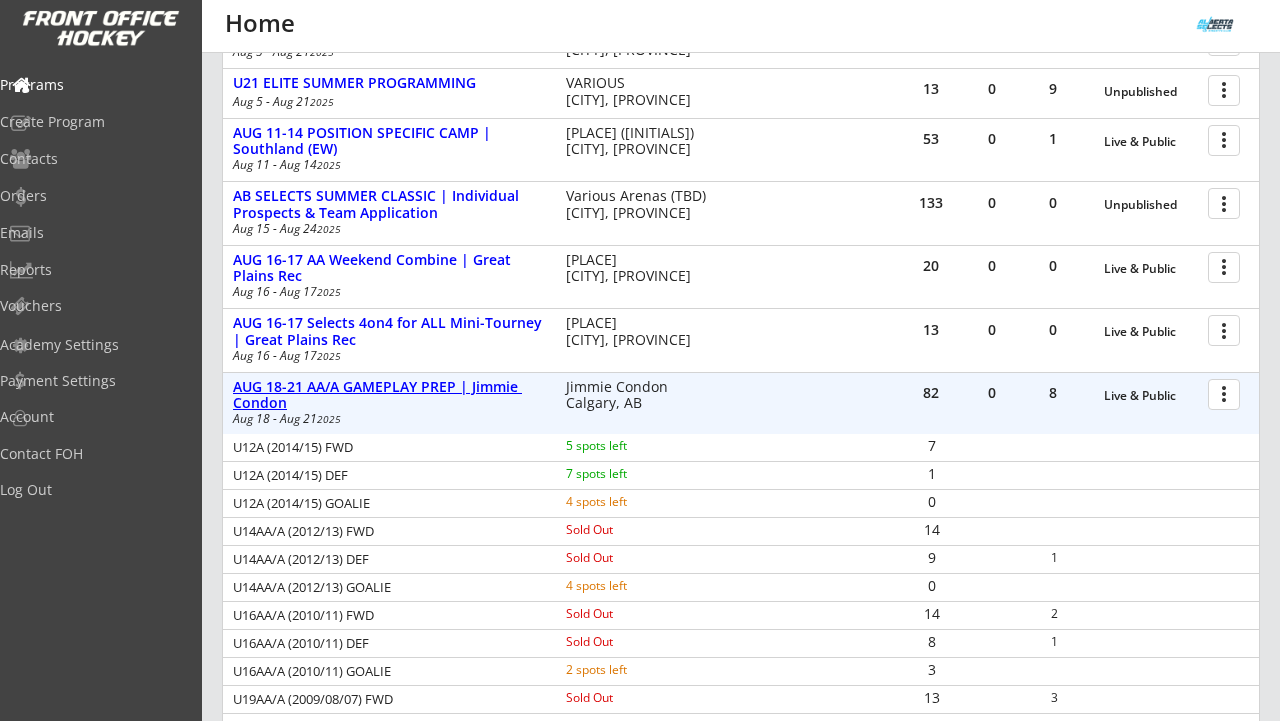 click on "AUG 18-21 AA/A GAMEPLAY PREP | Jimmie Condon" at bounding box center (389, 396) 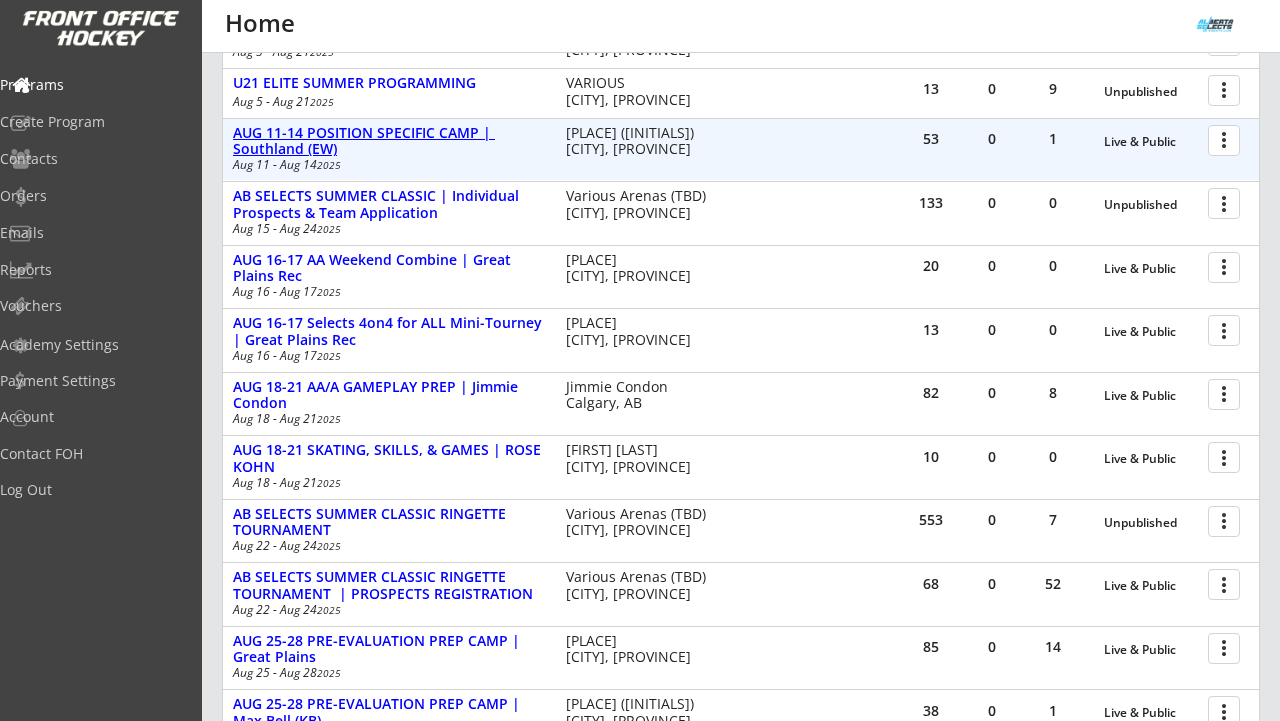 click on "AUG 11-14 POSITION SPECIFIC CAMP | Southland (EW)" at bounding box center [389, 142] 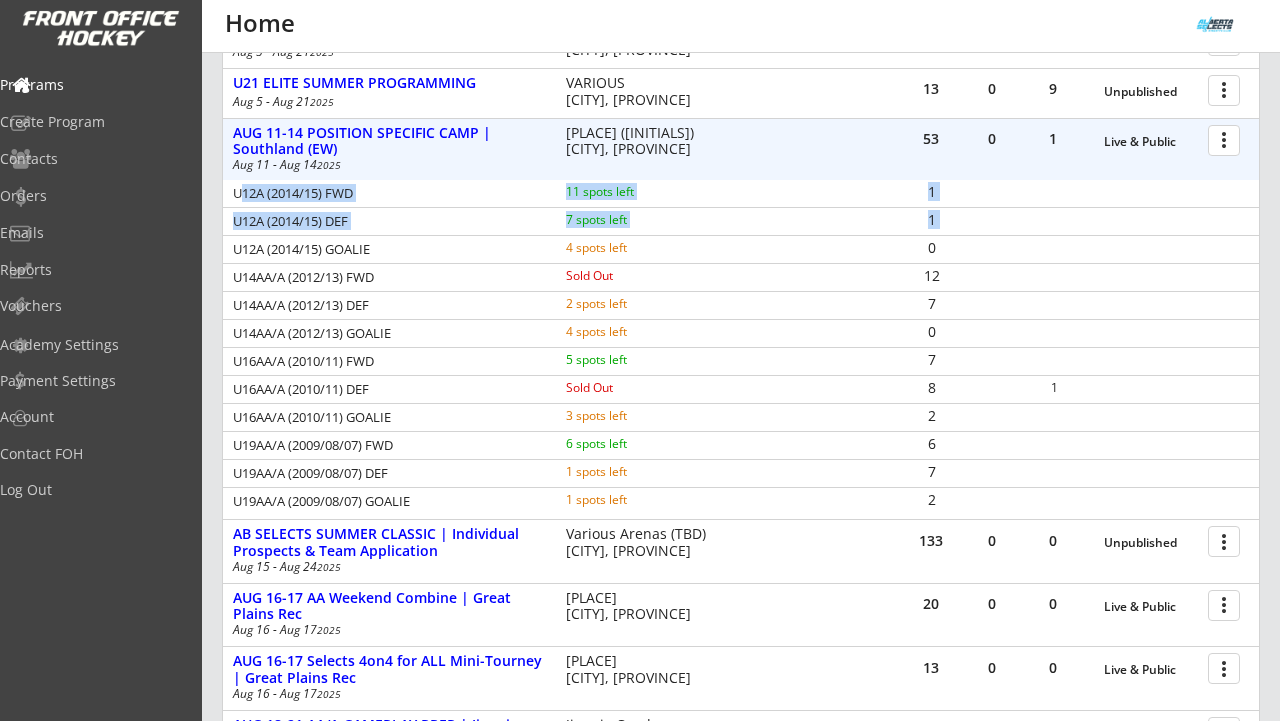 drag, startPoint x: 237, startPoint y: 191, endPoint x: 835, endPoint y: 218, distance: 598.6092 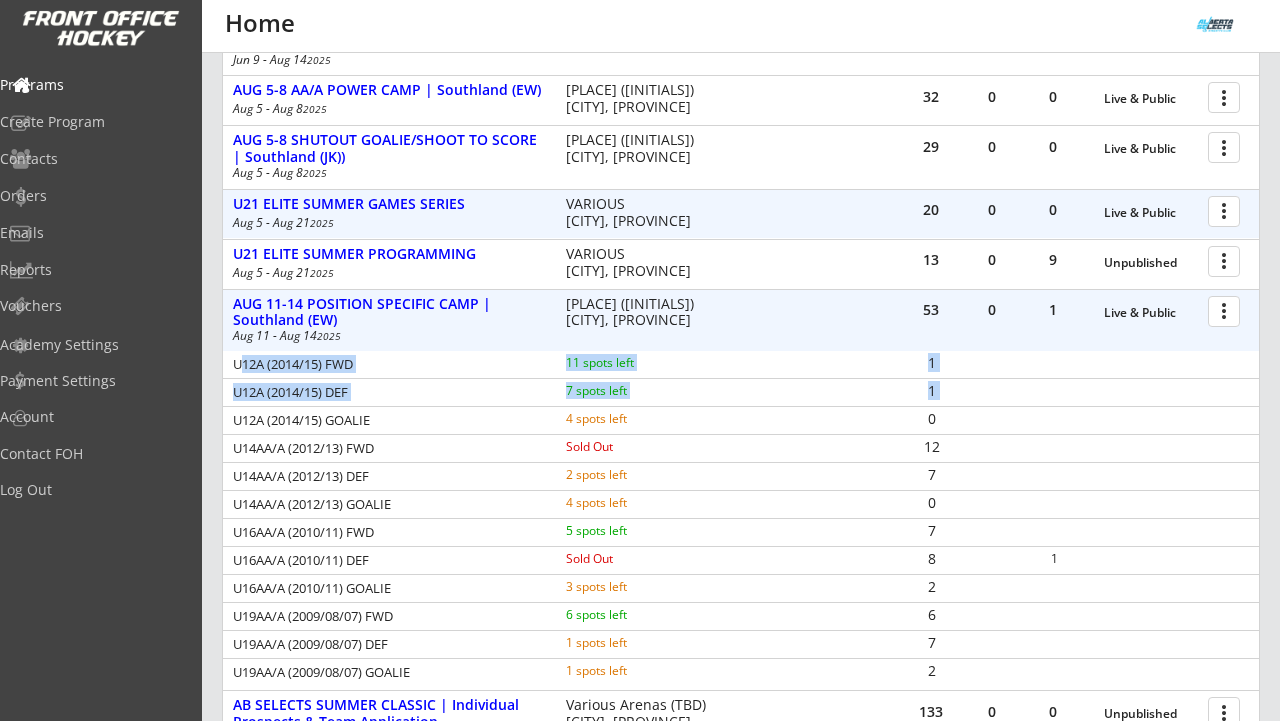 scroll, scrollTop: 346, scrollLeft: 0, axis: vertical 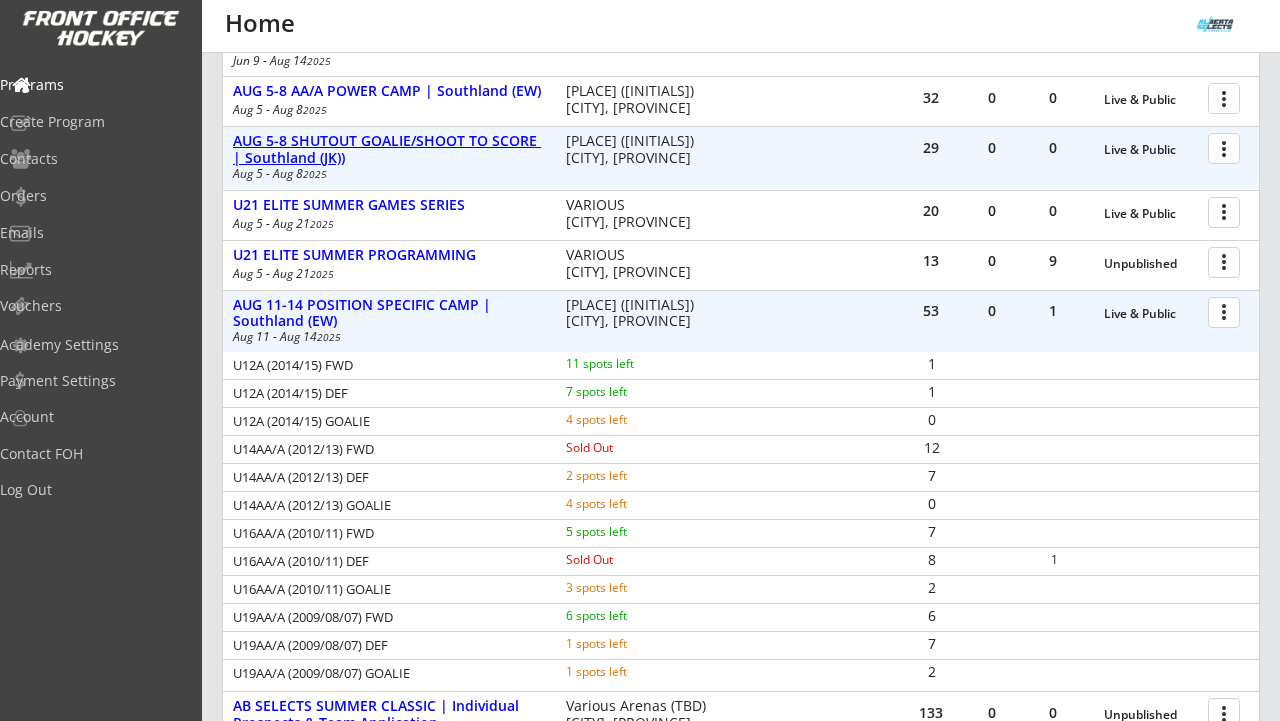 click on "AUG 5-8 SHUTOUT GOALIE/SHOOT TO SCORE | Southland (JK))" at bounding box center (389, 150) 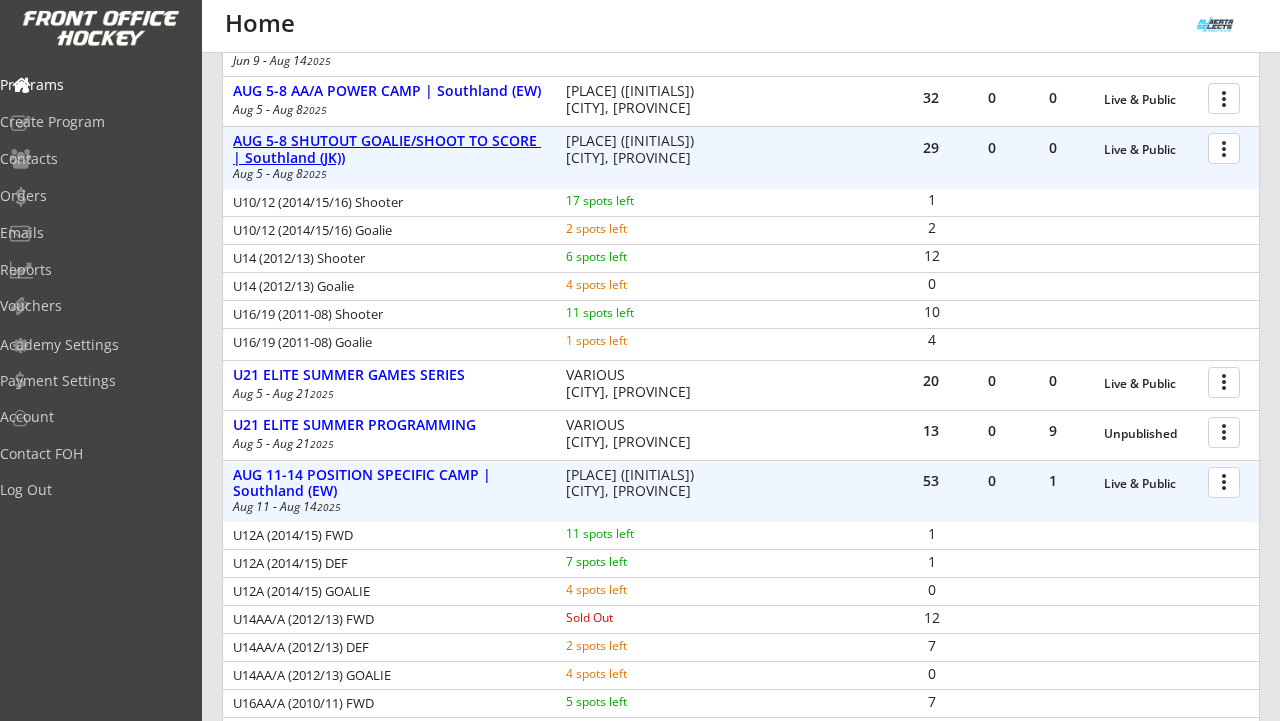 click on "AUG 5-8 SHUTOUT GOALIE/SHOOT TO SCORE | Southland (JK))" at bounding box center (389, 150) 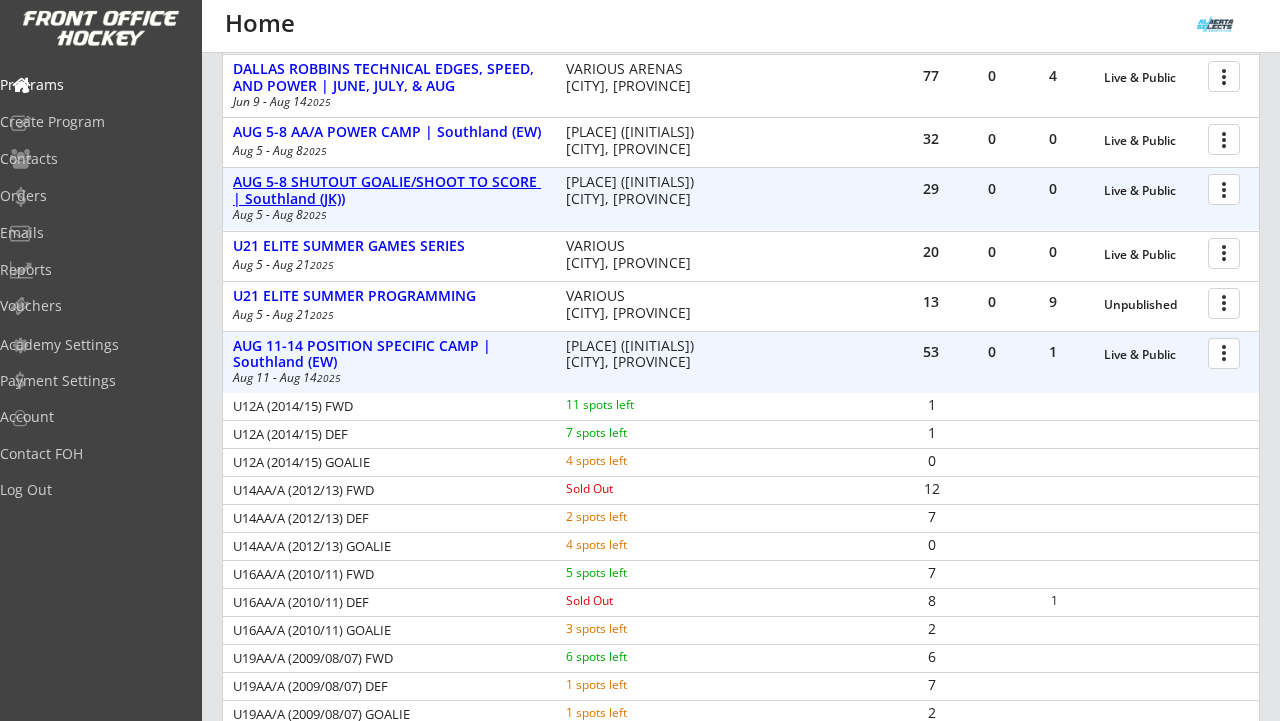 scroll, scrollTop: 297, scrollLeft: 0, axis: vertical 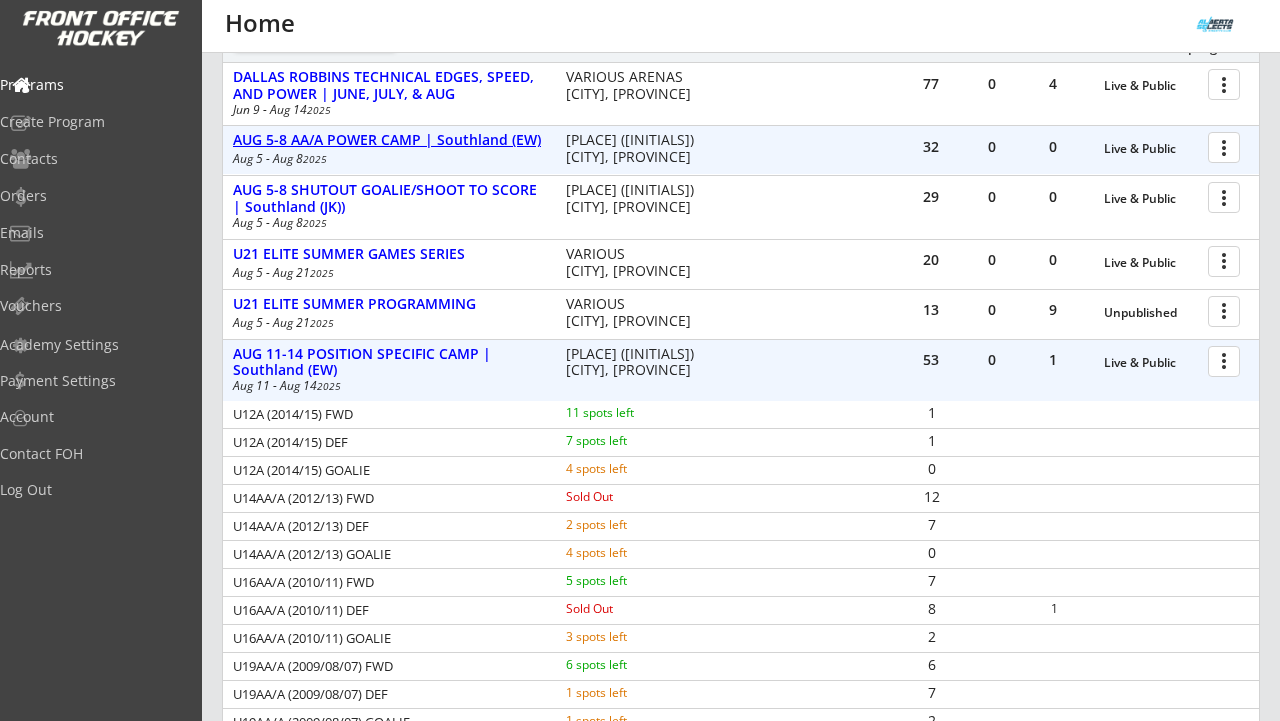 click on "AUG 5-8 AA/A POWER CAMP | Southland (EW)" at bounding box center [389, 140] 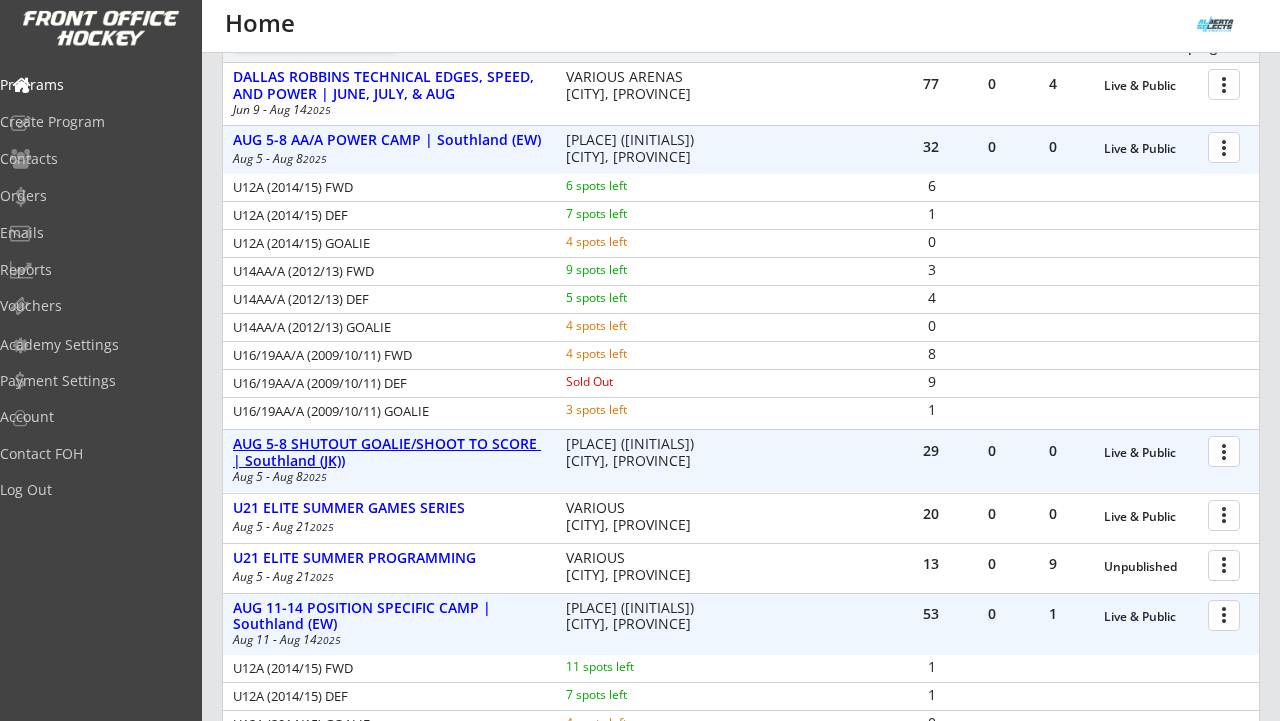 click on "AUG 5-8 SHUTOUT GOALIE/SHOOT TO SCORE | Southland (JK))" at bounding box center [389, 453] 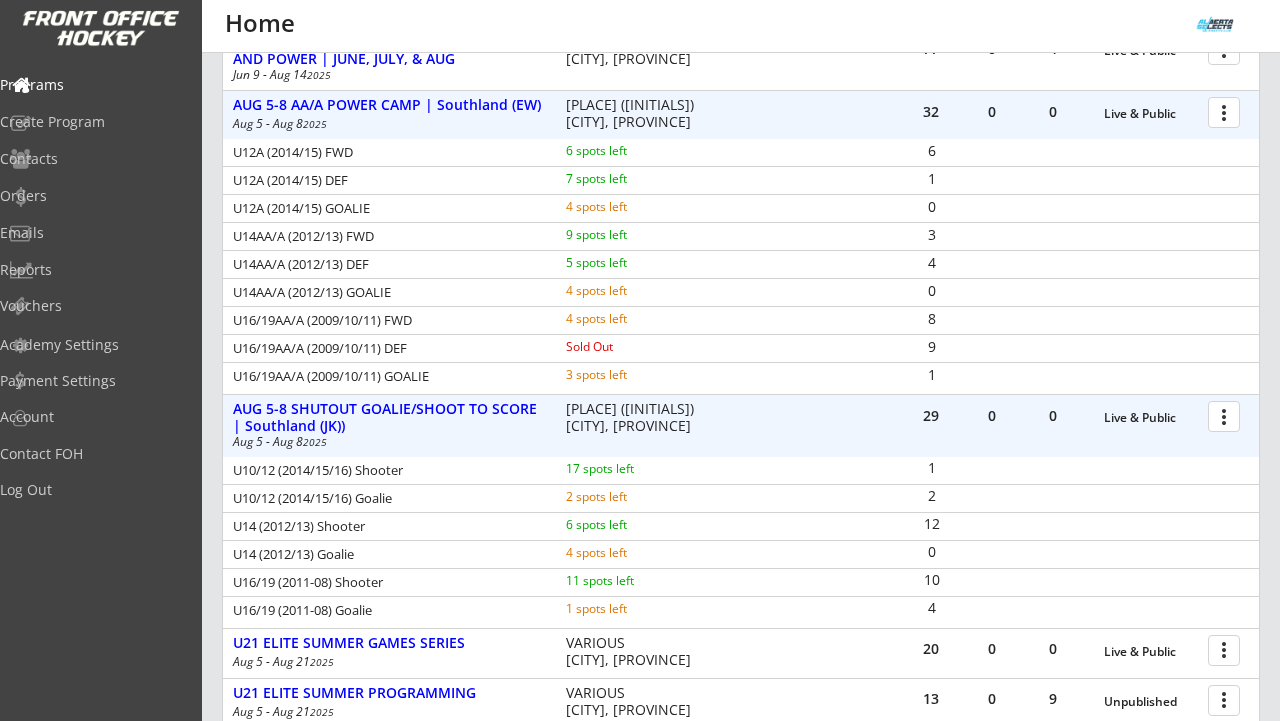 scroll, scrollTop: 321, scrollLeft: 0, axis: vertical 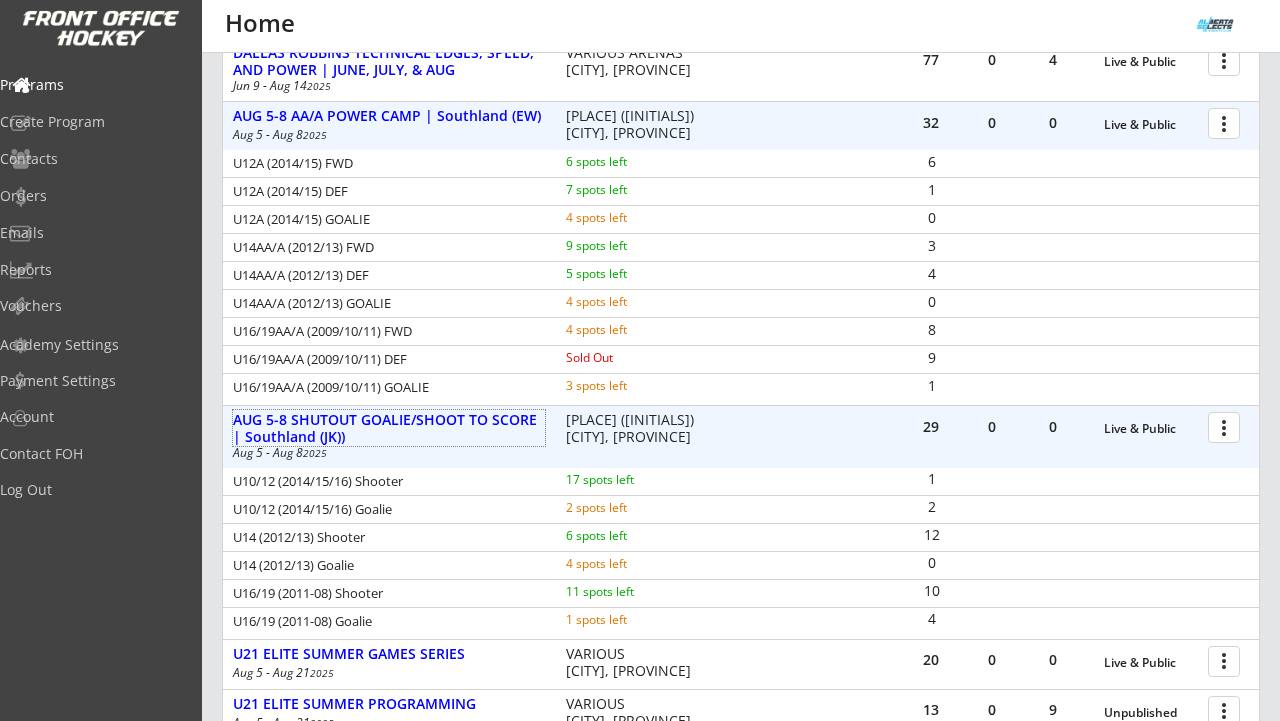 click at bounding box center [1227, 122] 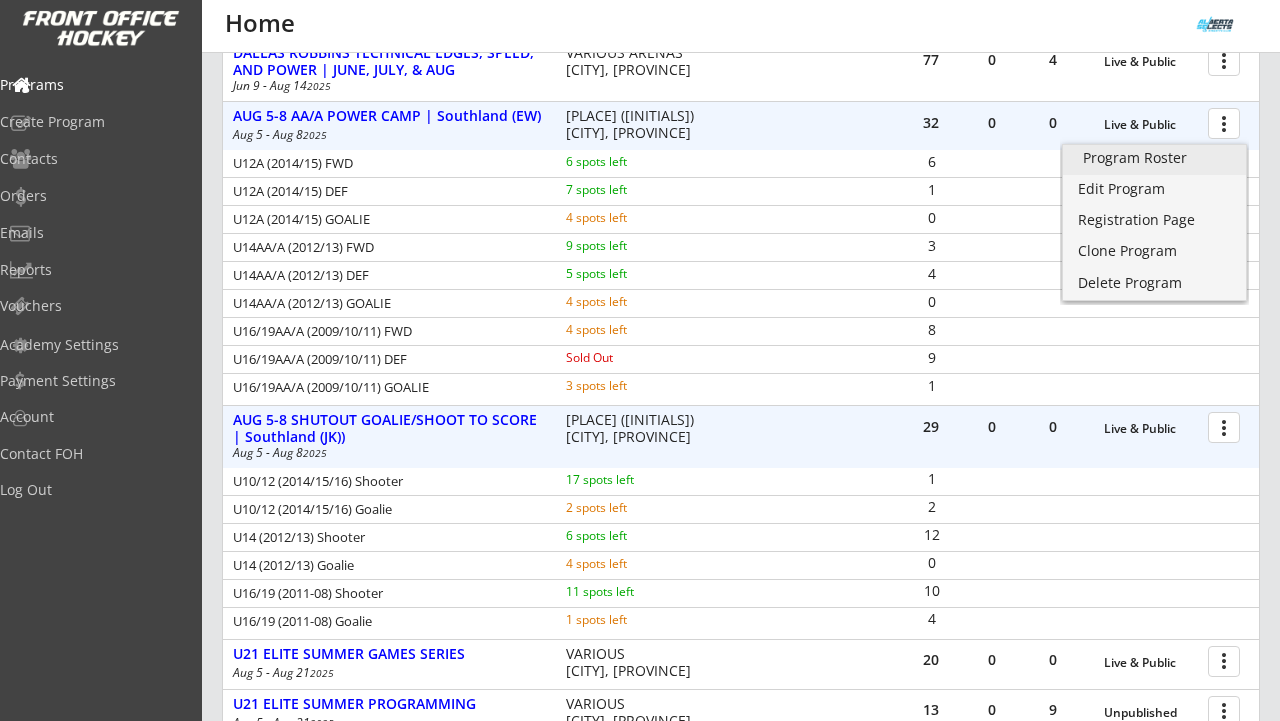 click on "Program Roster" at bounding box center [1154, 158] 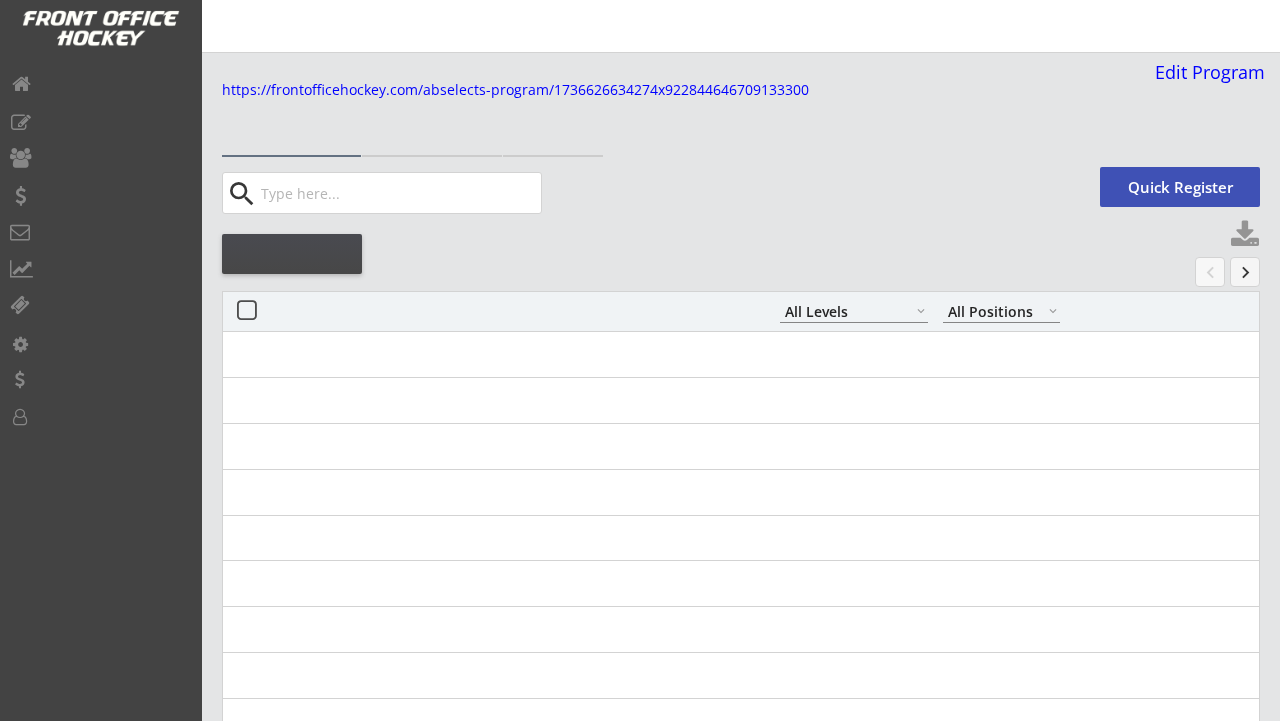 select on ""All Levels"" 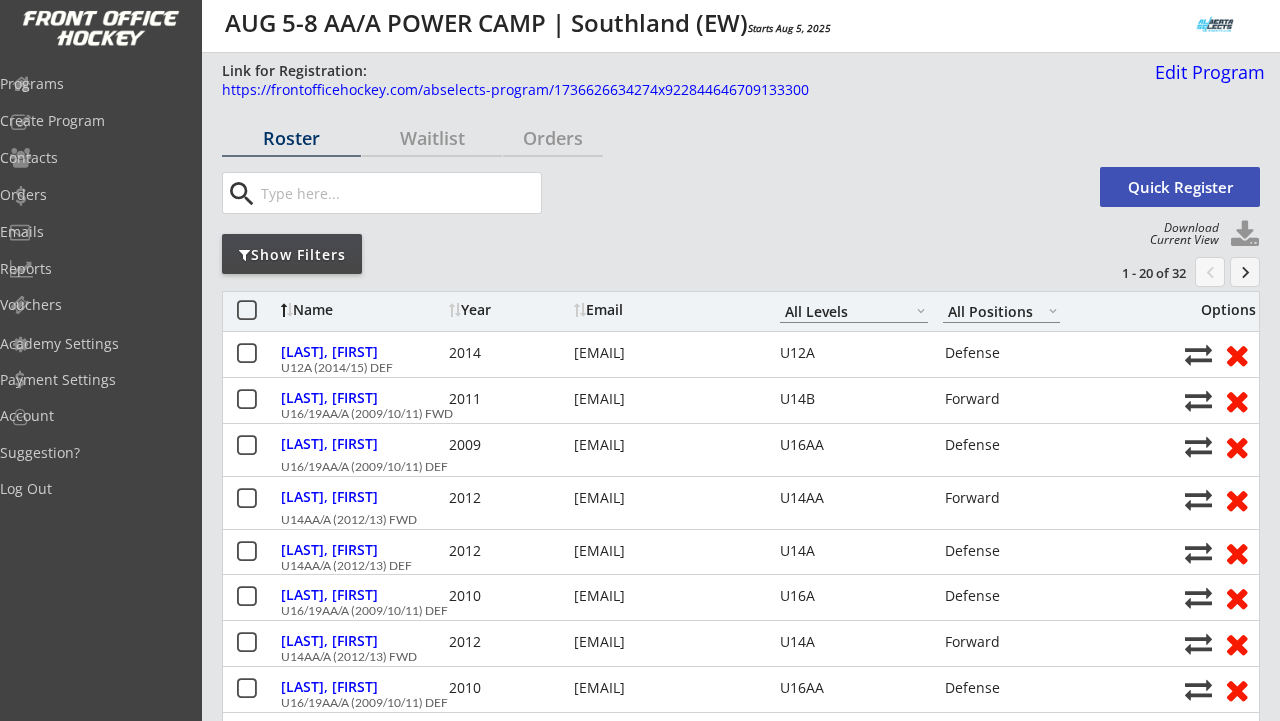 click on "Show Filters" at bounding box center (292, 255) 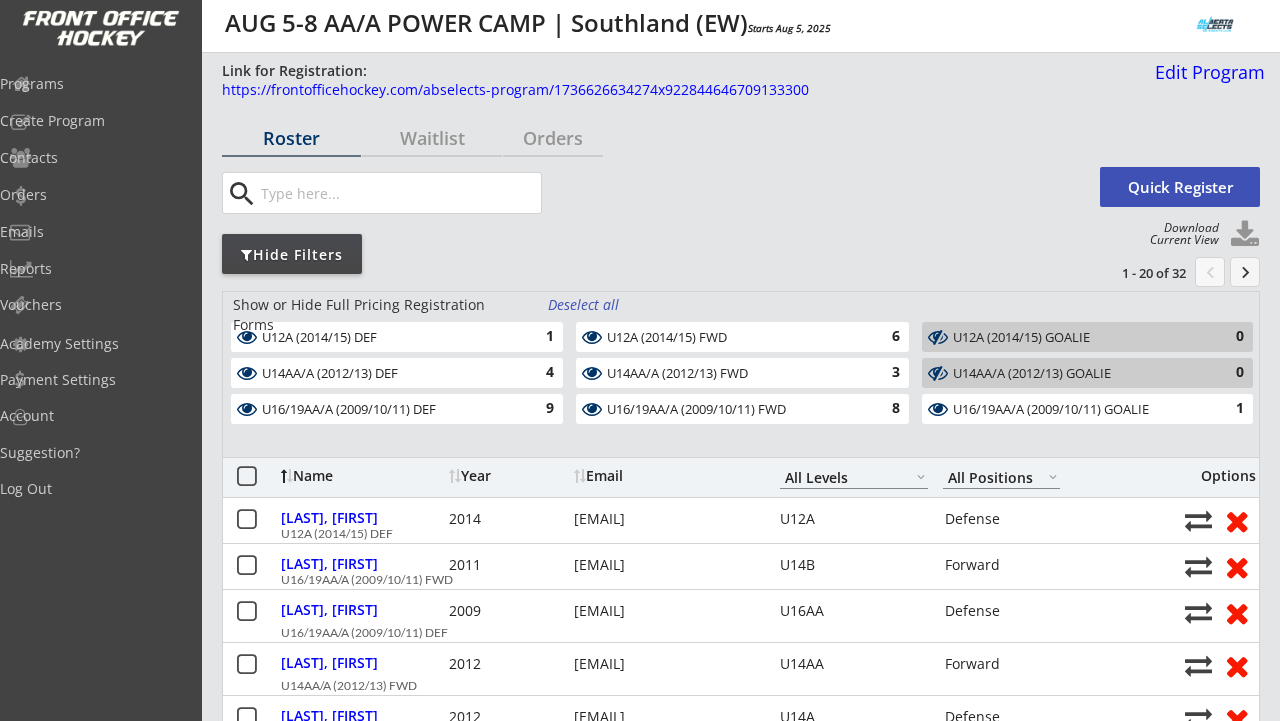 click on "Deselect all" at bounding box center [585, 305] 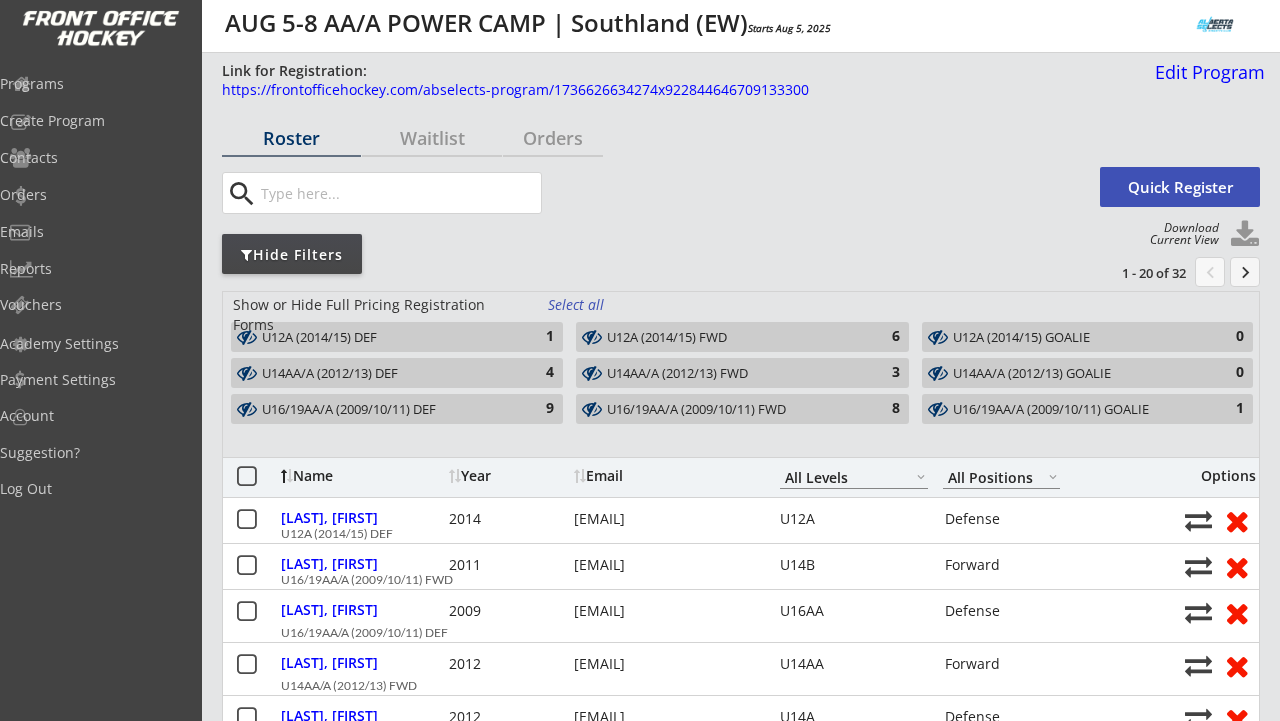 click on "4" at bounding box center [534, 373] 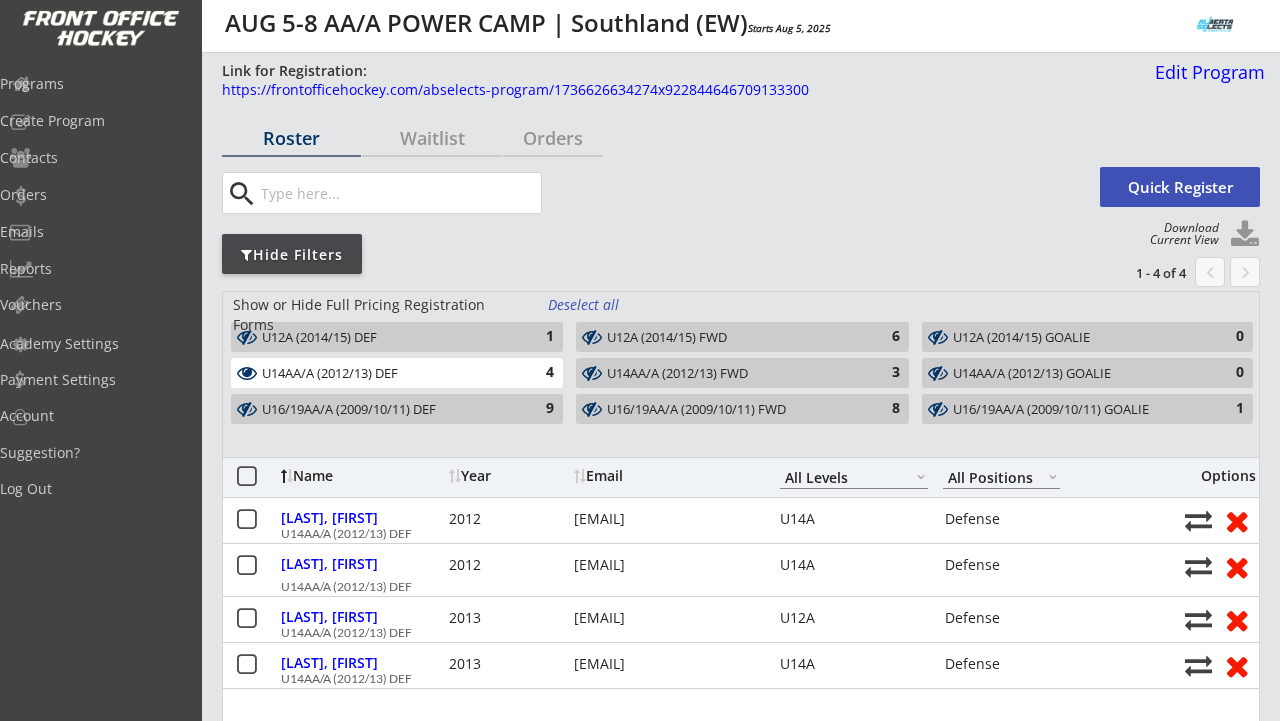 click on "U14AA/A (2012/13) FWD" at bounding box center [730, 374] 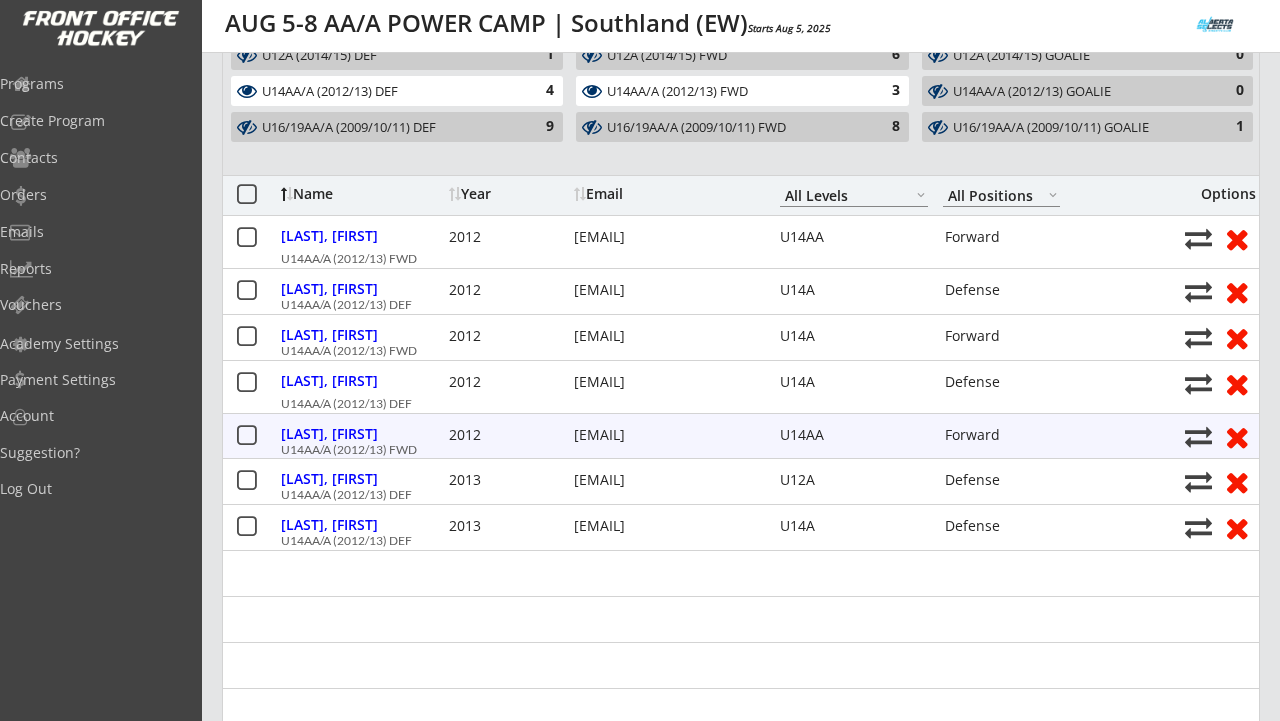 scroll, scrollTop: 274, scrollLeft: 0, axis: vertical 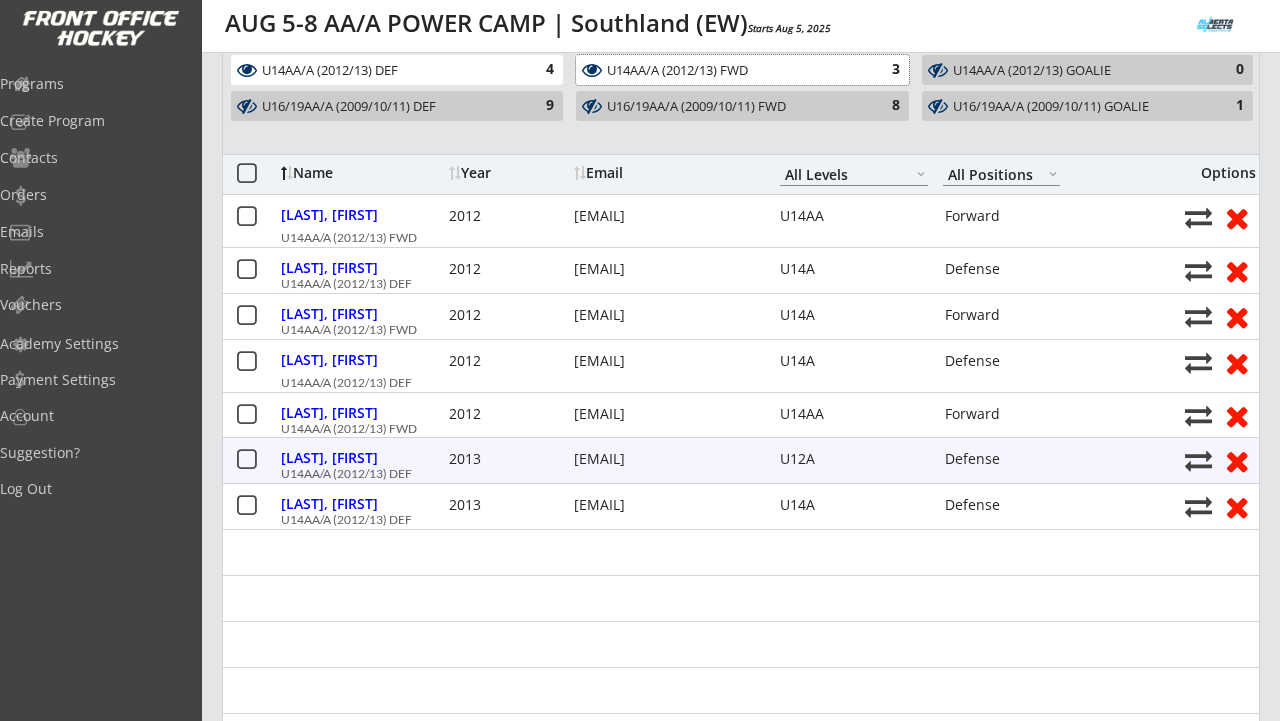 click at bounding box center [246, 460] 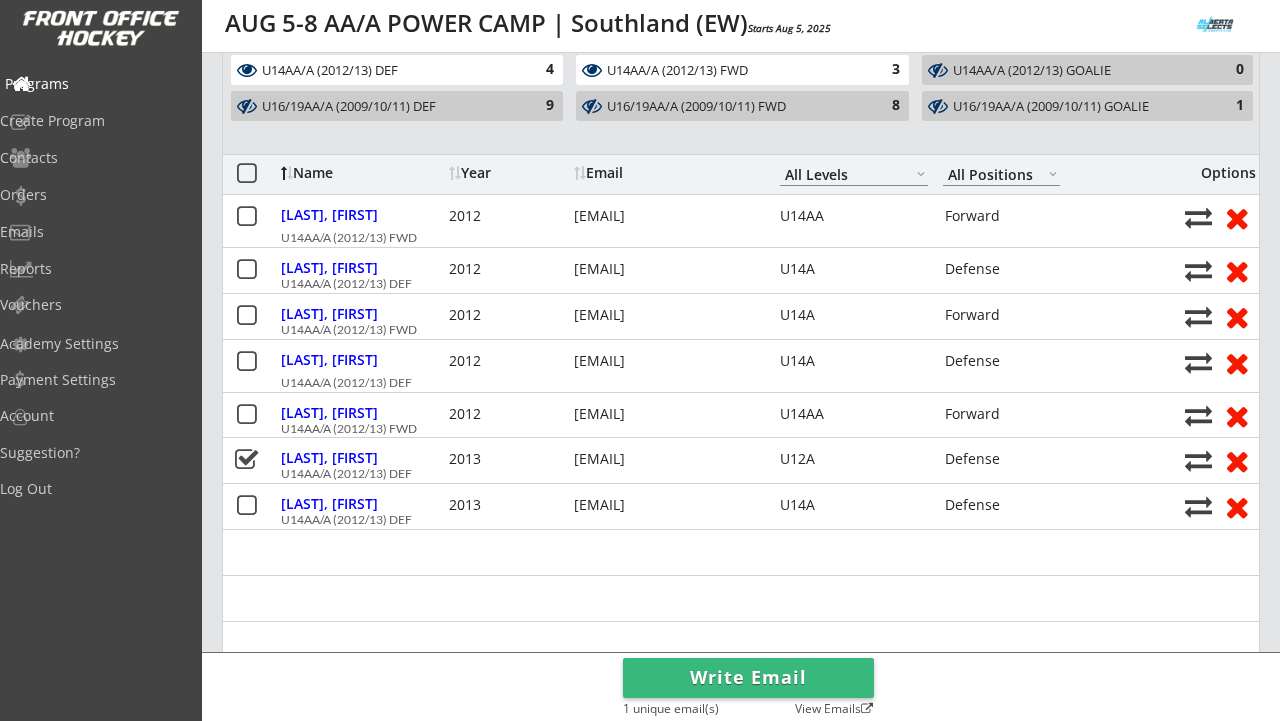 click on "Programs" at bounding box center [95, 84] 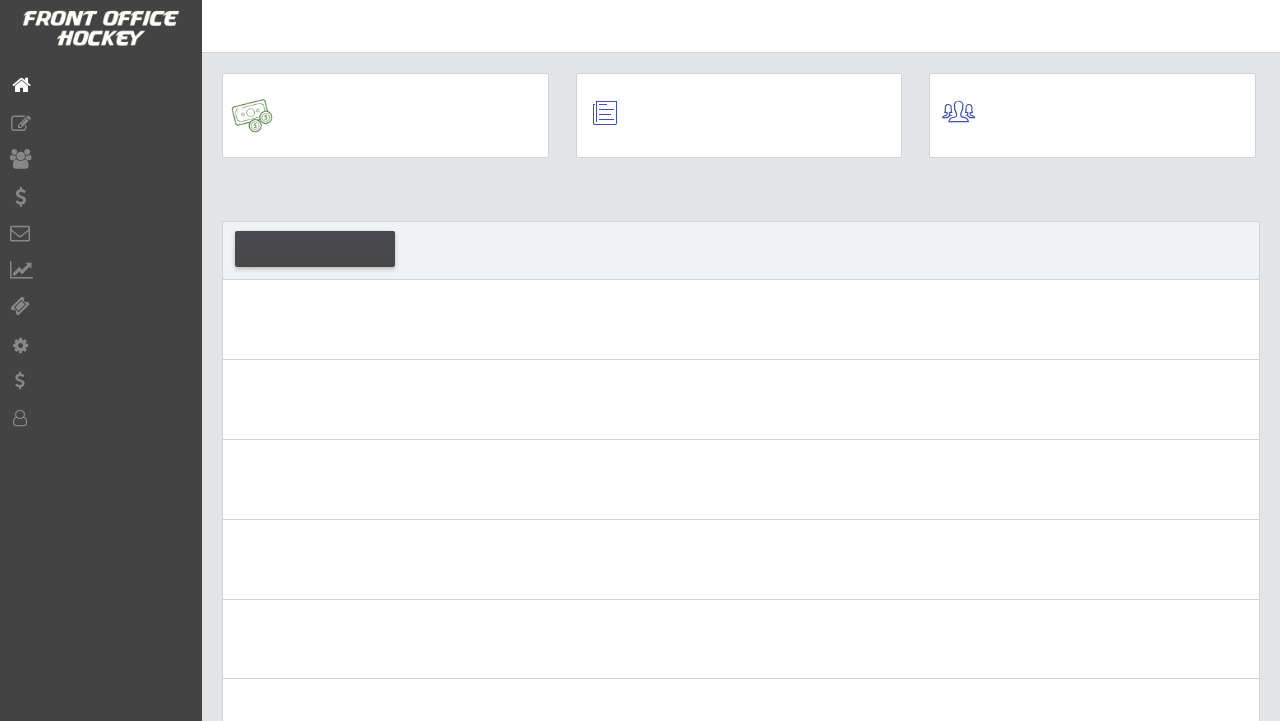 scroll, scrollTop: 0, scrollLeft: 0, axis: both 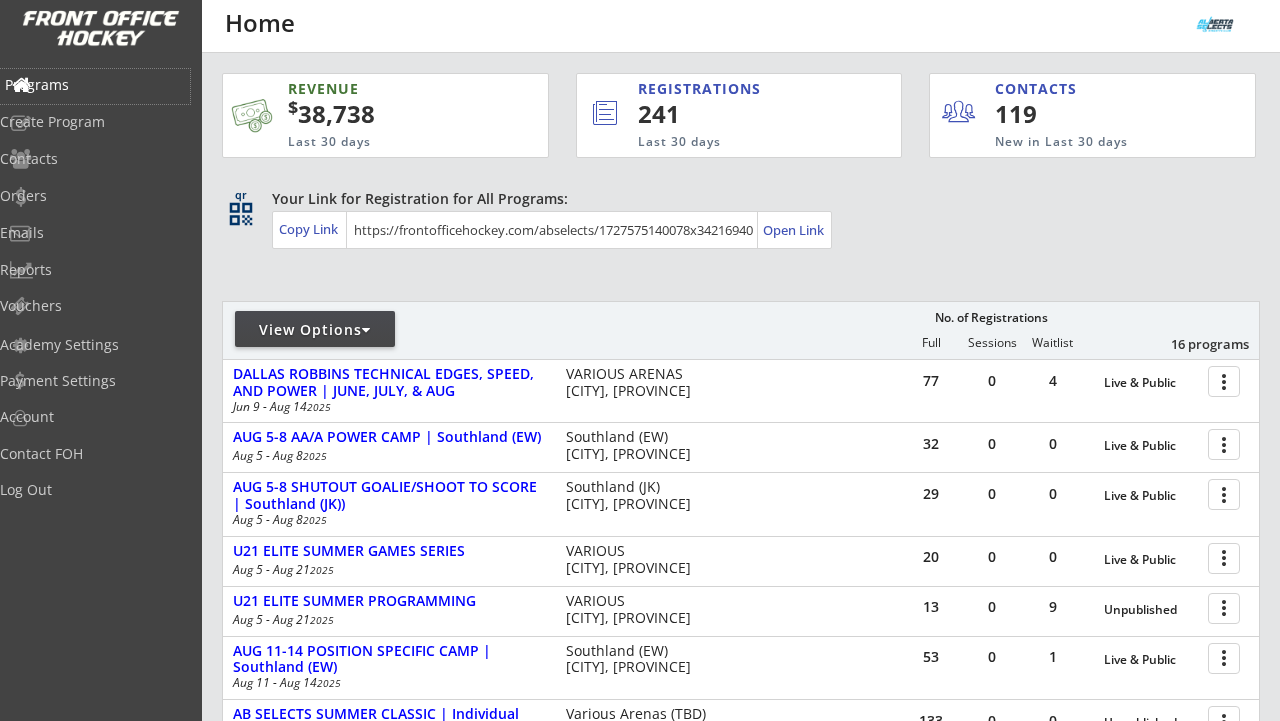 click on "Programs" at bounding box center [95, 85] 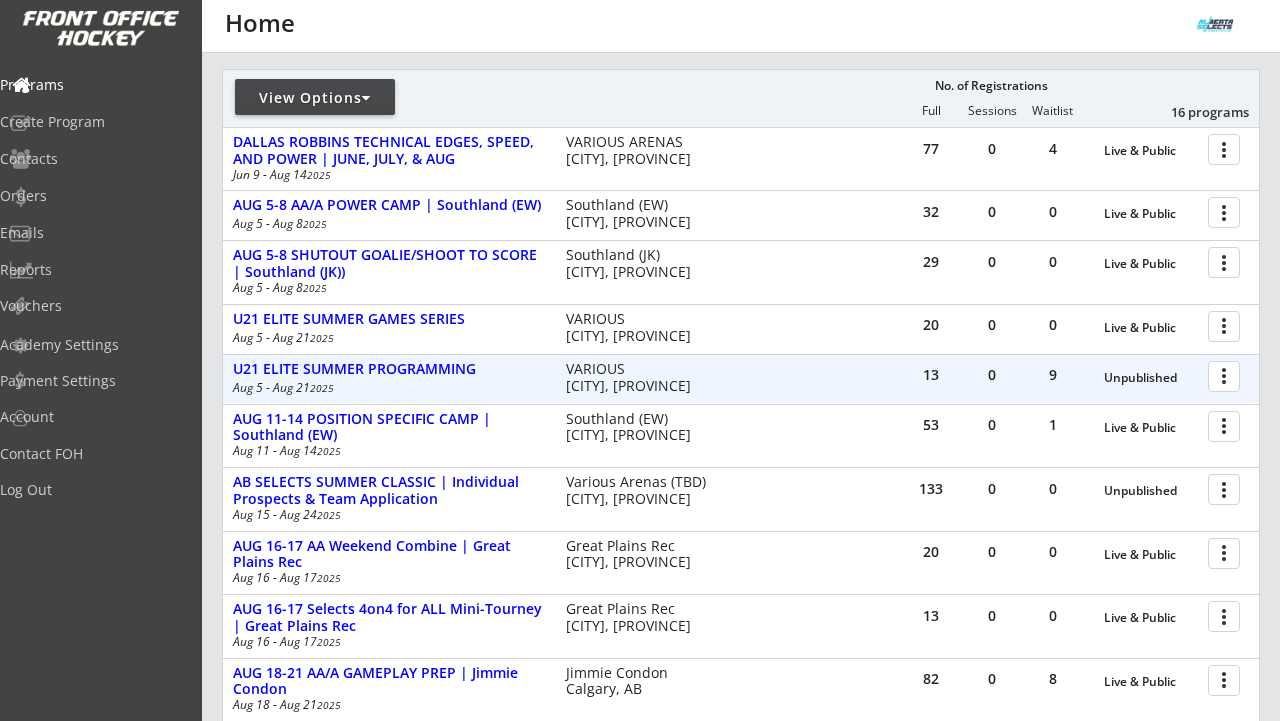 scroll, scrollTop: 228, scrollLeft: 0, axis: vertical 